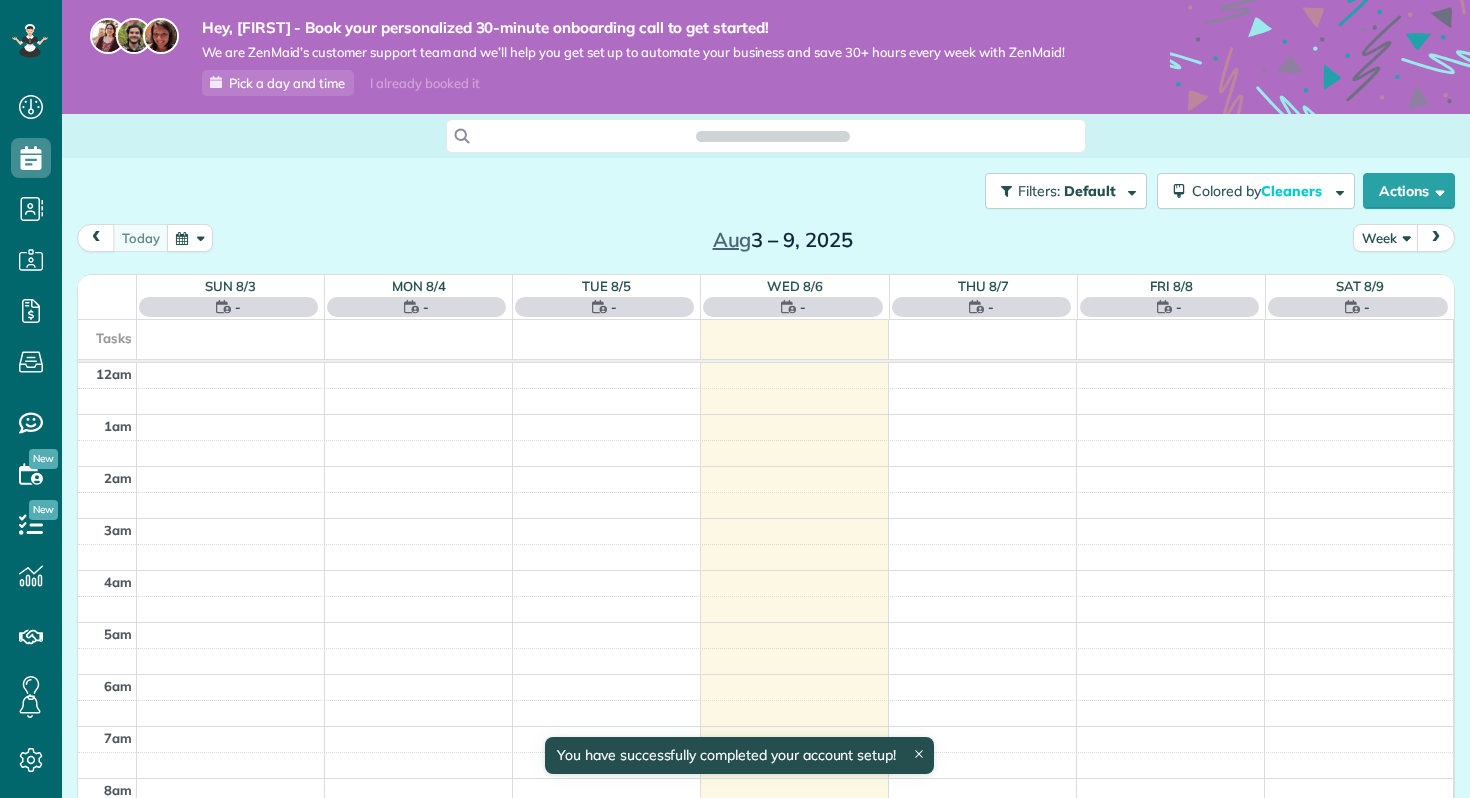 scroll, scrollTop: 0, scrollLeft: 0, axis: both 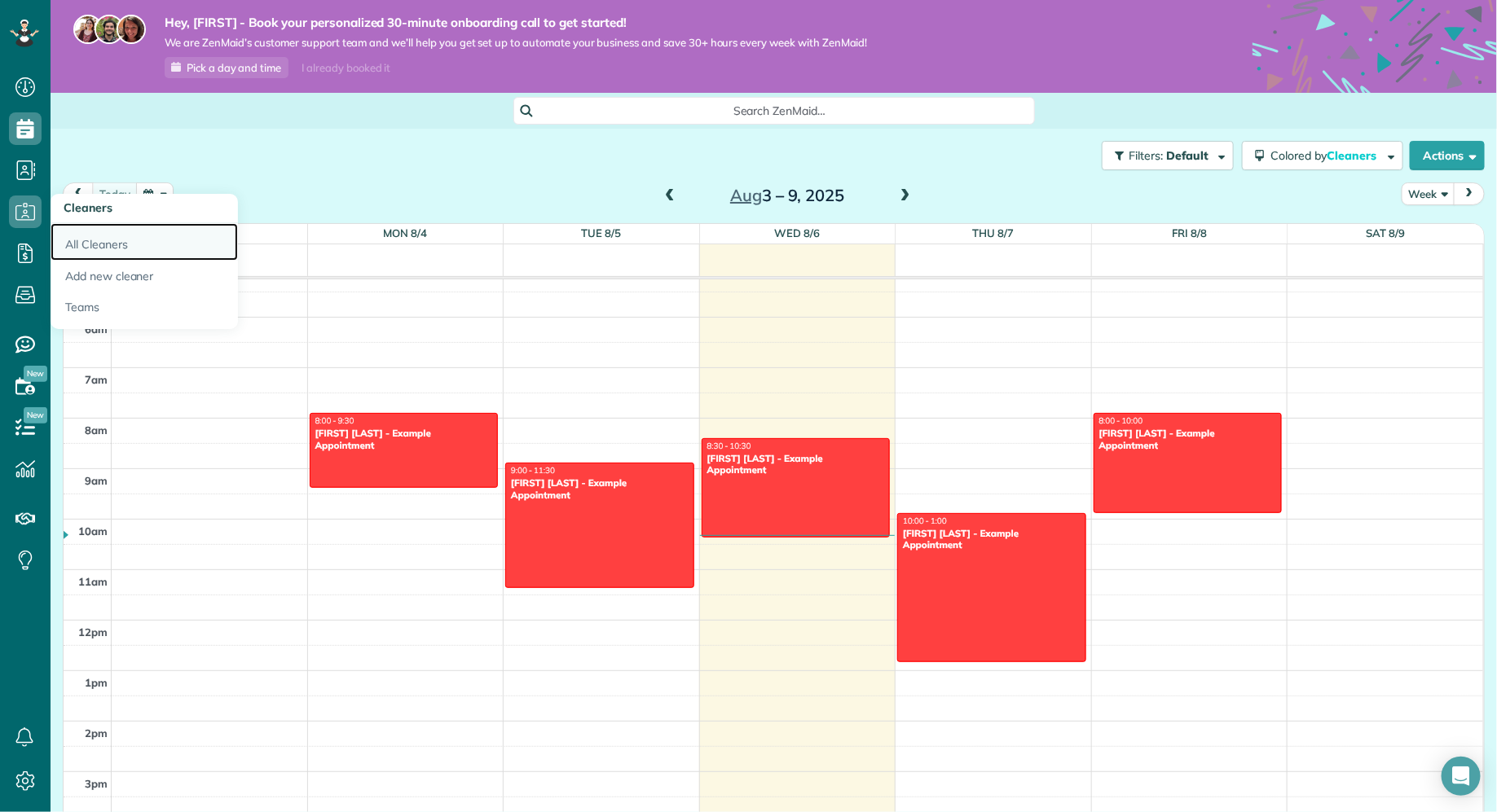 click on "All Cleaners" at bounding box center [144, 242] 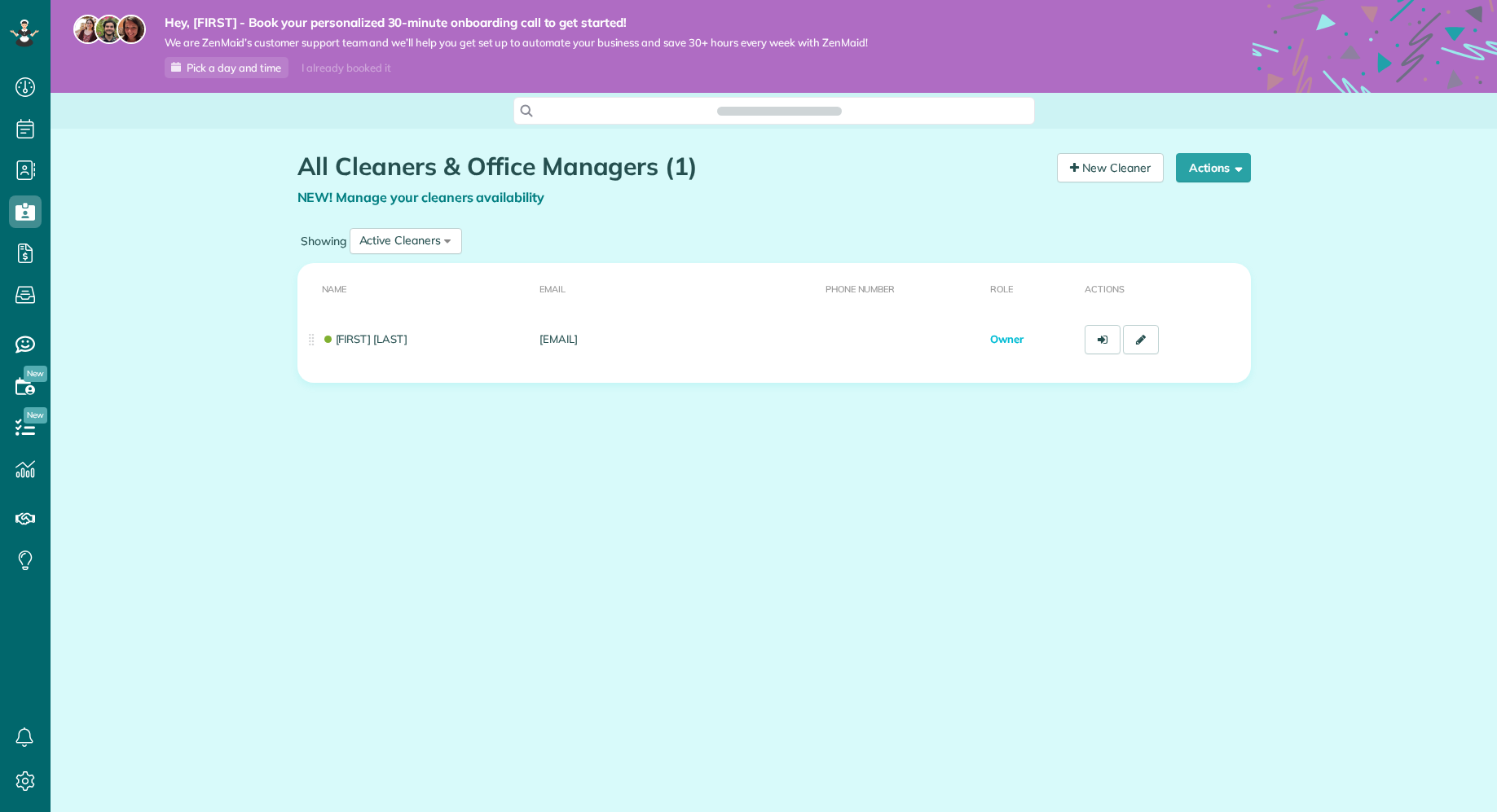 scroll, scrollTop: 0, scrollLeft: 0, axis: both 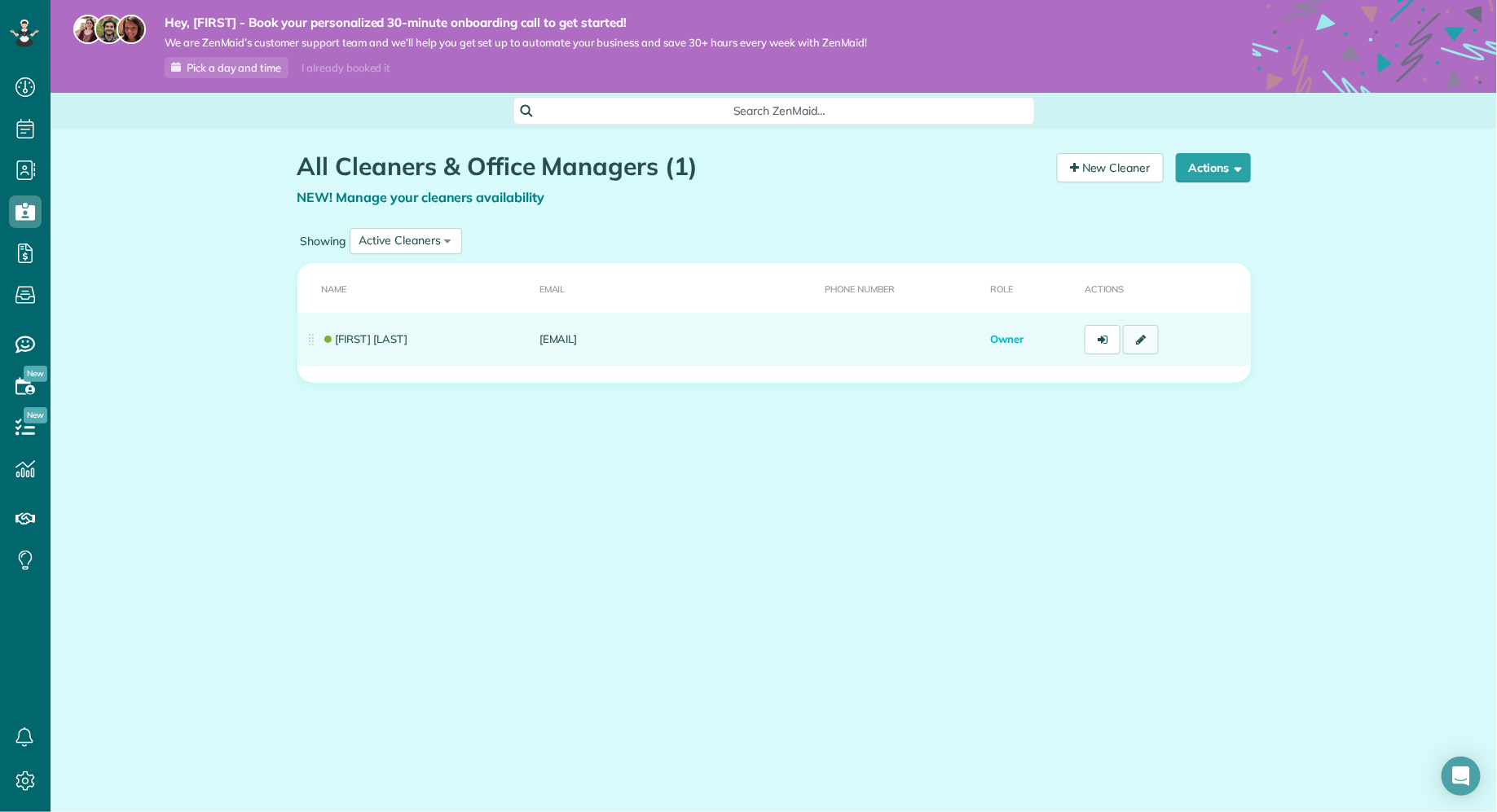 click at bounding box center (1141, 340) 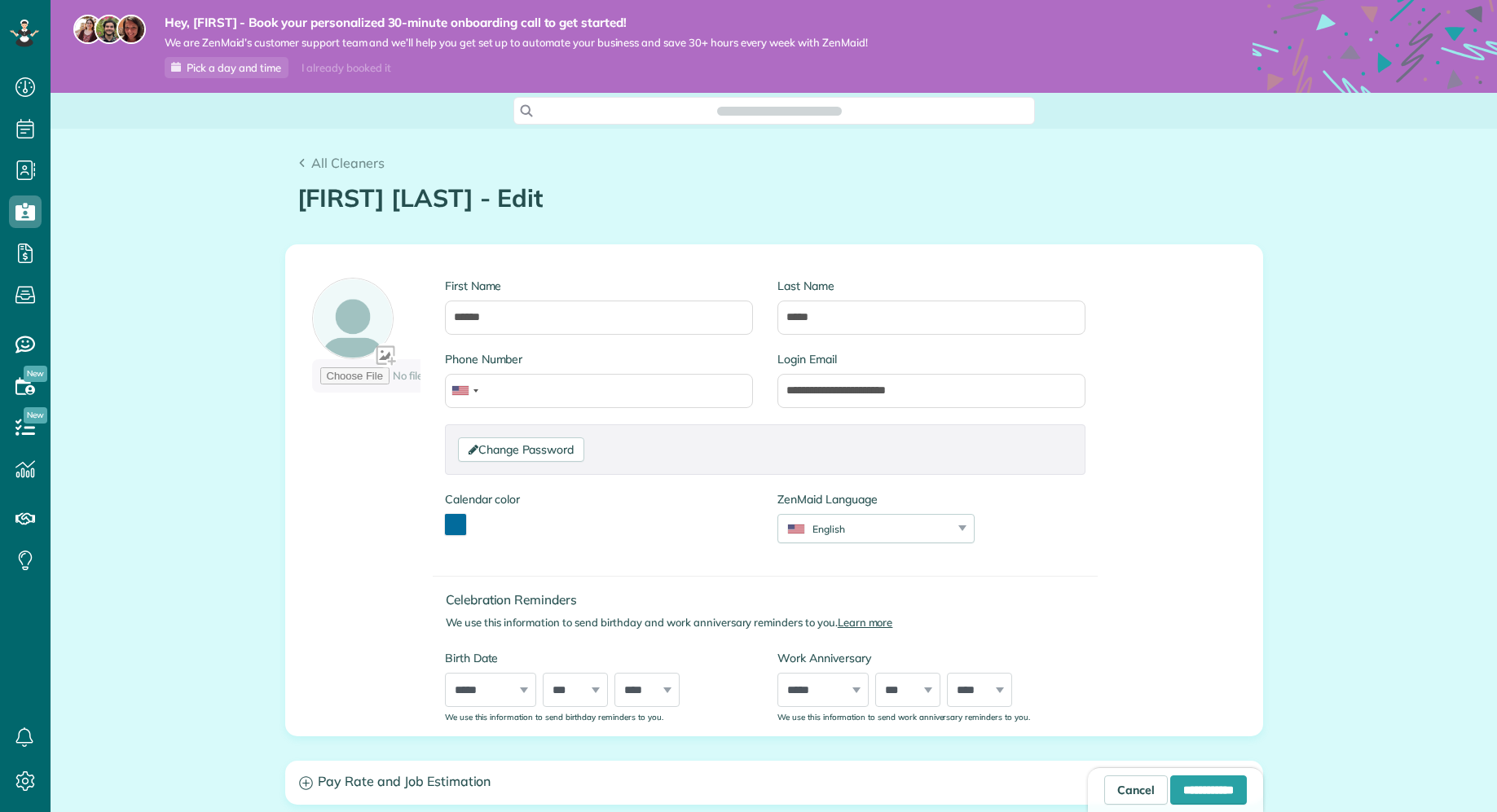 scroll, scrollTop: 0, scrollLeft: 0, axis: both 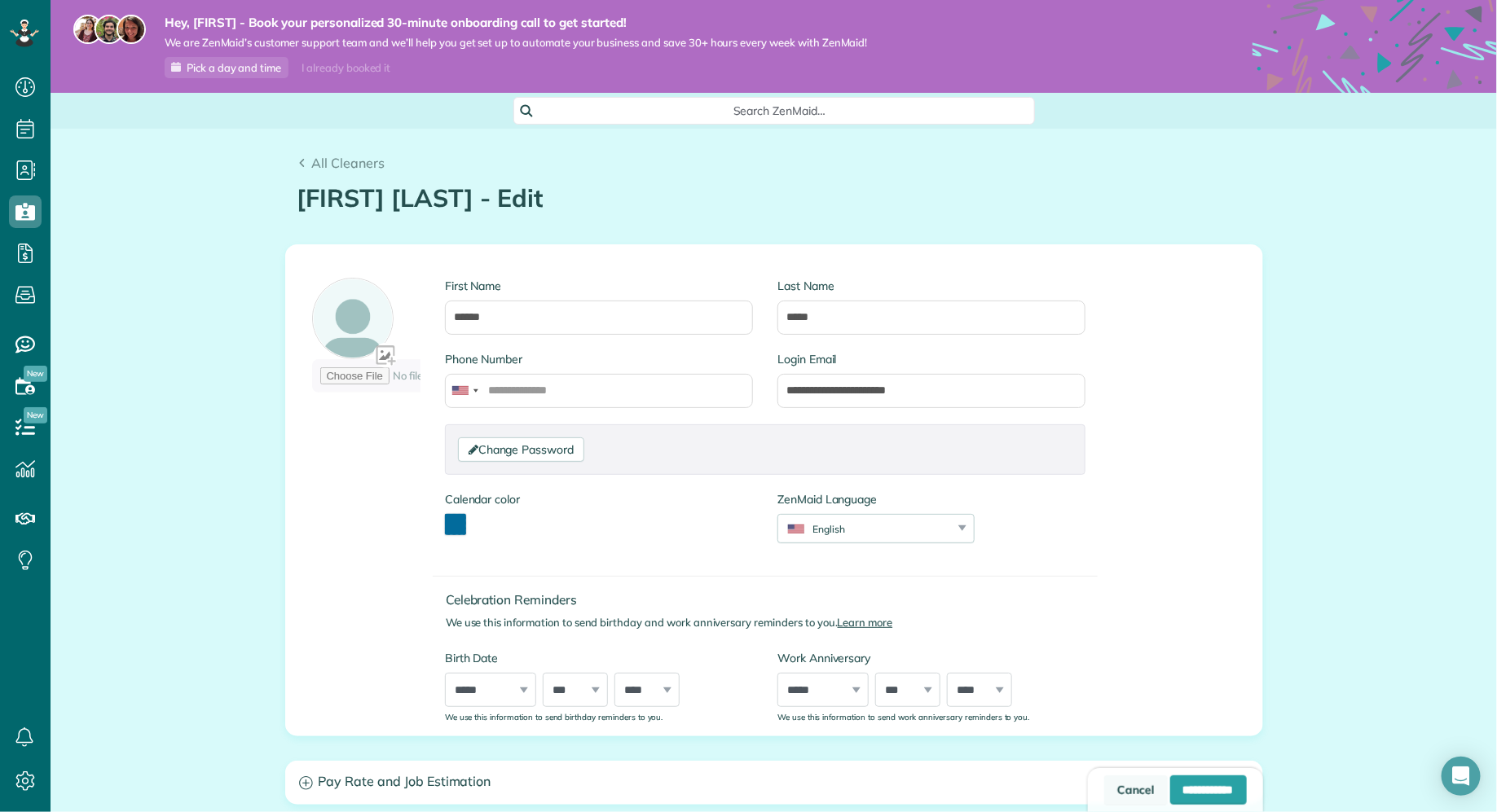 click on "Cancel" at bounding box center (1136, 790) 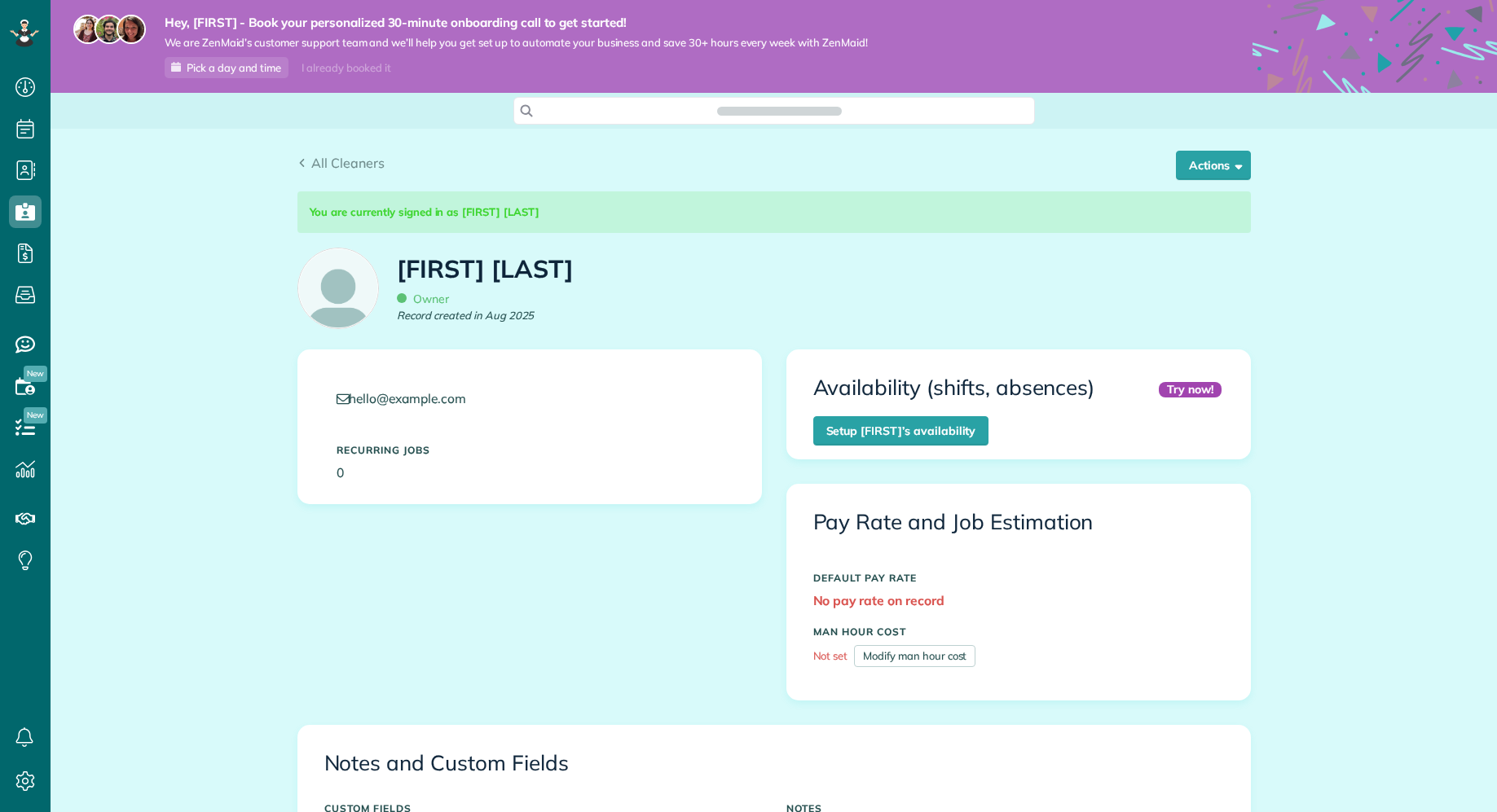 scroll, scrollTop: 0, scrollLeft: 0, axis: both 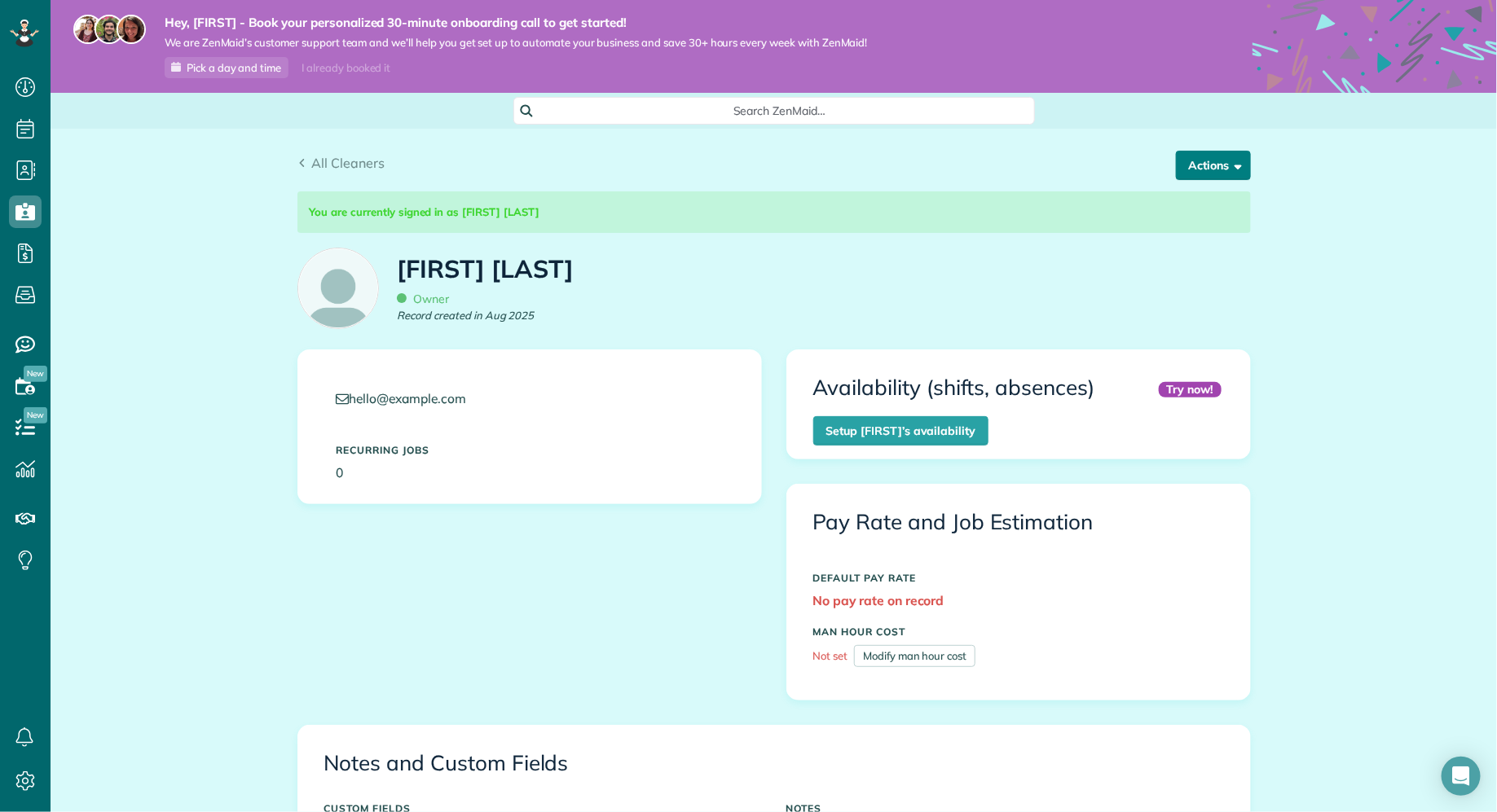 click on "Actions" at bounding box center (1213, 165) 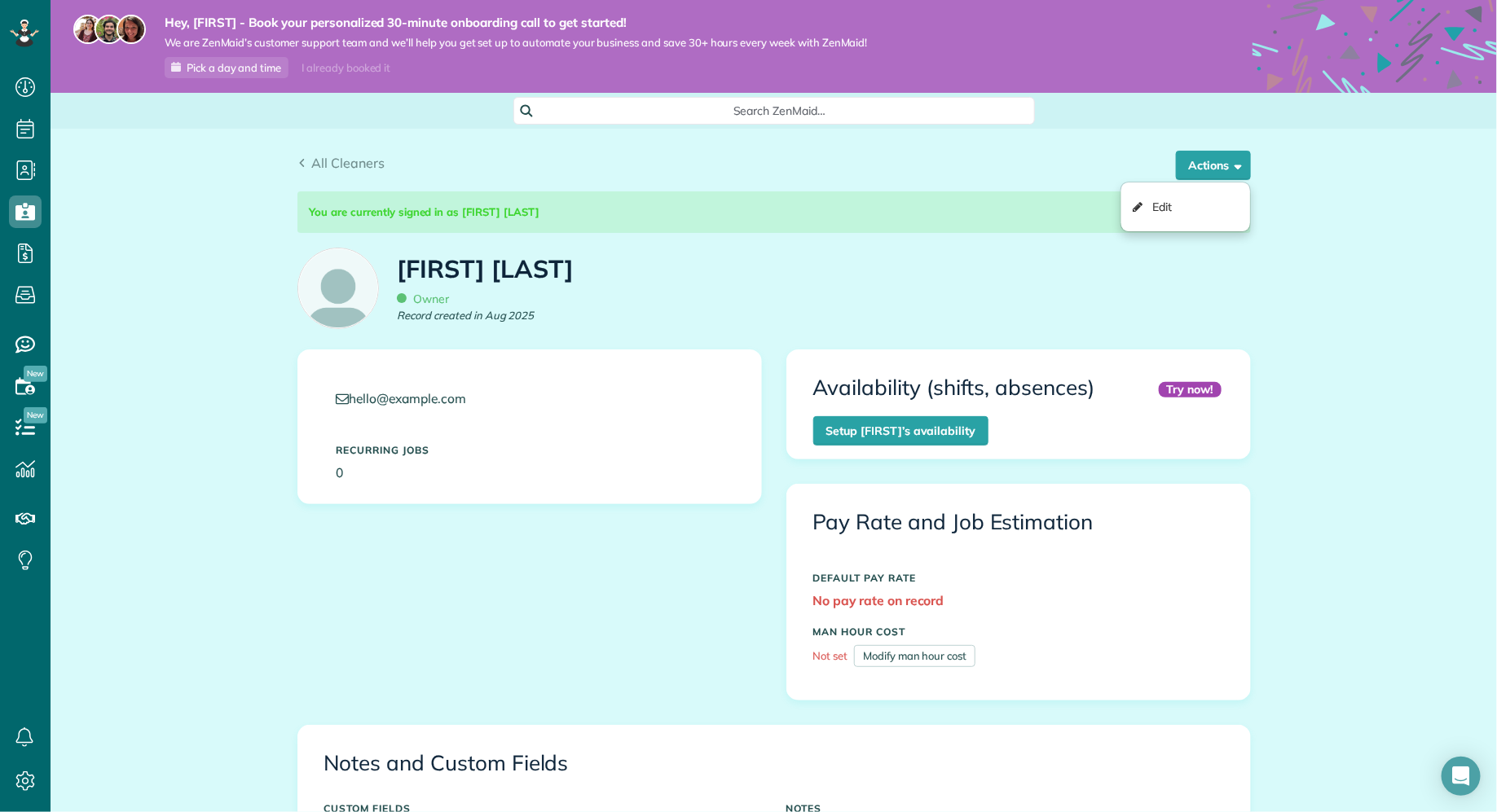click on "All Cleaners" at bounding box center (774, 163) 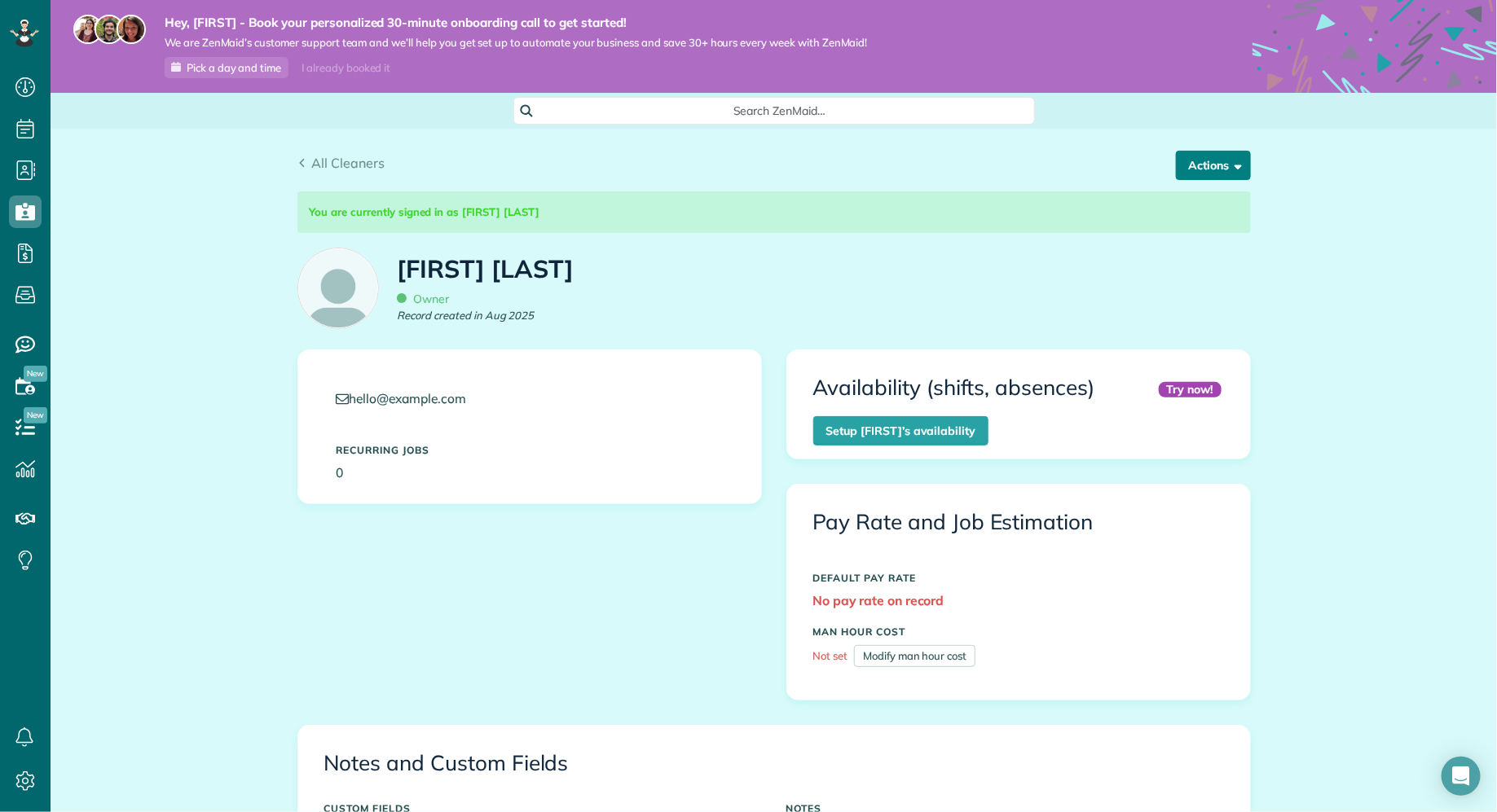 click on "Actions" at bounding box center [1213, 165] 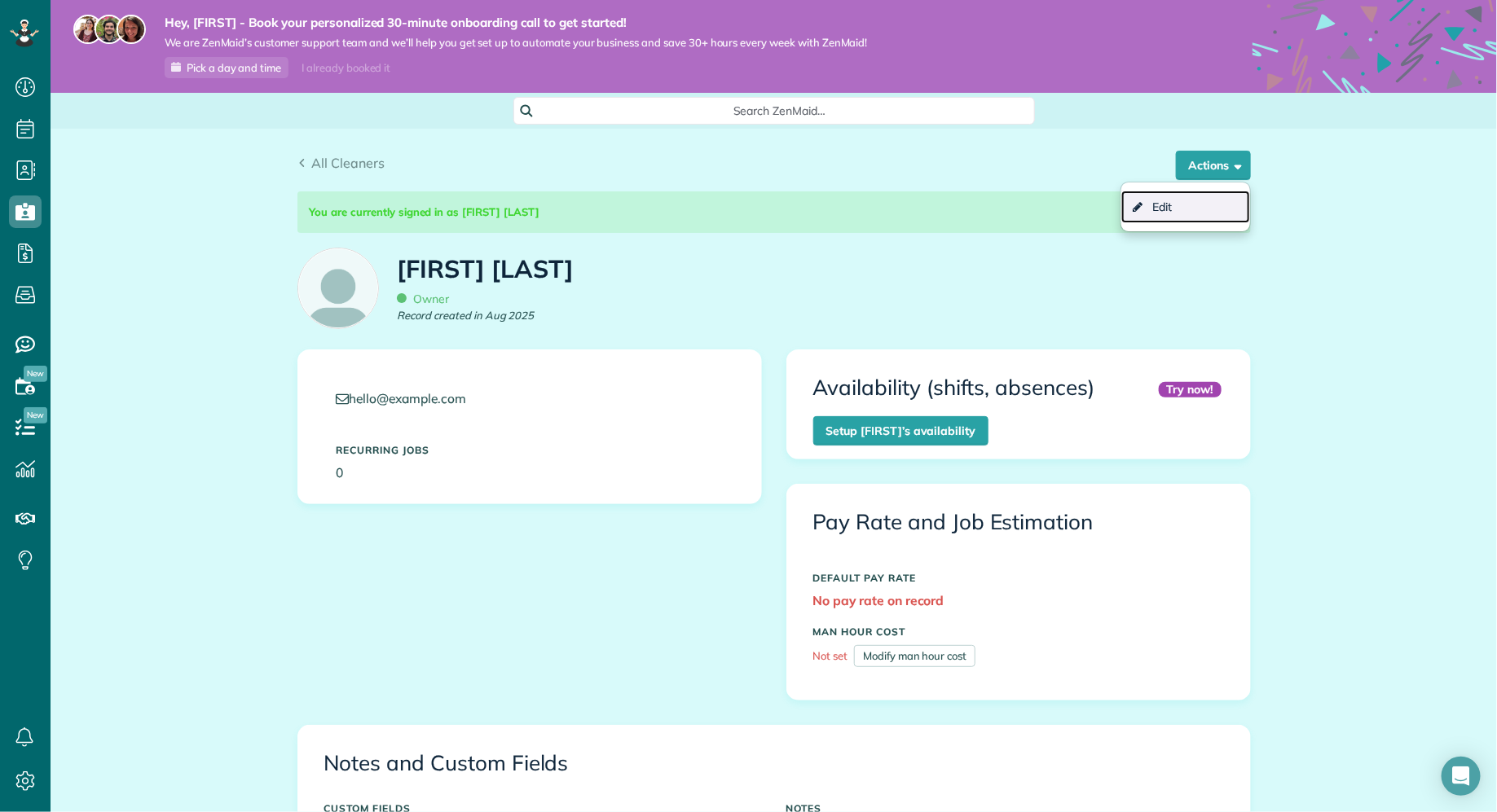 click on "Edit" at bounding box center [1186, 207] 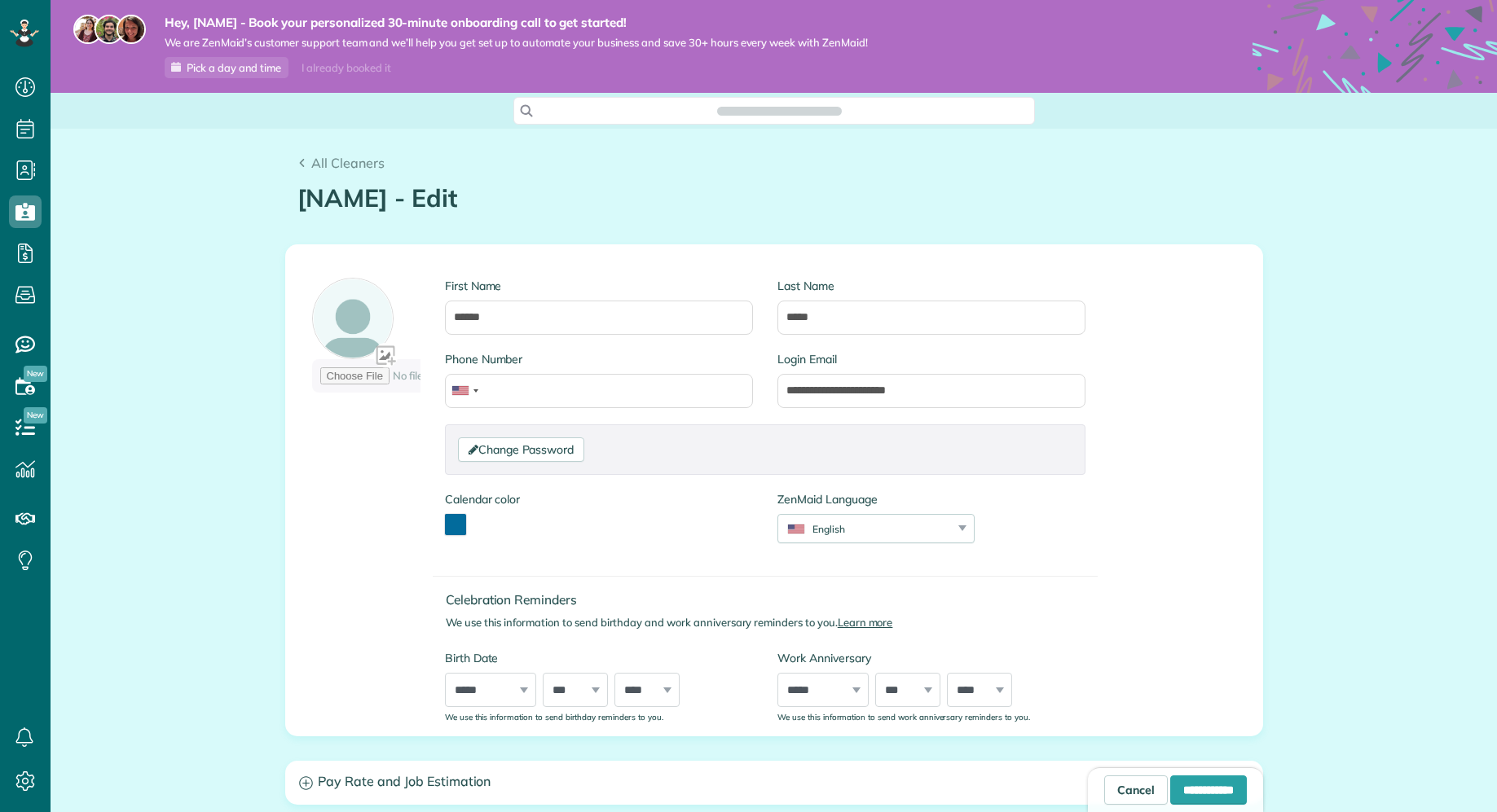 scroll, scrollTop: 0, scrollLeft: 0, axis: both 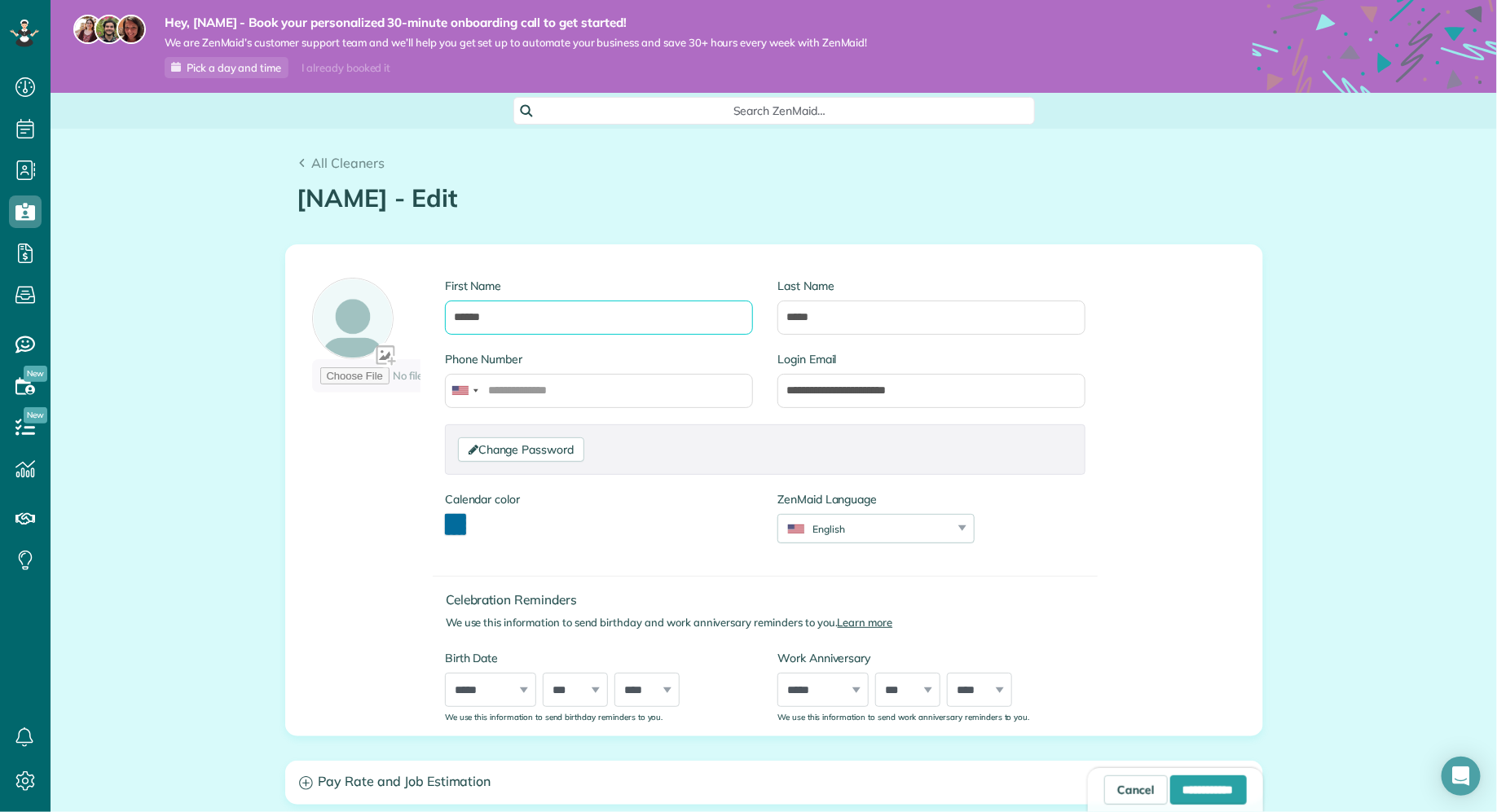 click on "******" at bounding box center [599, 318] 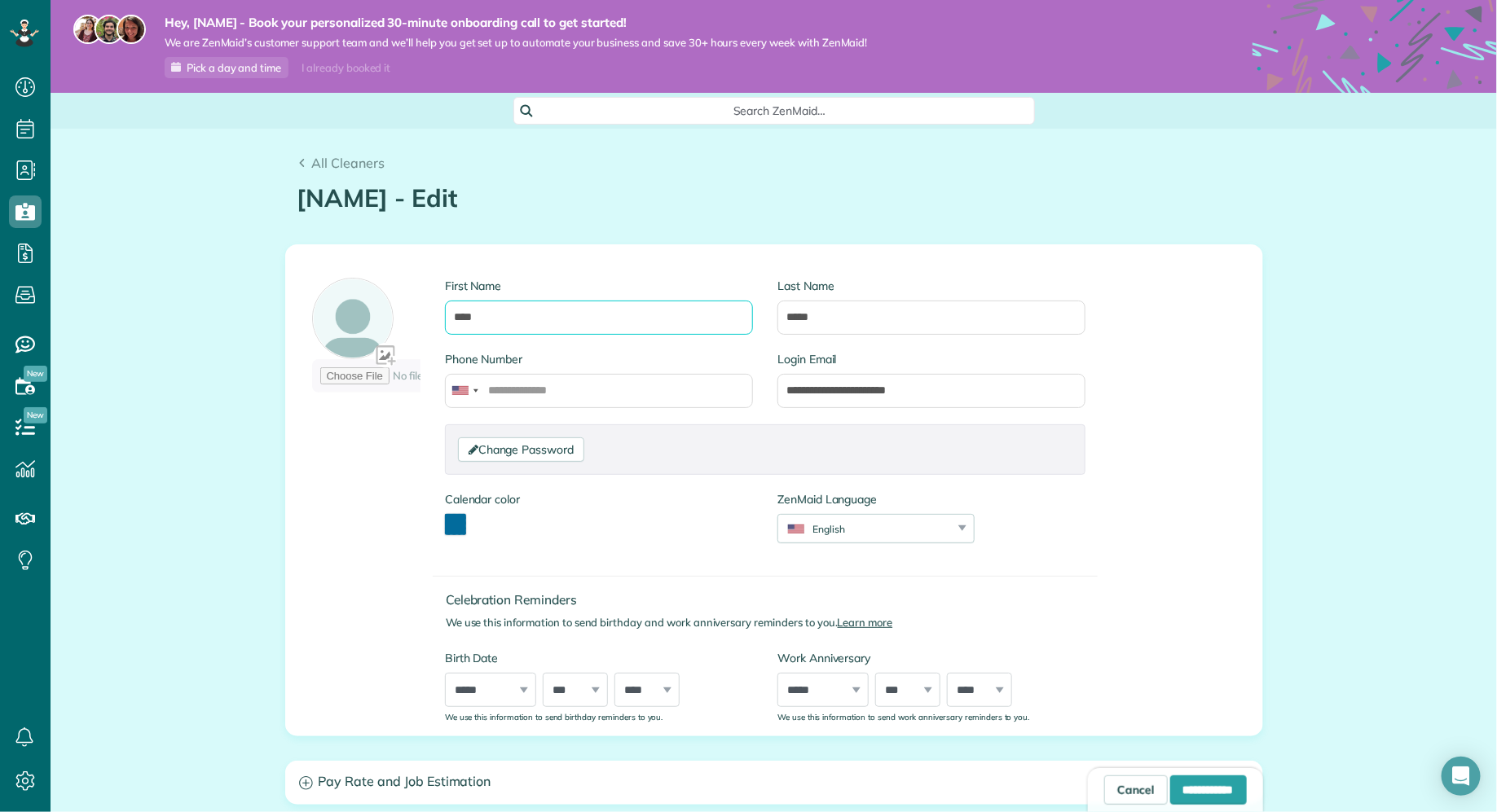 type on "****" 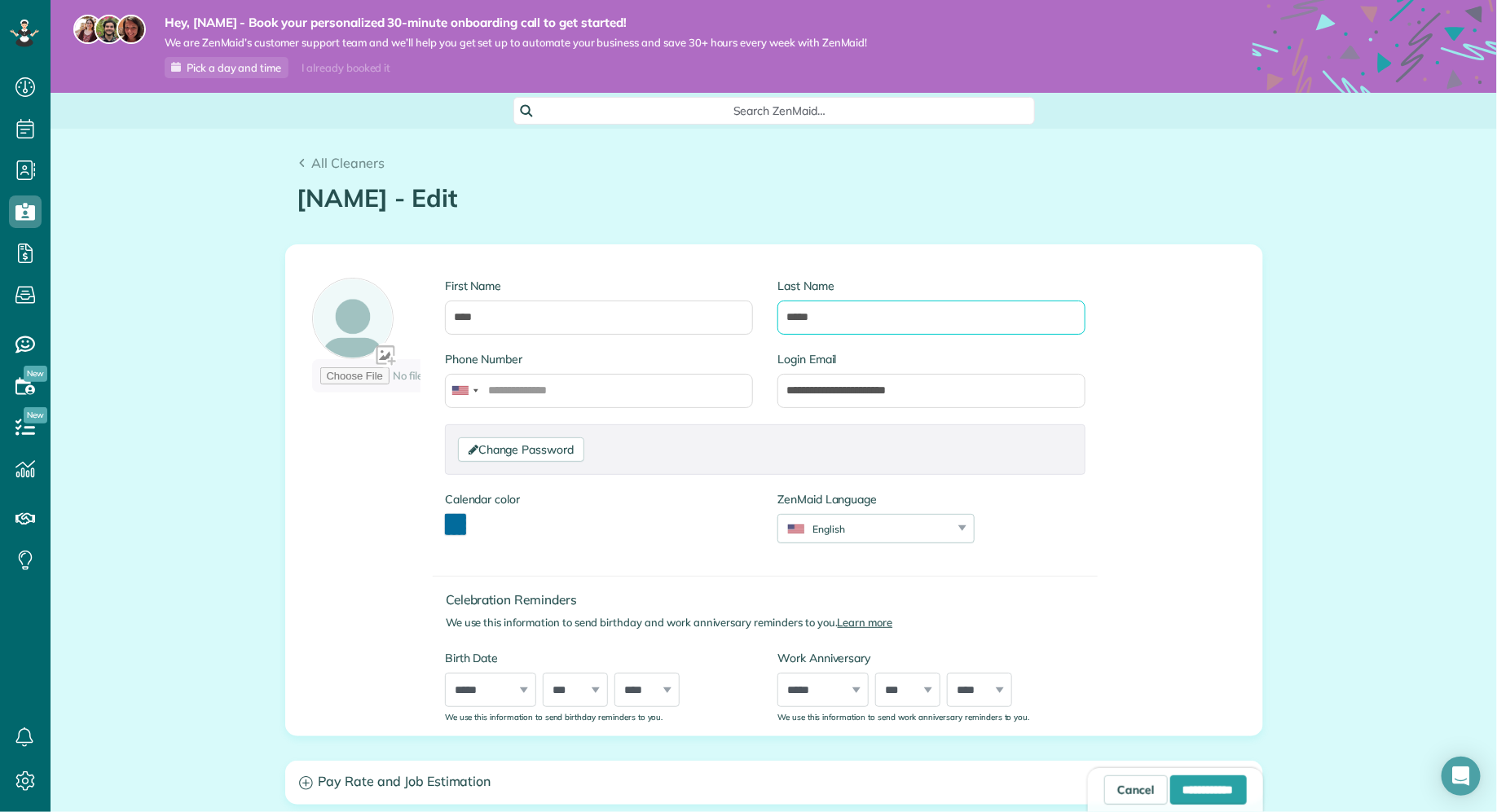 type on "*" 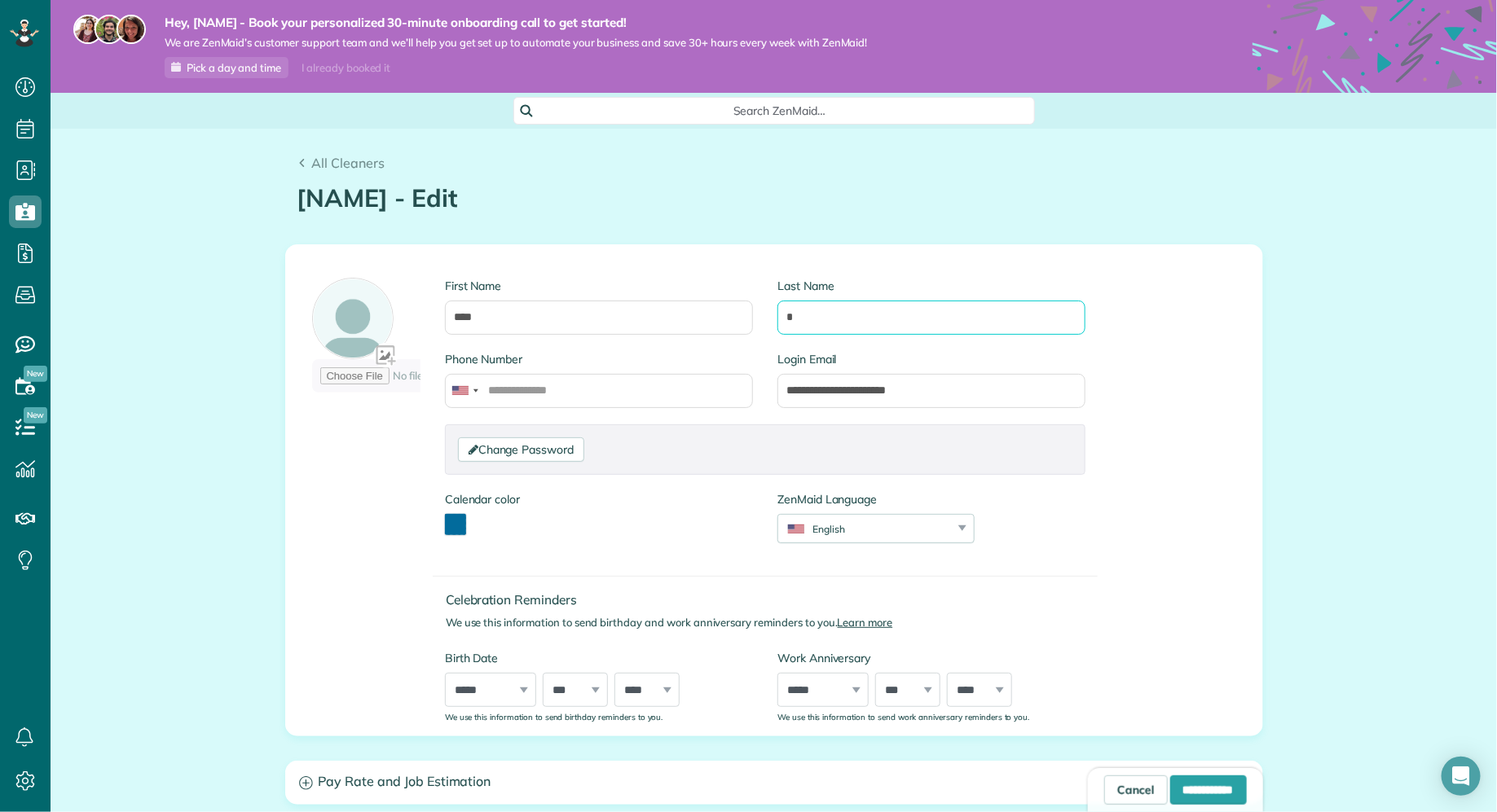 type on "*" 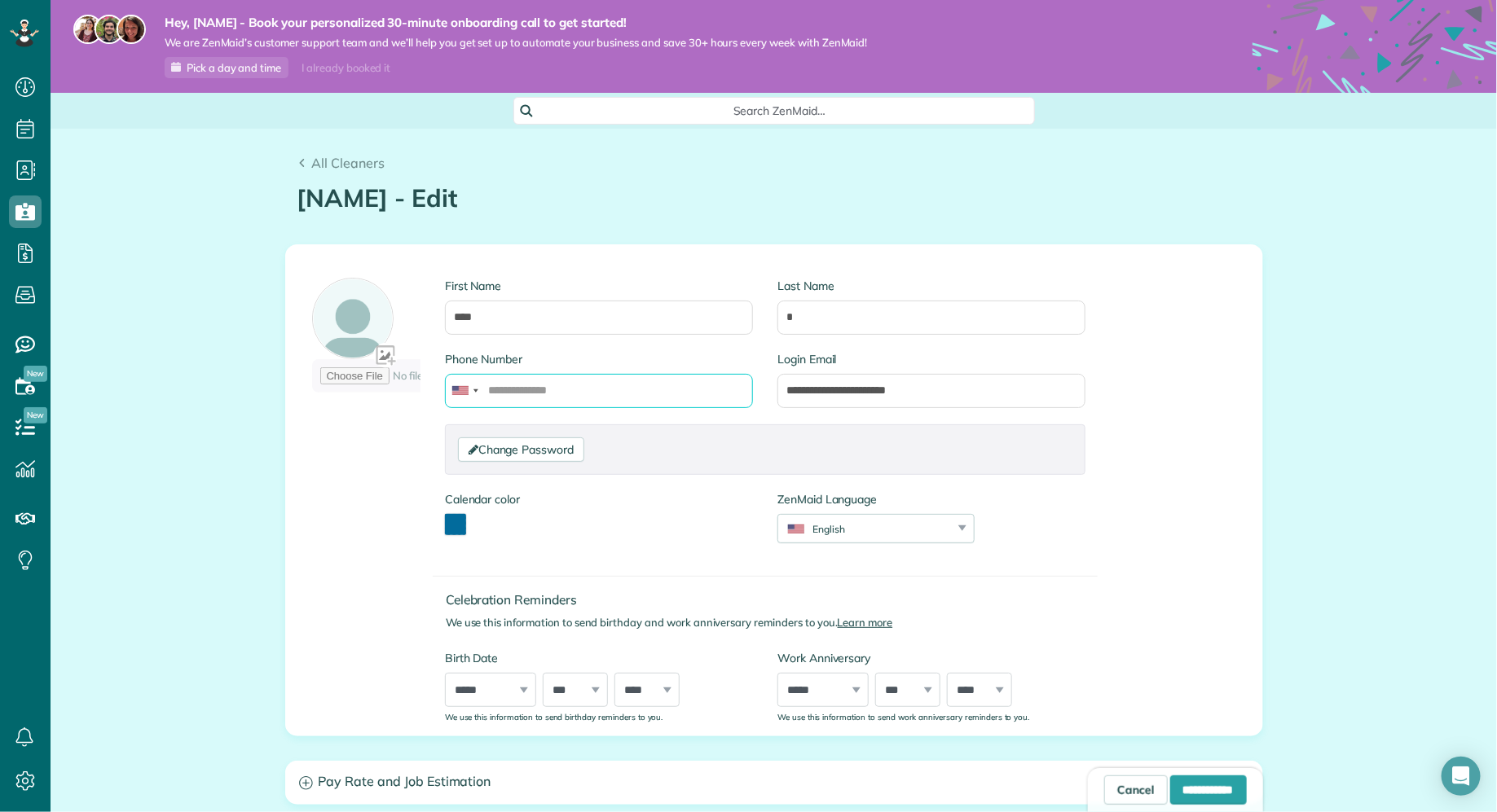 click on "Phone Number" at bounding box center [599, 391] 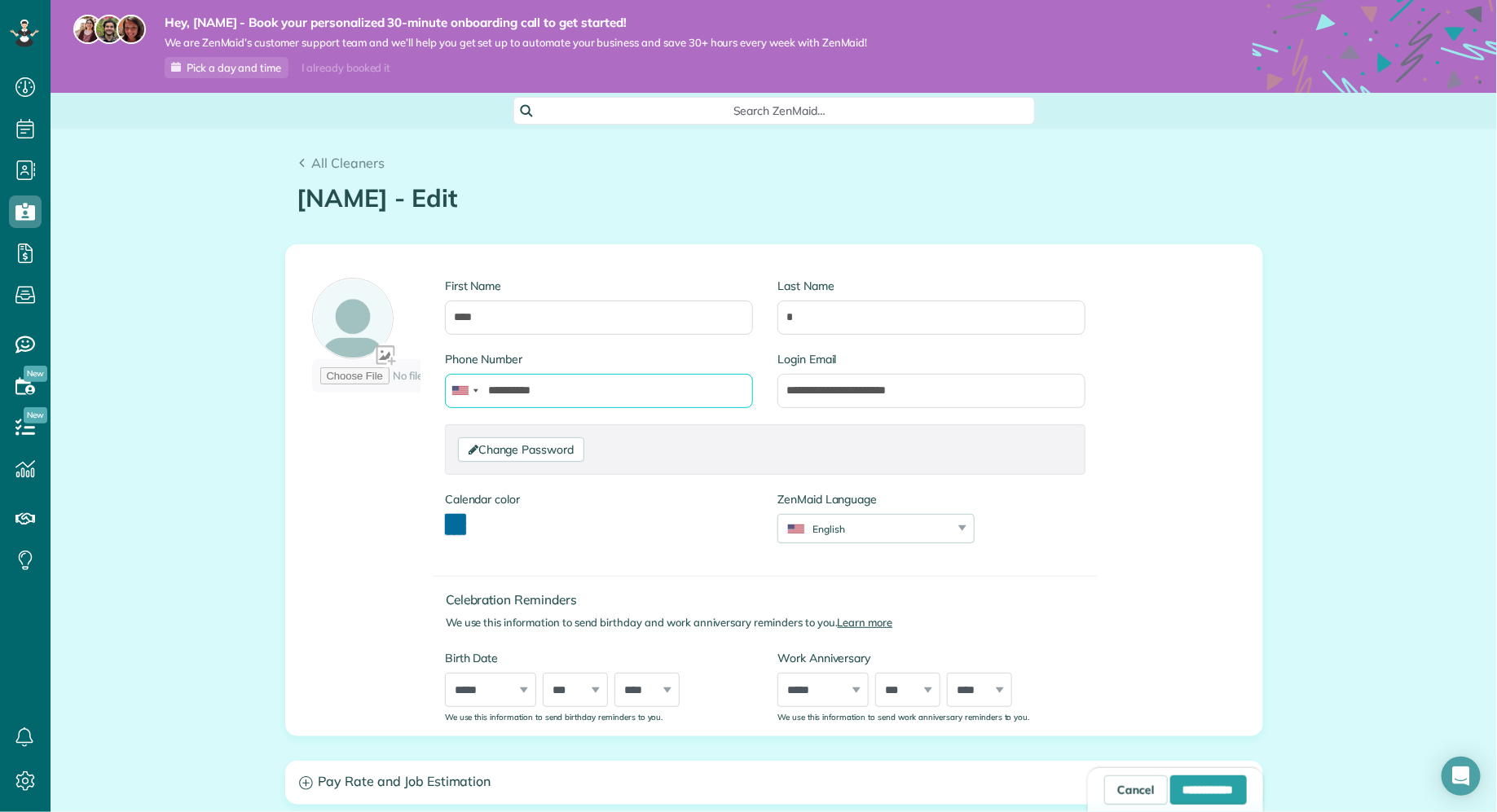 type on "**********" 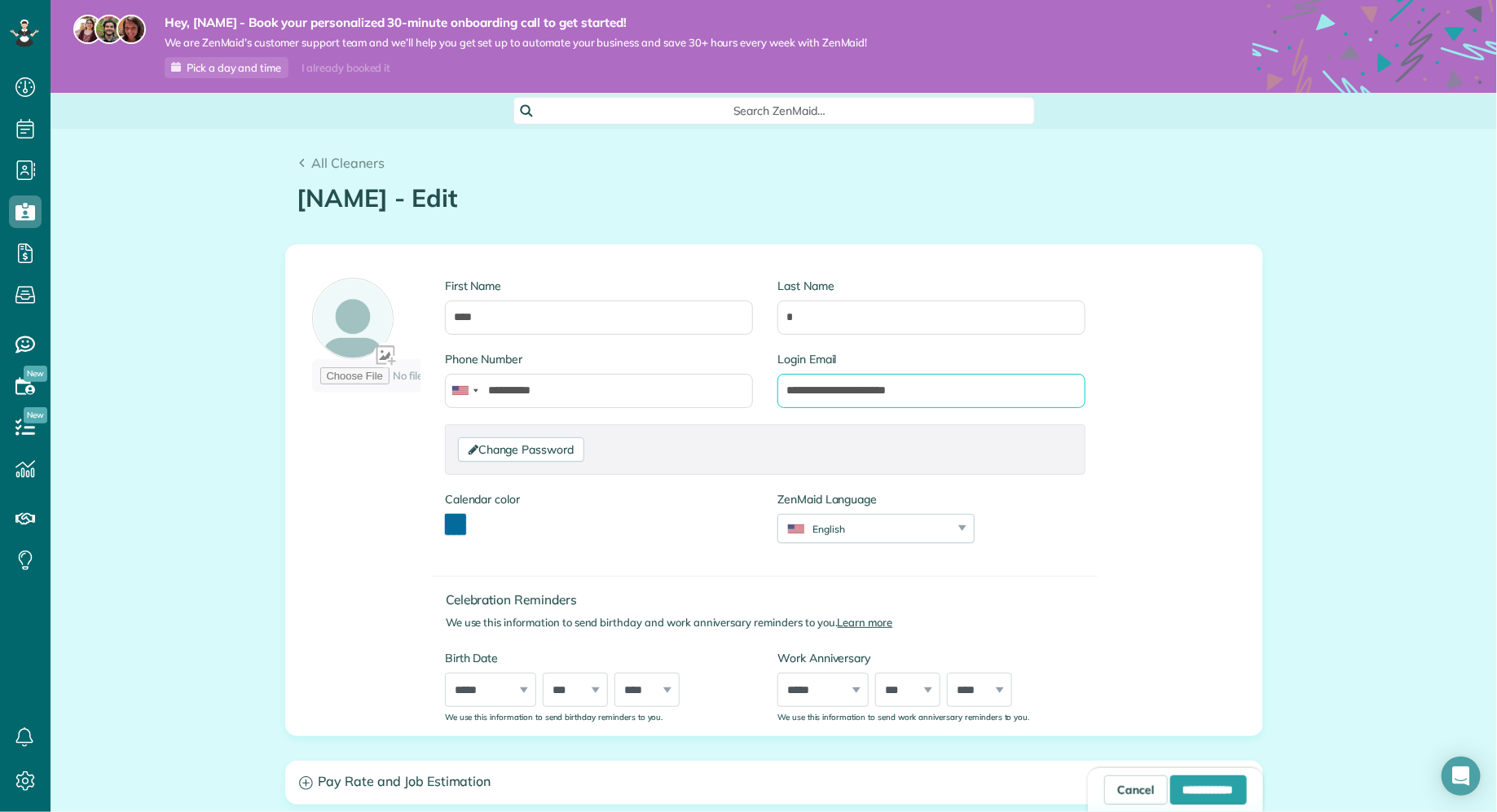 click on "**********" at bounding box center (931, 391) 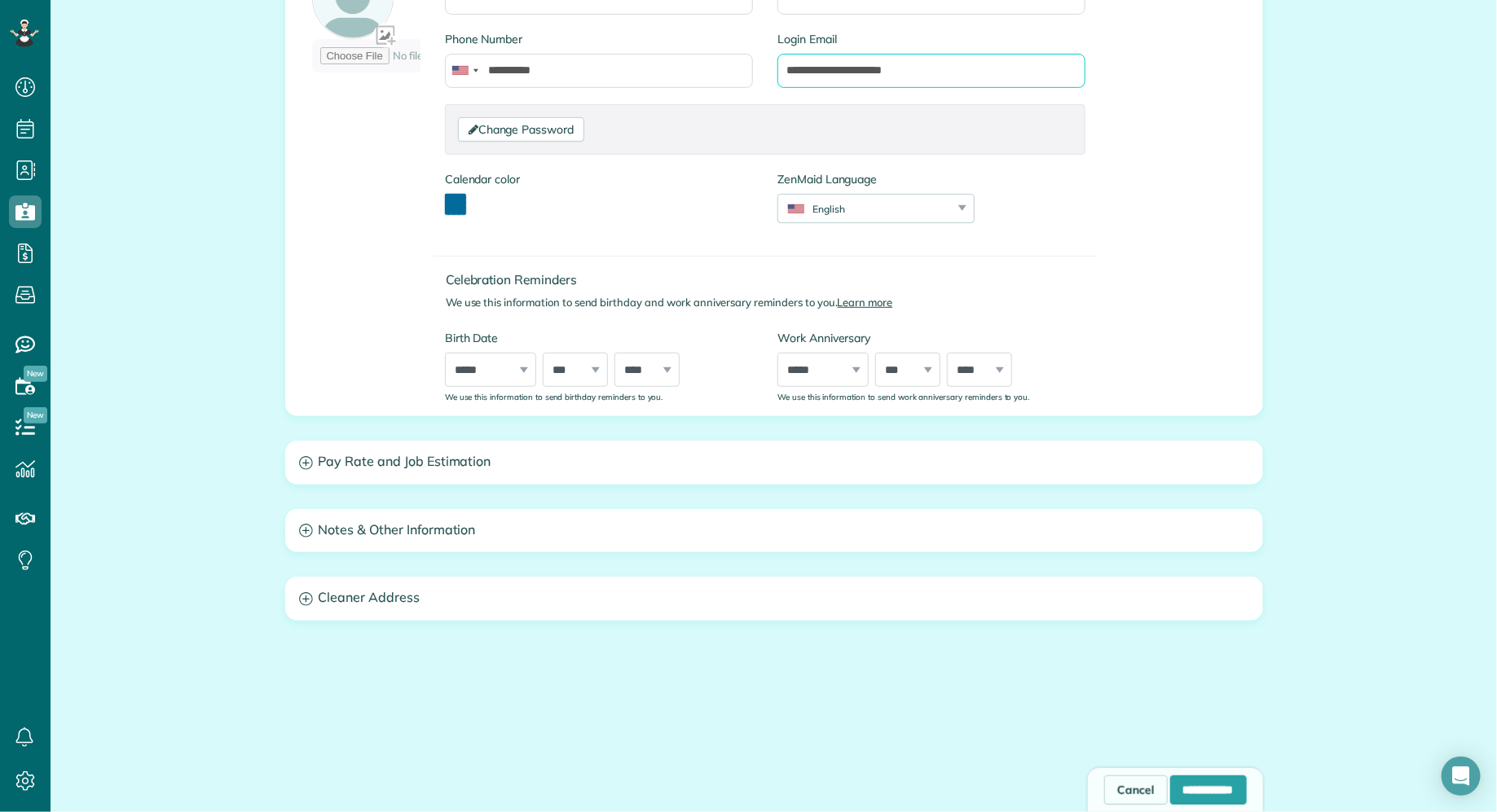 scroll, scrollTop: 345, scrollLeft: 0, axis: vertical 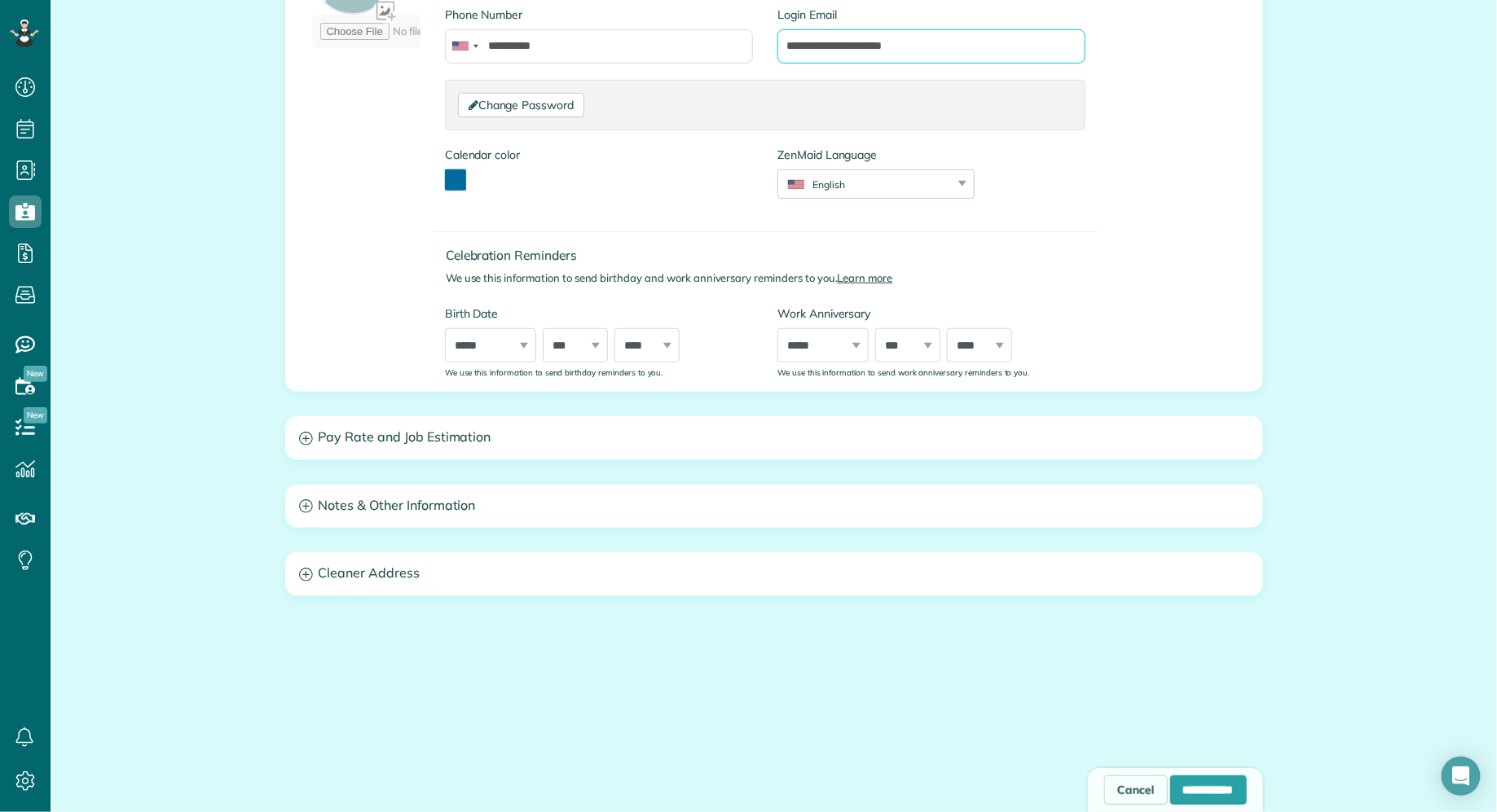 type on "**********" 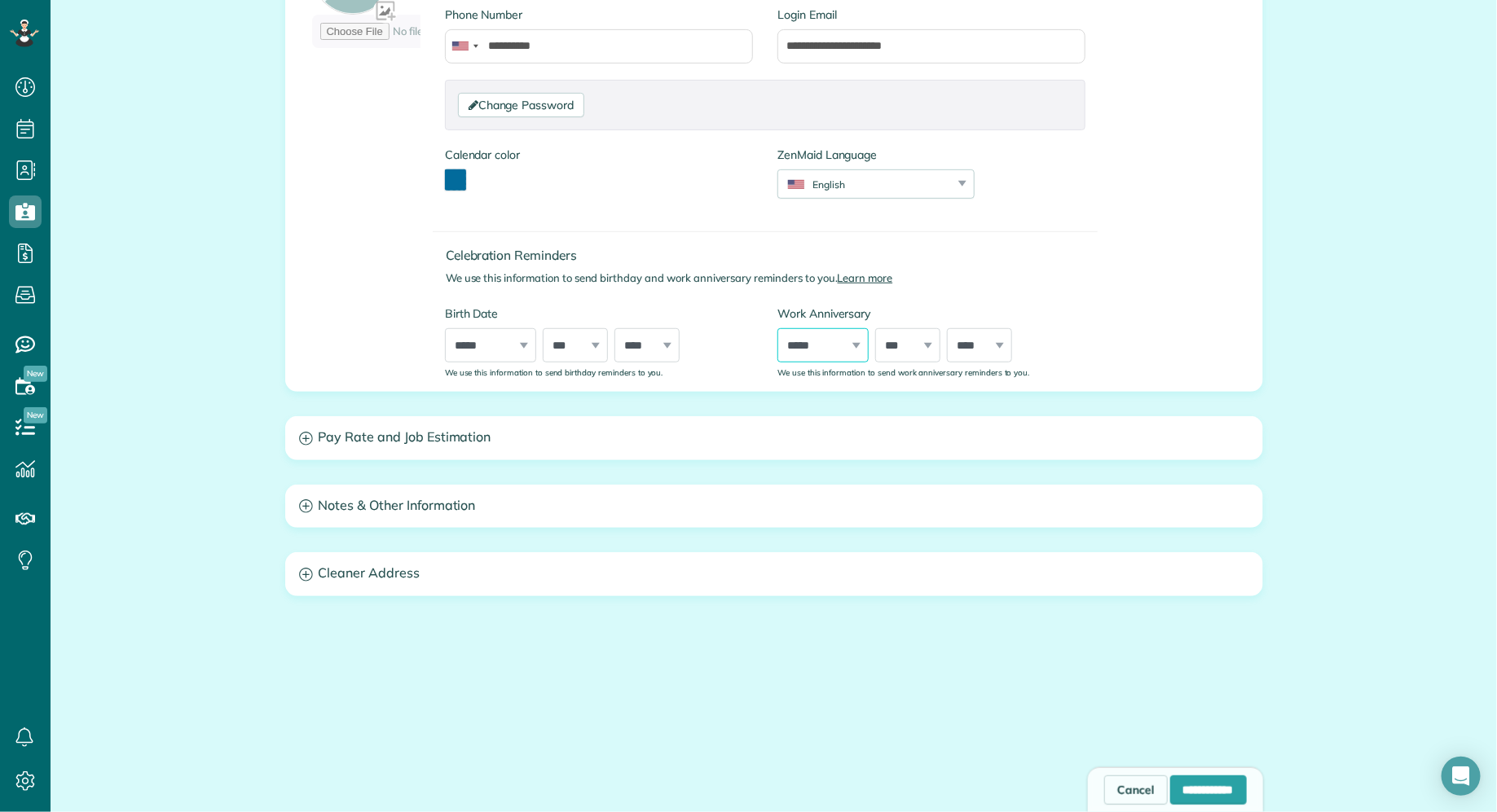 click on "*****
*******
********
*****
*****
***
****
****
******
*********
*******
********
********" at bounding box center [823, 345] 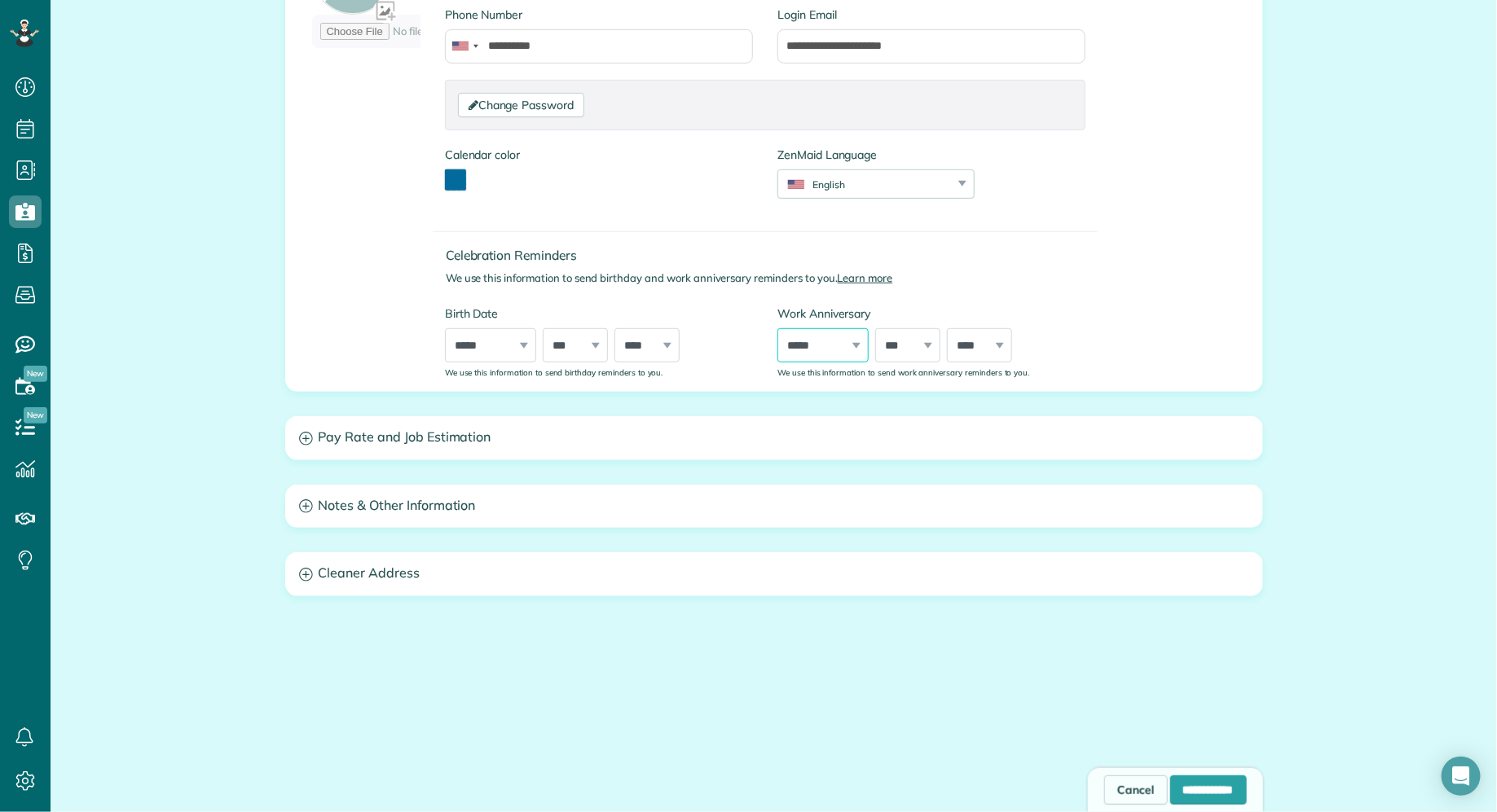 select on "*" 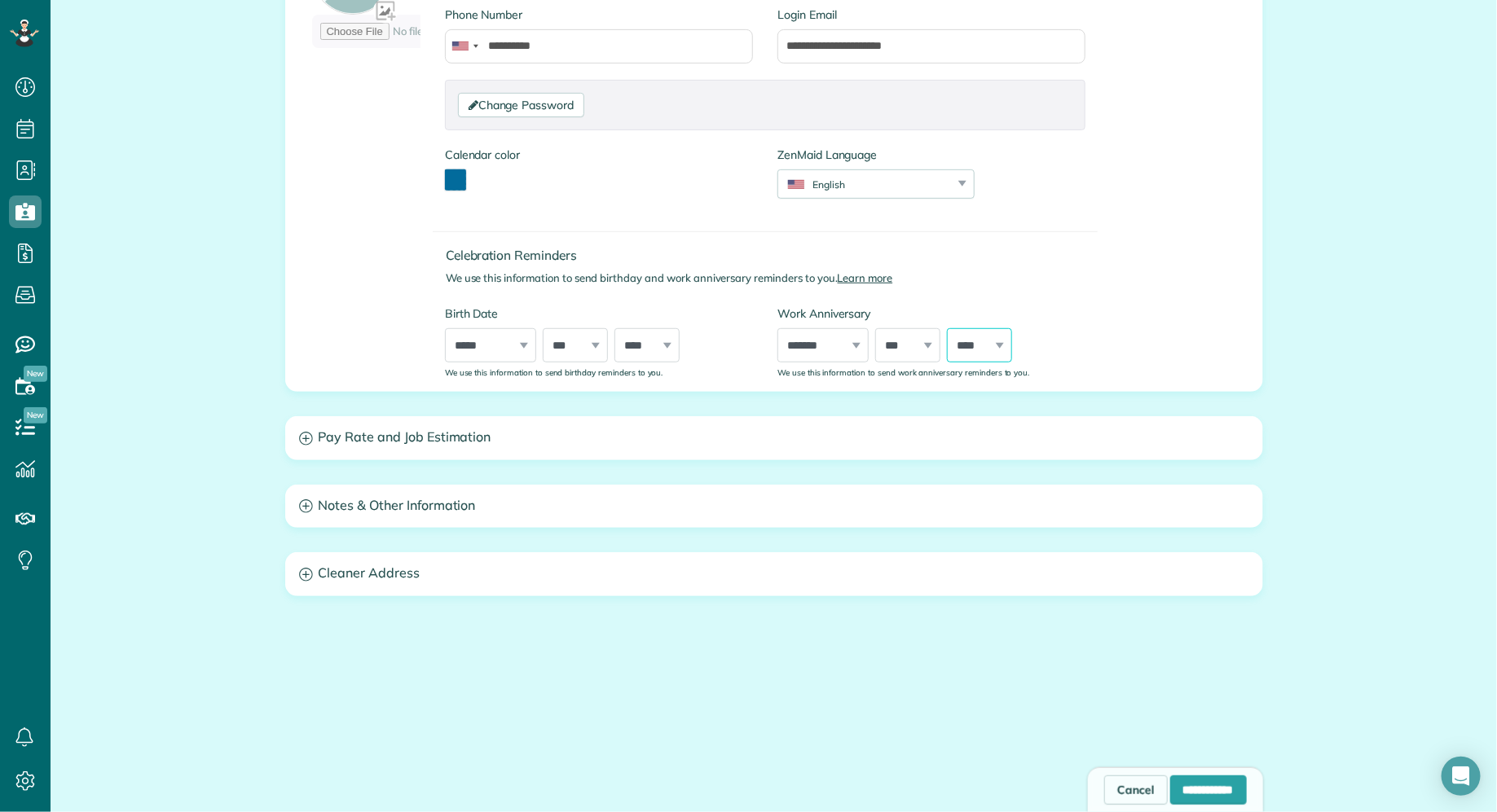 click on "****
****
****
****
****
****
****
****
****
****
****
****
****
****
****
****
****
****
****
****
****
****
****
****
****
****
****
****
****
****
****
****
****
****
****
****
****
****
****
****
****
****
****
****
****
****
****
****
****
****
****
****
****" at bounding box center (980, 345) 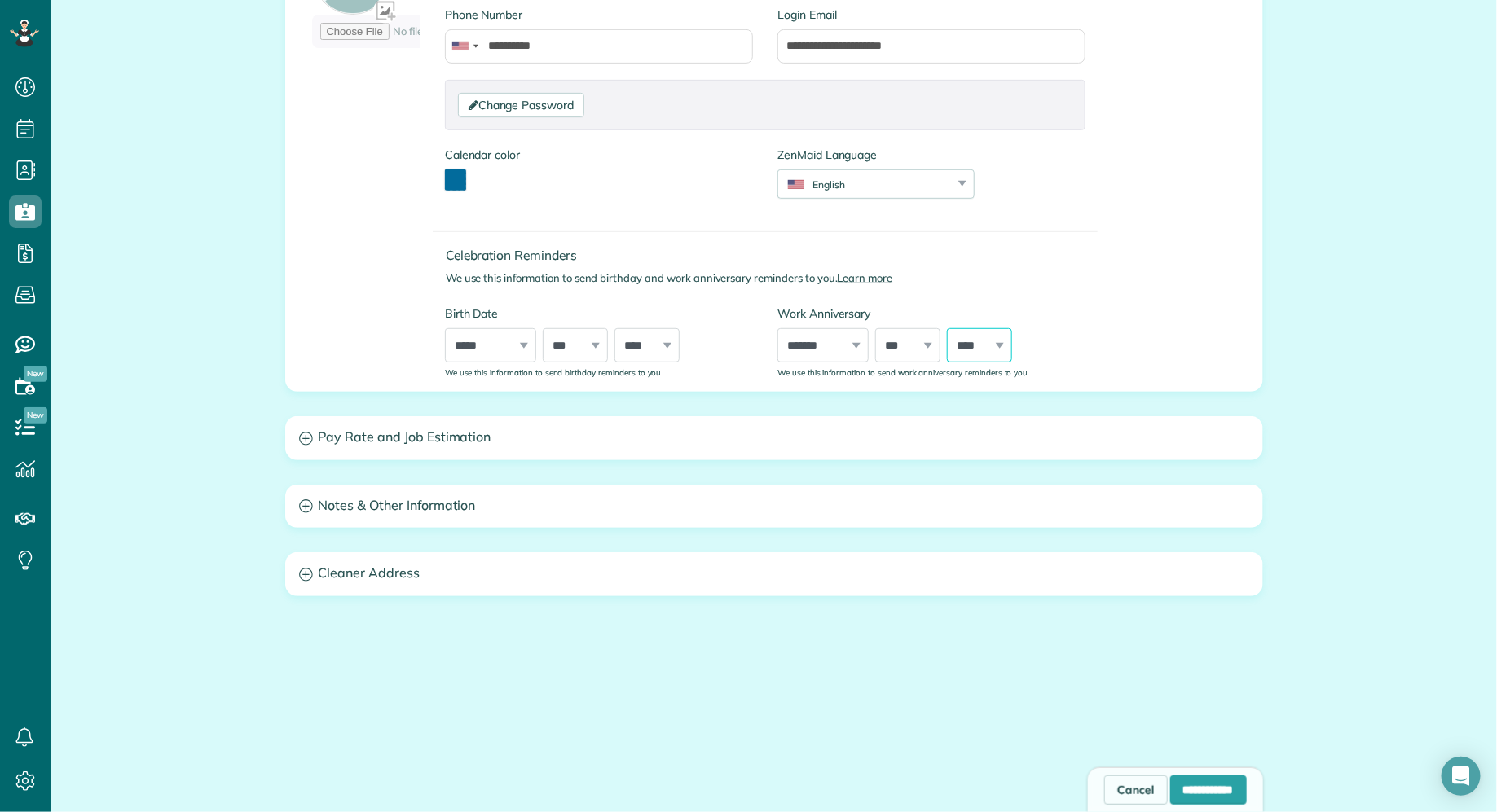 select on "****" 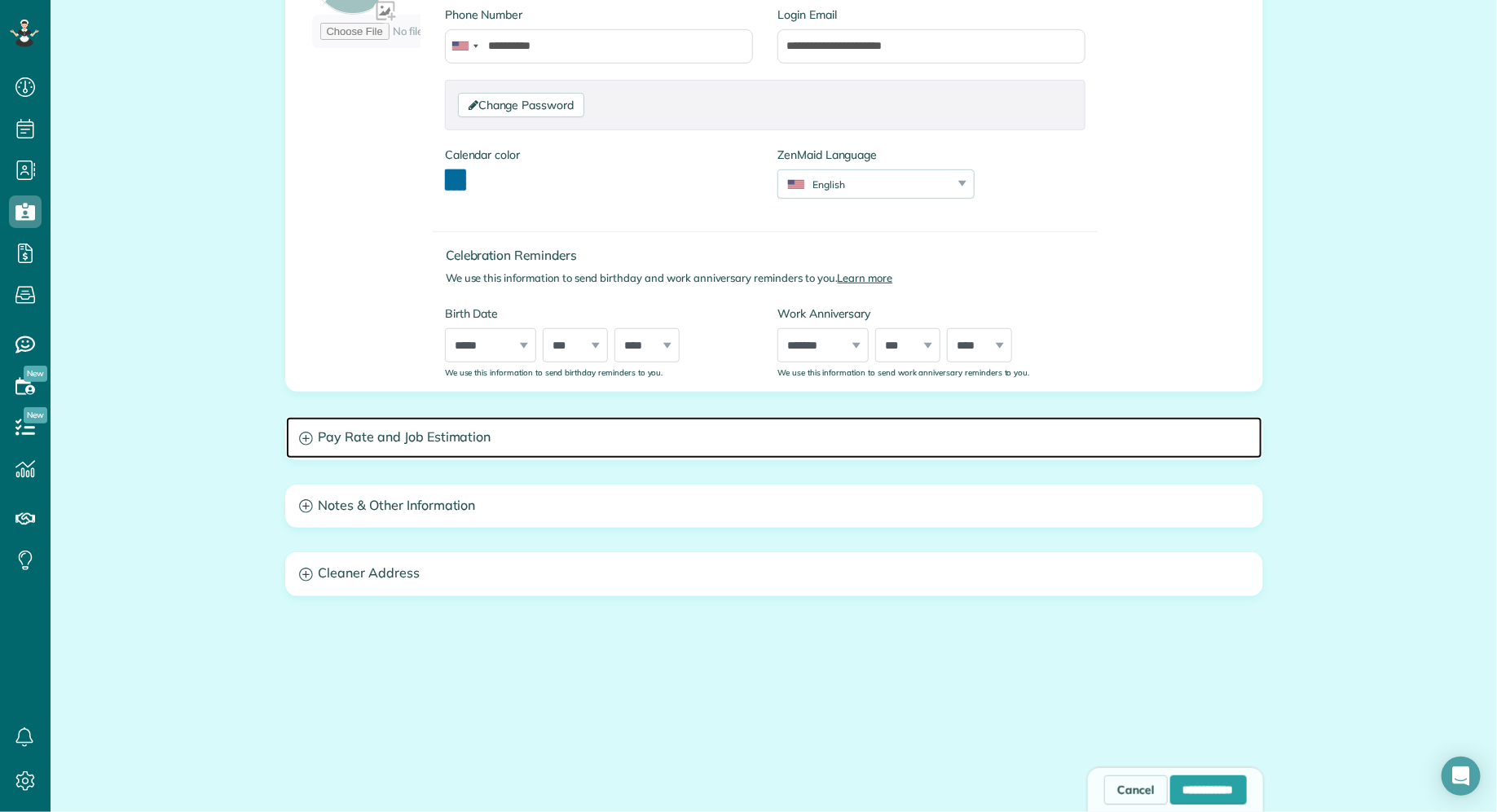 click on "Pay Rate and Job Estimation" at bounding box center (774, 437) 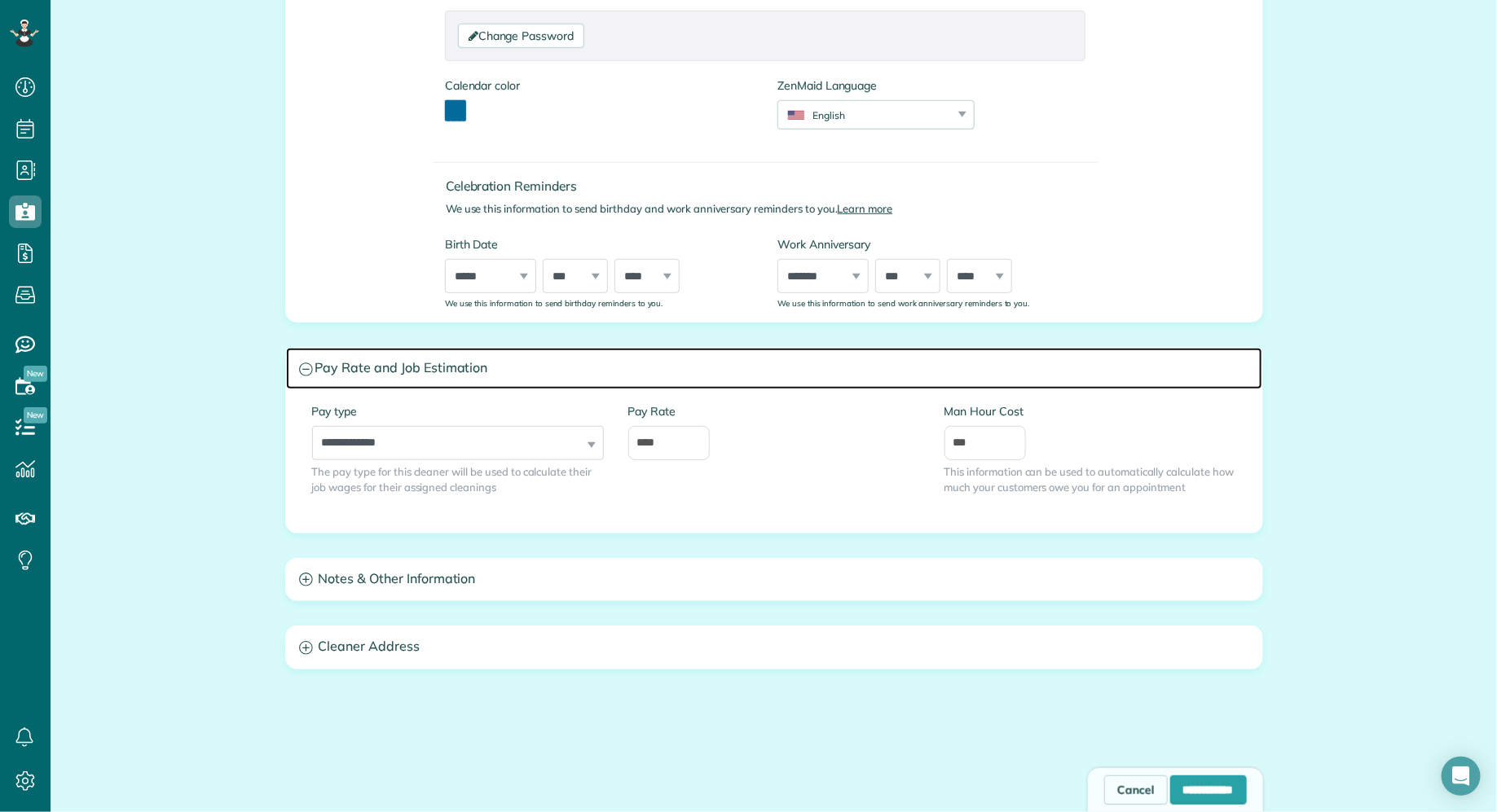 scroll, scrollTop: 415, scrollLeft: 0, axis: vertical 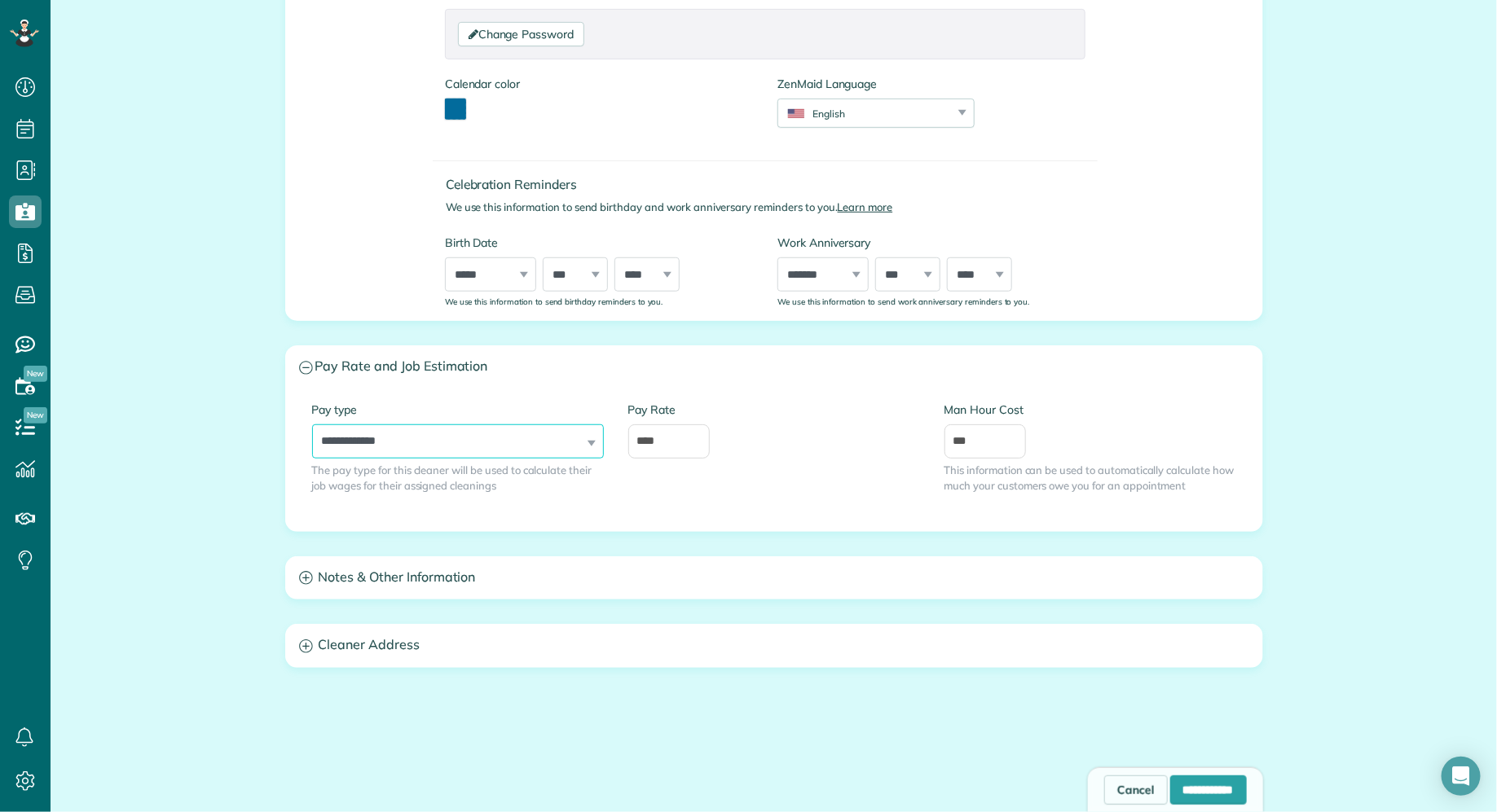click on "**********" at bounding box center [458, 441] 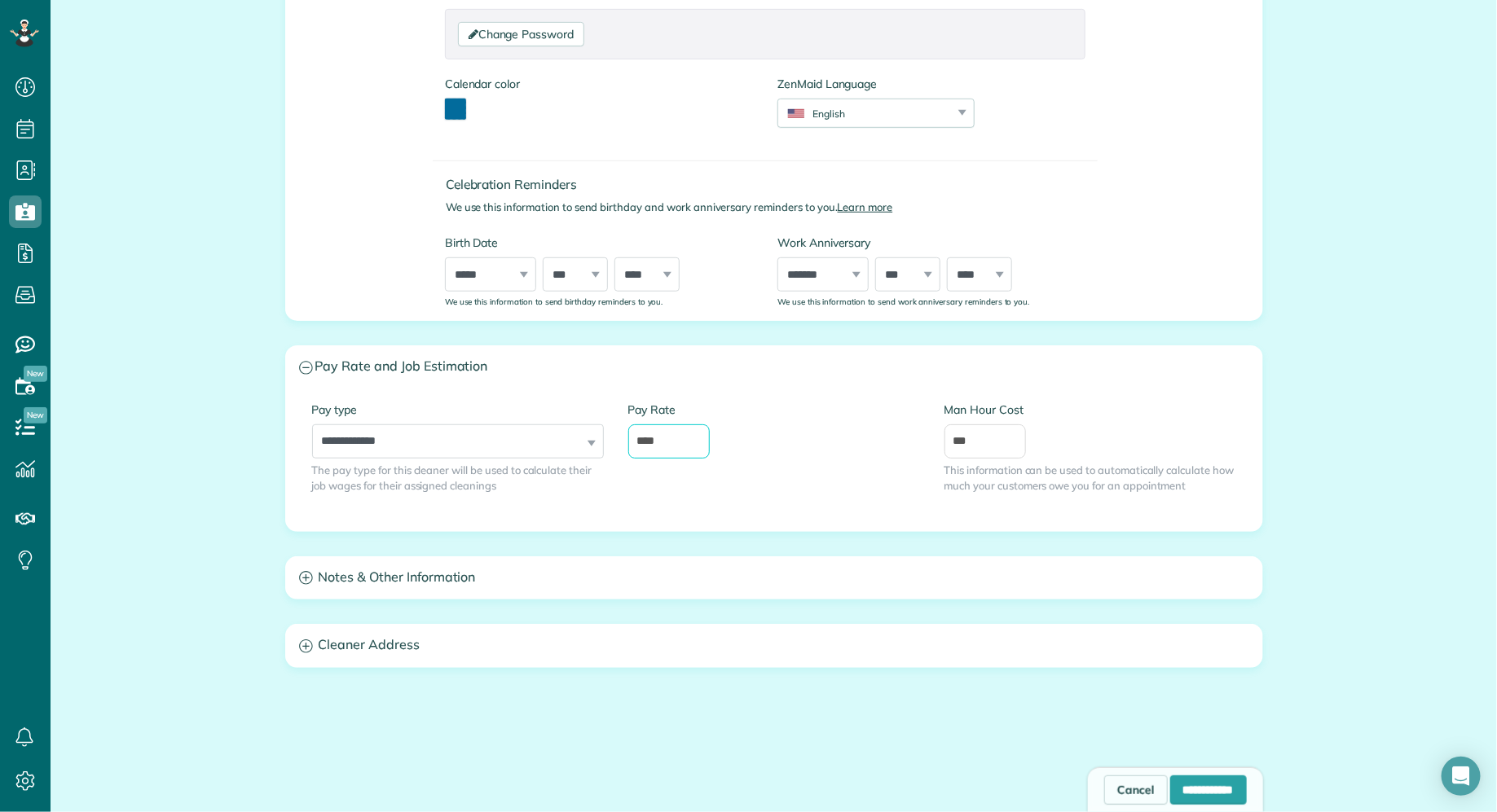 click on "****" at bounding box center (669, 441) 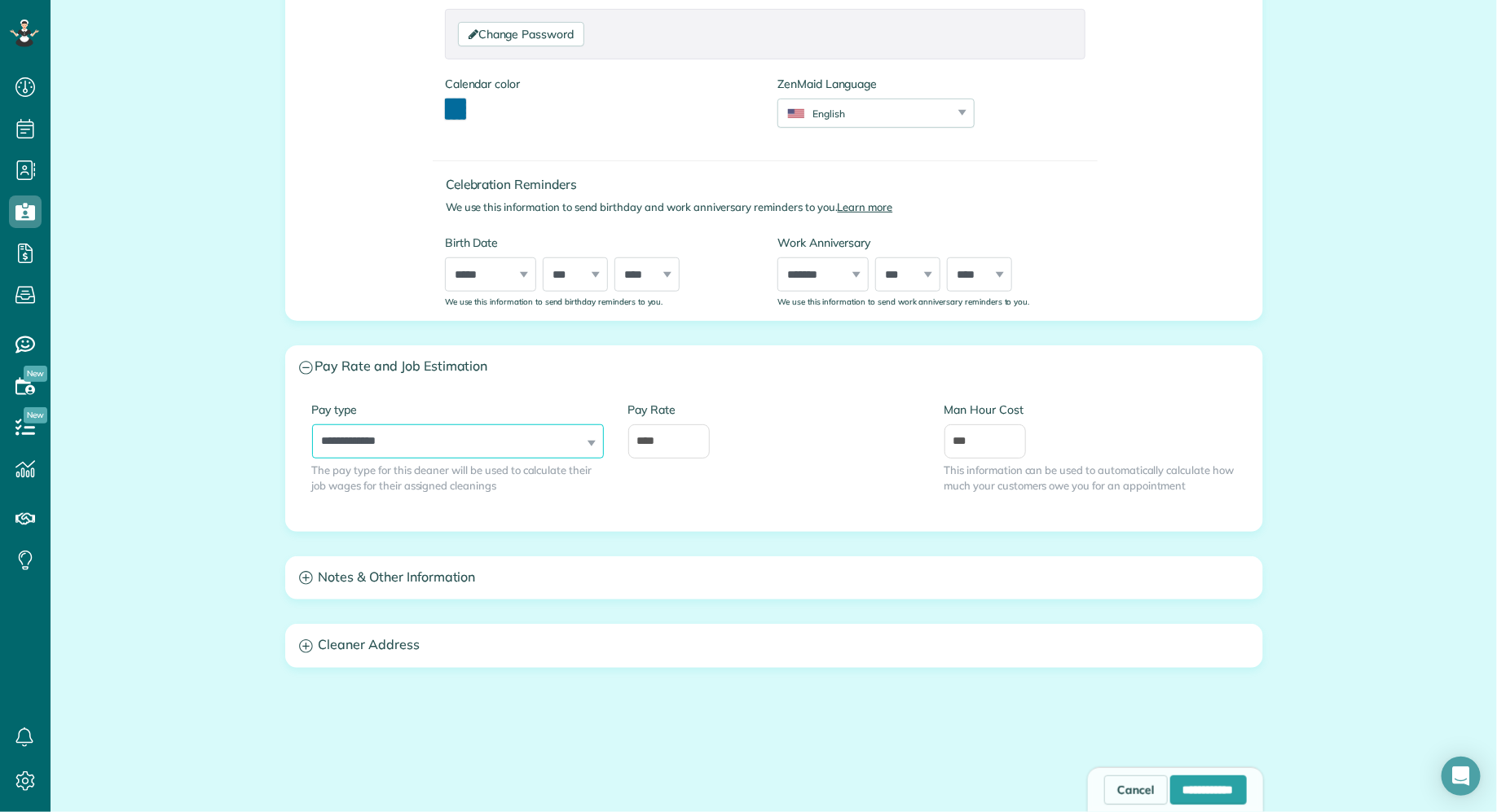 click on "**********" at bounding box center [458, 441] 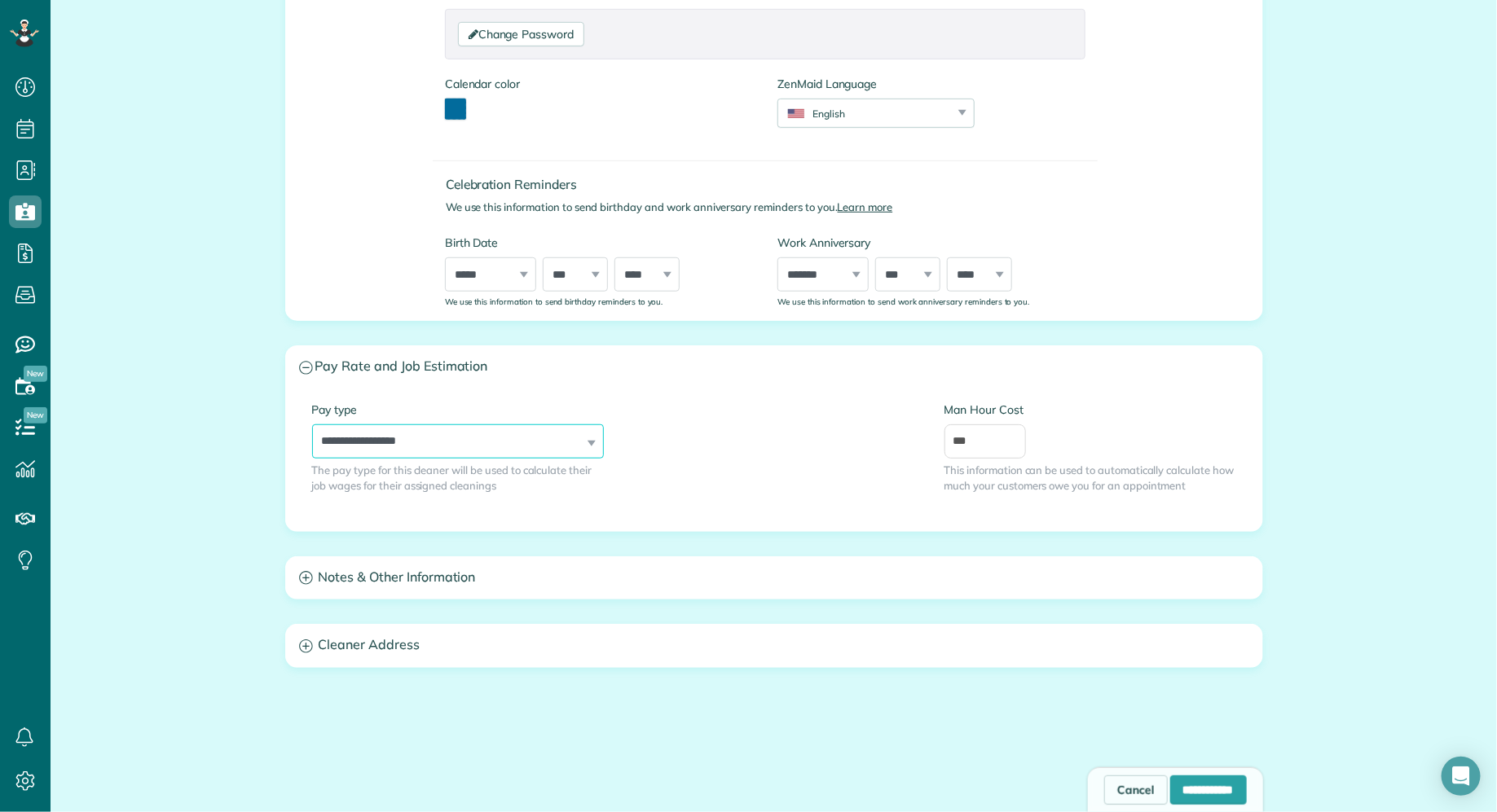 click on "**********" at bounding box center [458, 441] 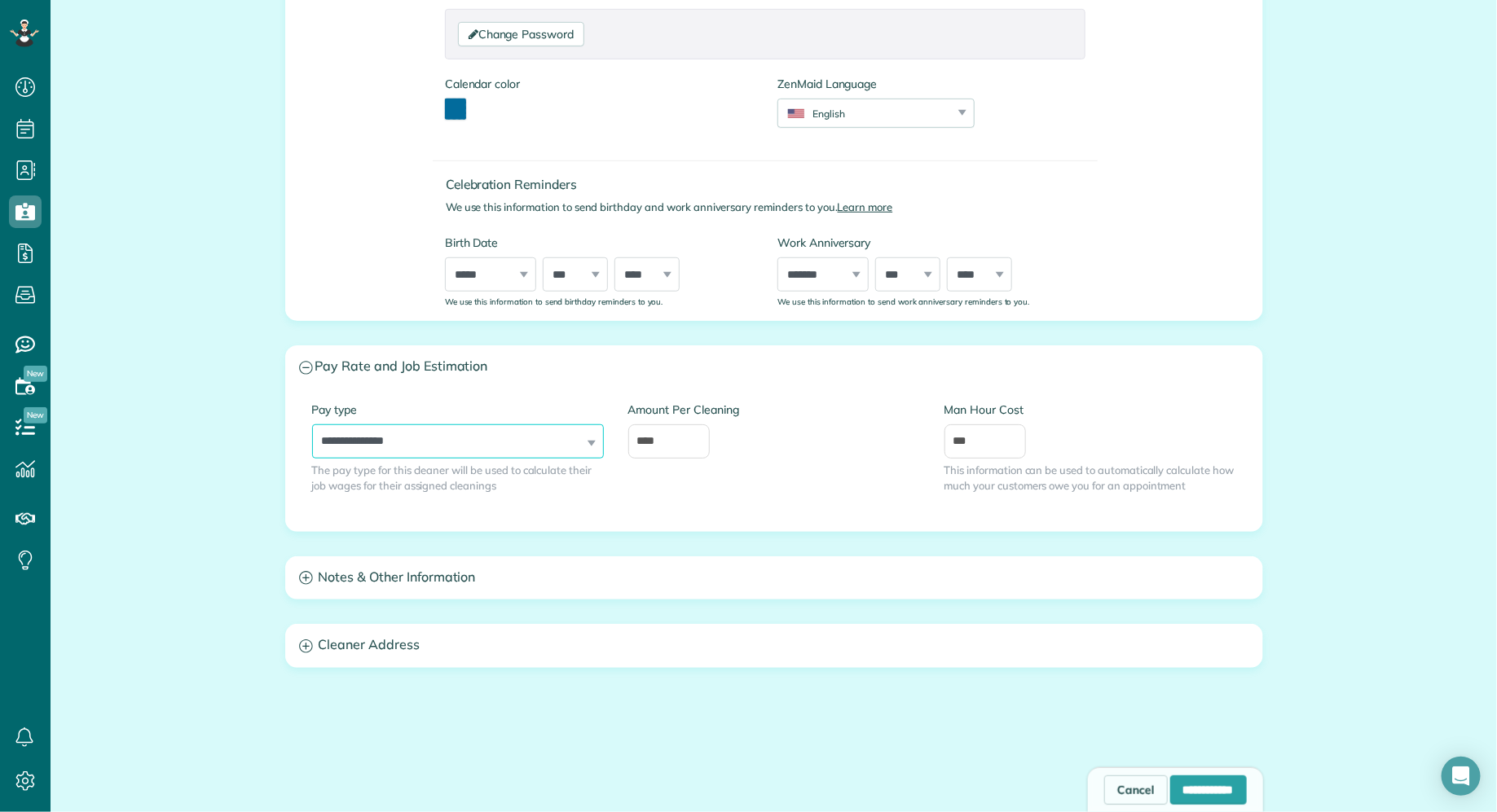 click on "**********" at bounding box center (458, 441) 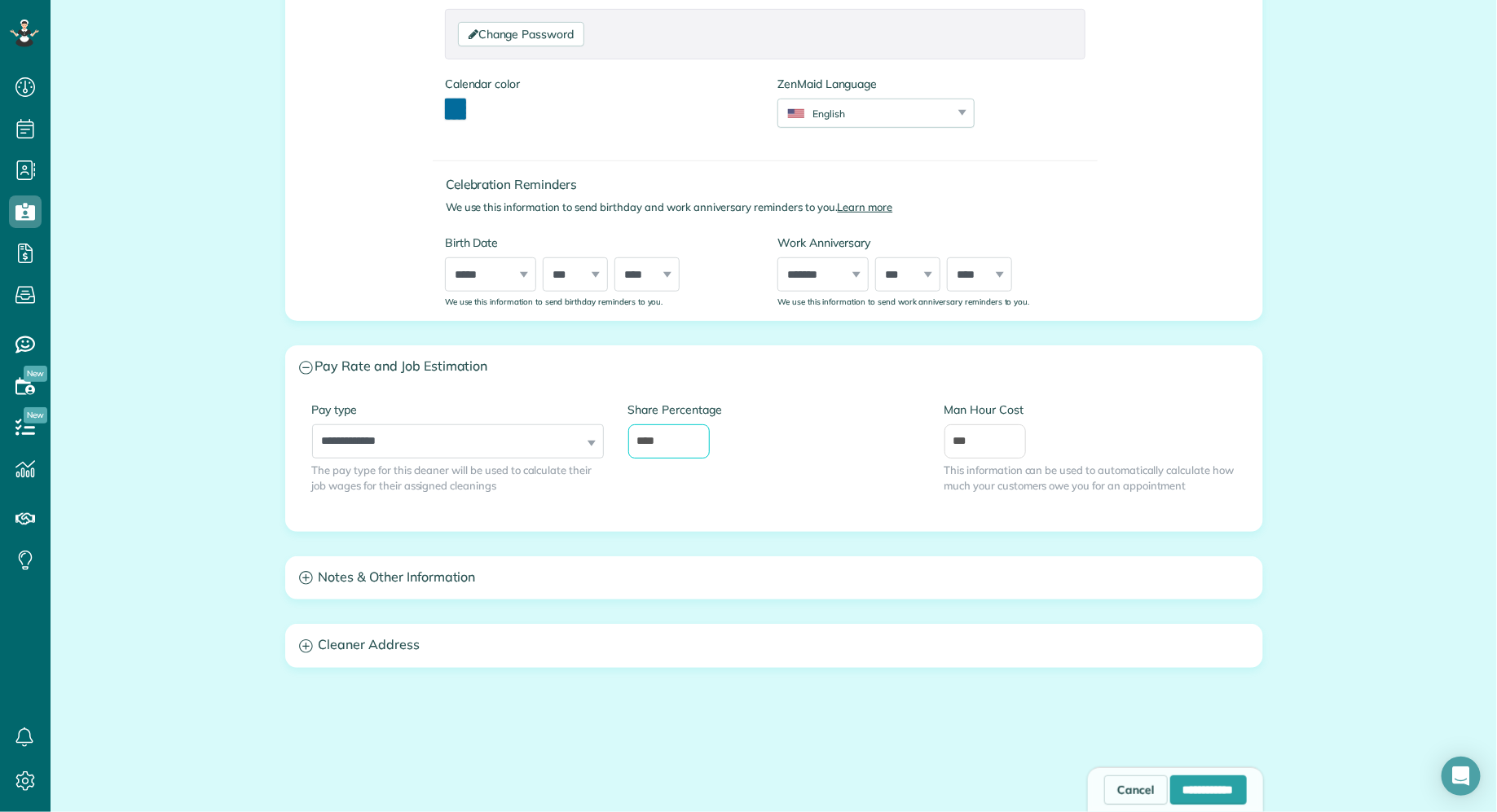 click on "****" at bounding box center (669, 441) 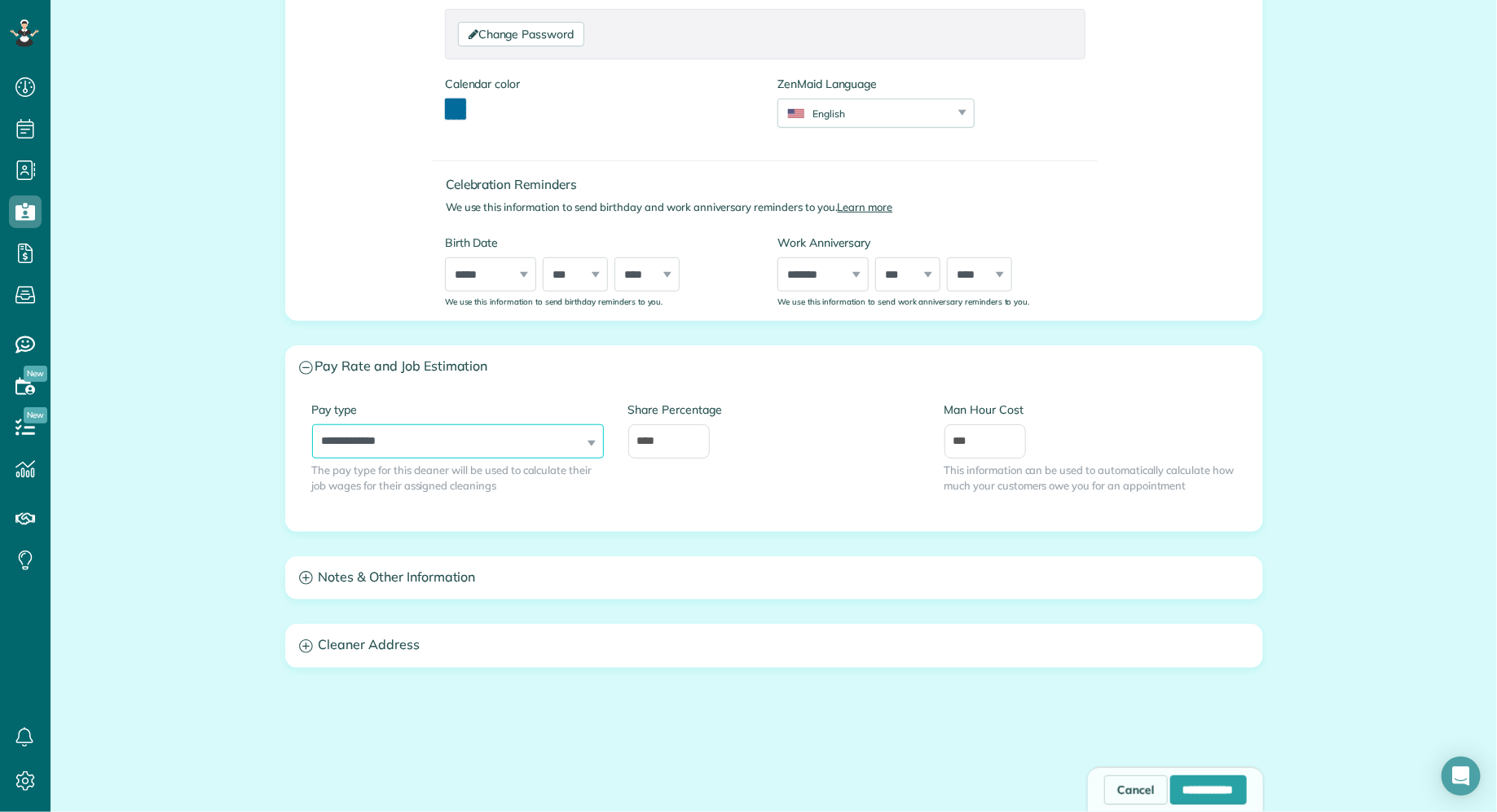 click on "**********" at bounding box center [458, 441] 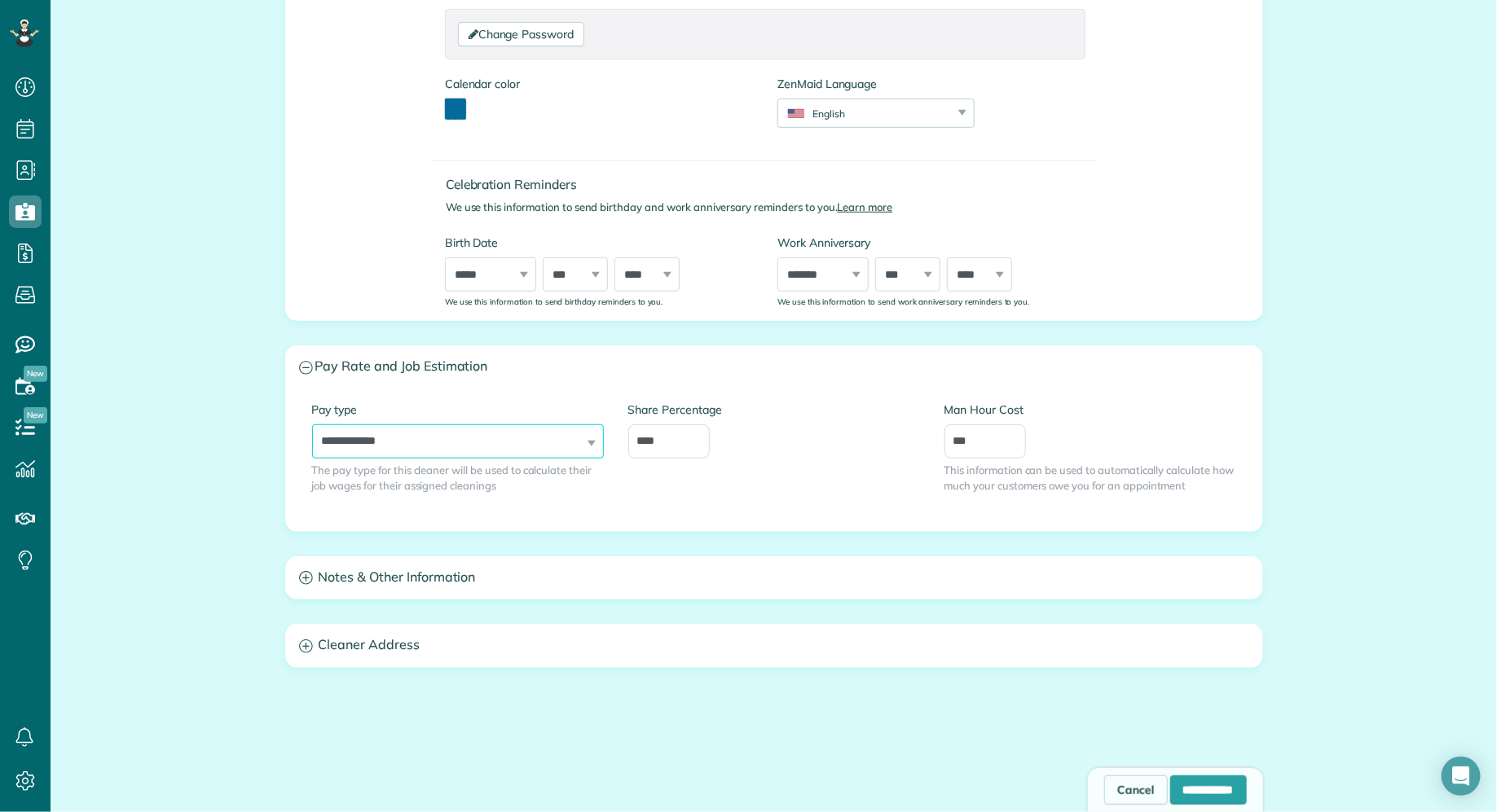 select on "**********" 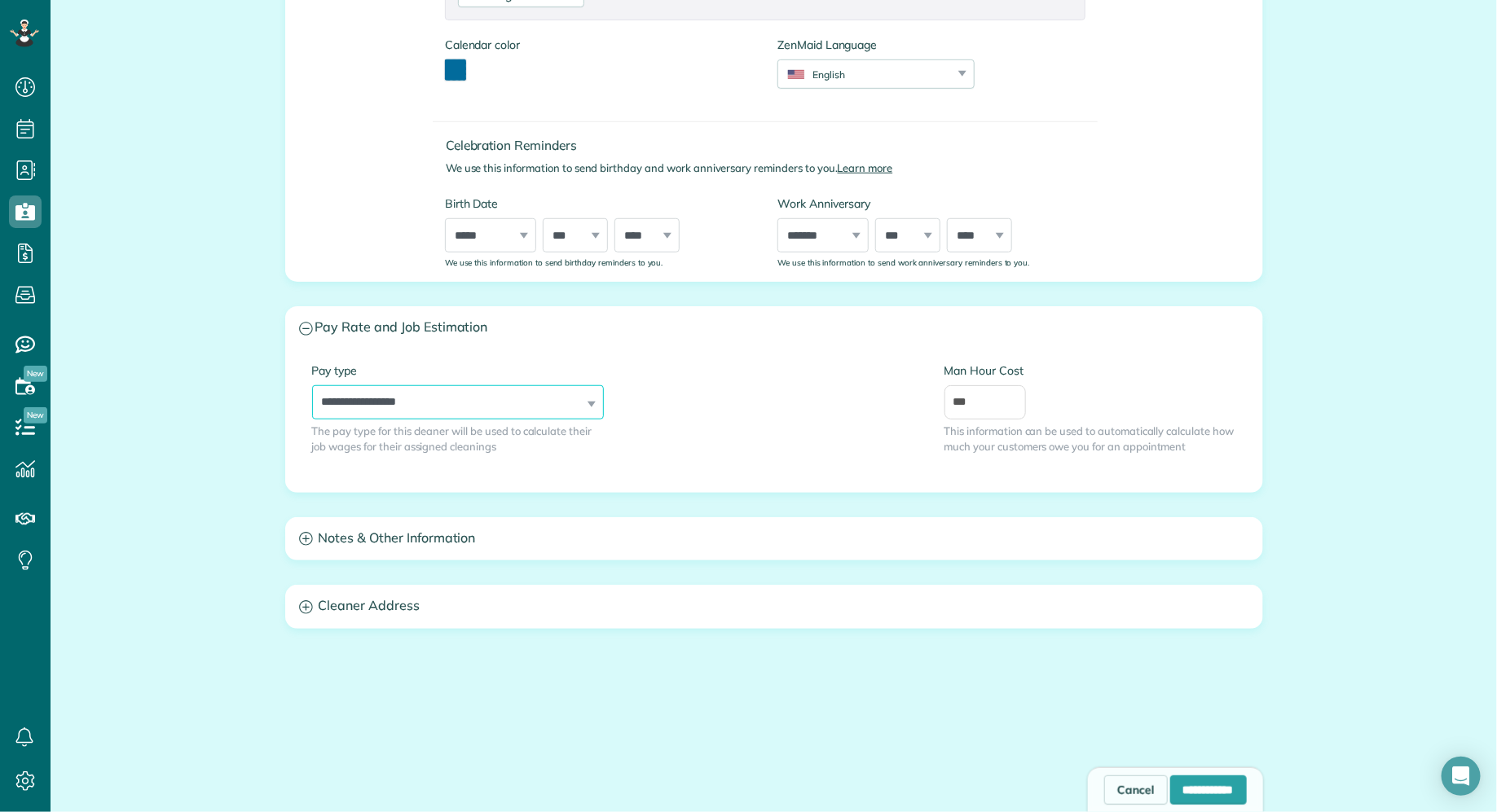 scroll, scrollTop: 456, scrollLeft: 0, axis: vertical 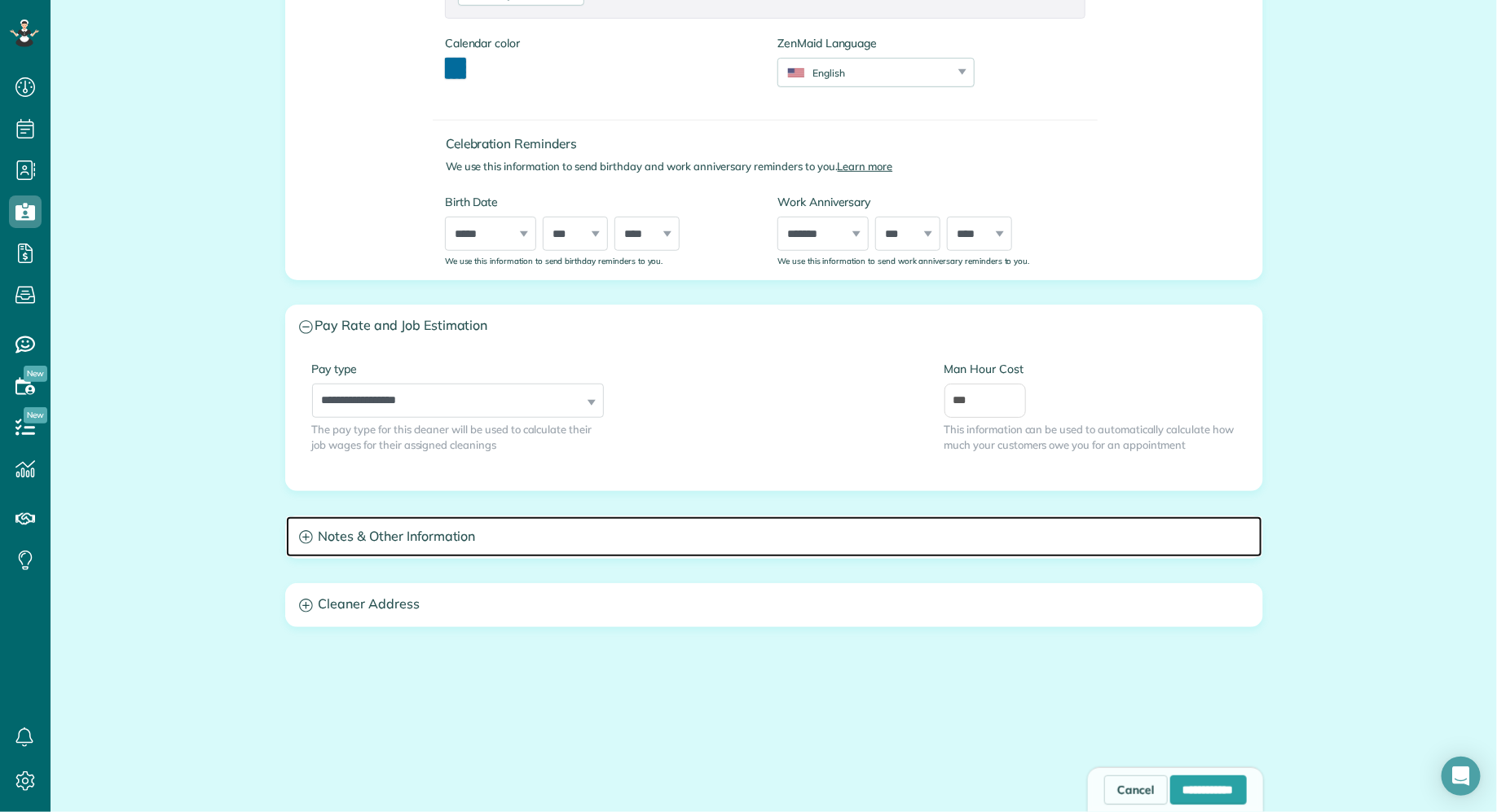 click on "Notes & Other Information" at bounding box center [774, 537] 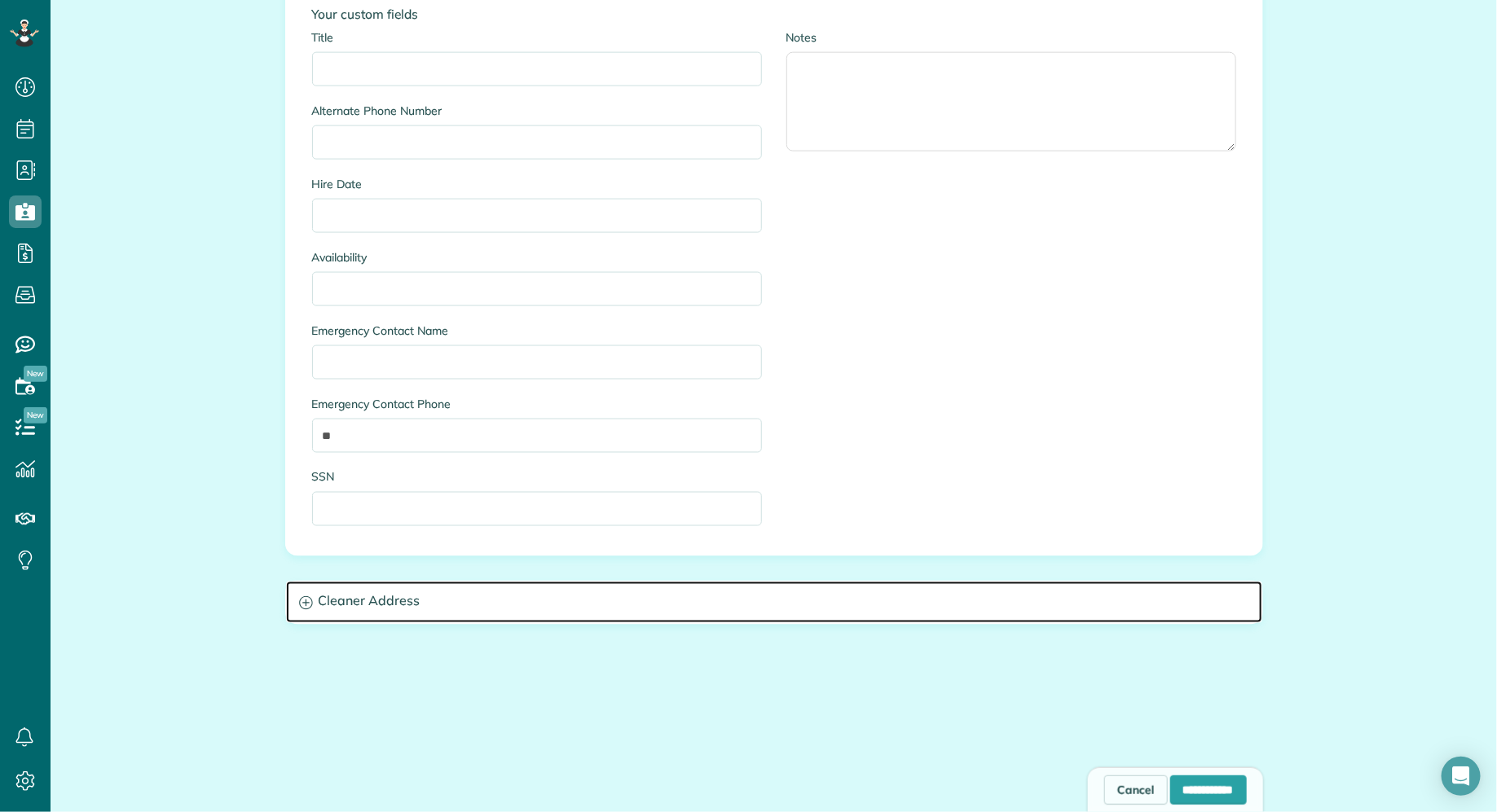 click on "Cleaner Address" at bounding box center [774, 602] 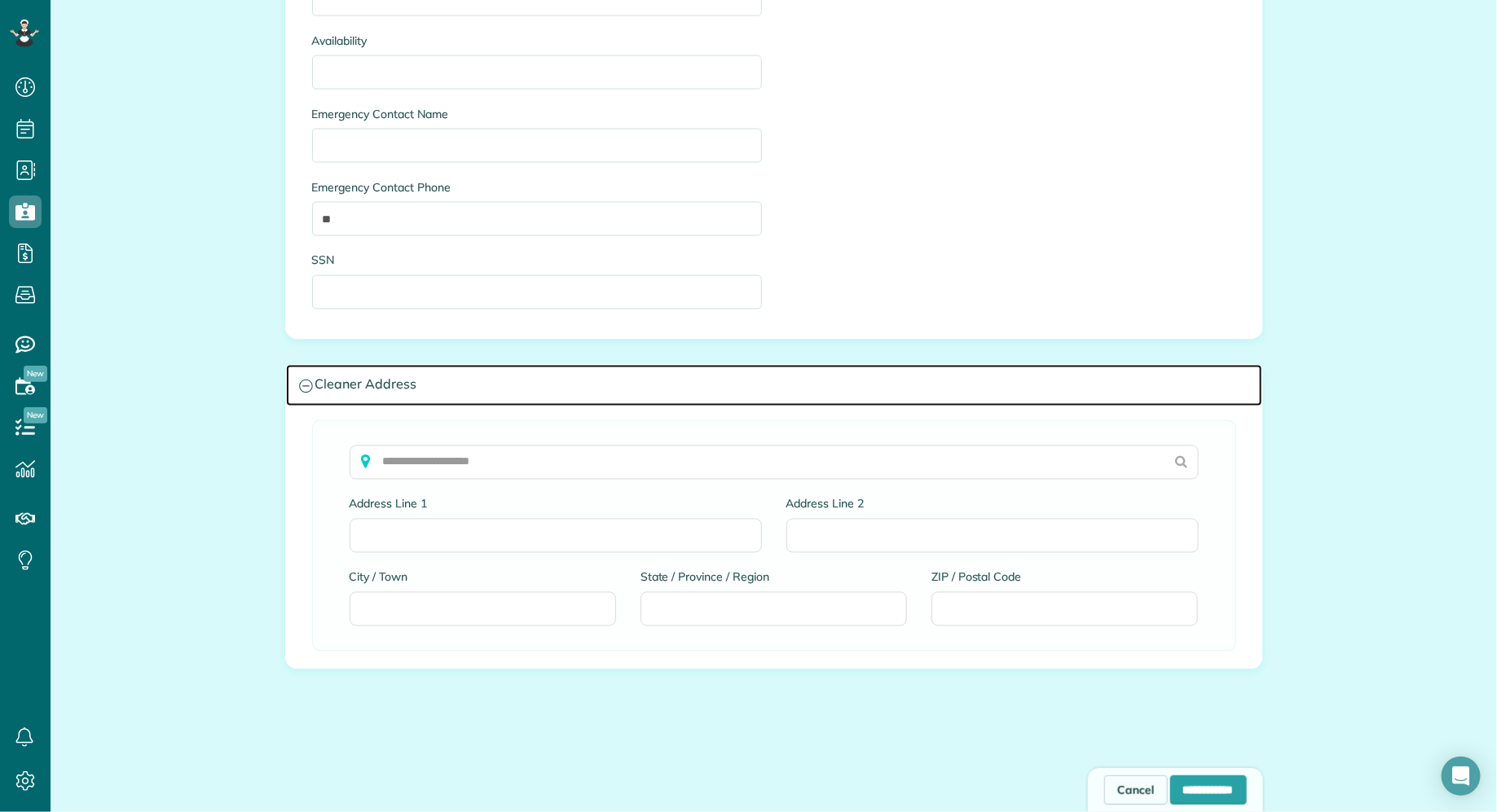 scroll, scrollTop: 1318, scrollLeft: 0, axis: vertical 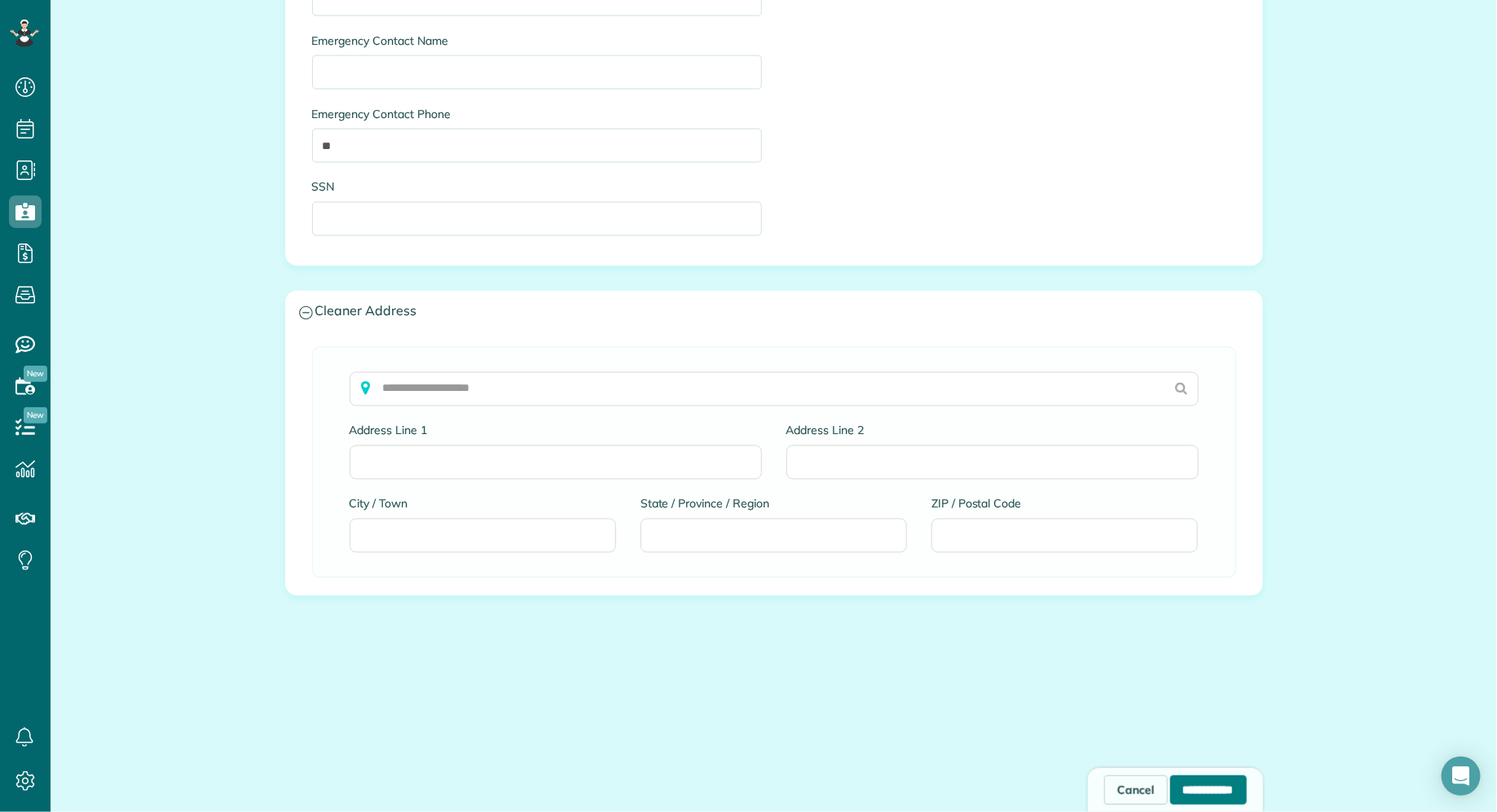 click on "**********" at bounding box center (1209, 790) 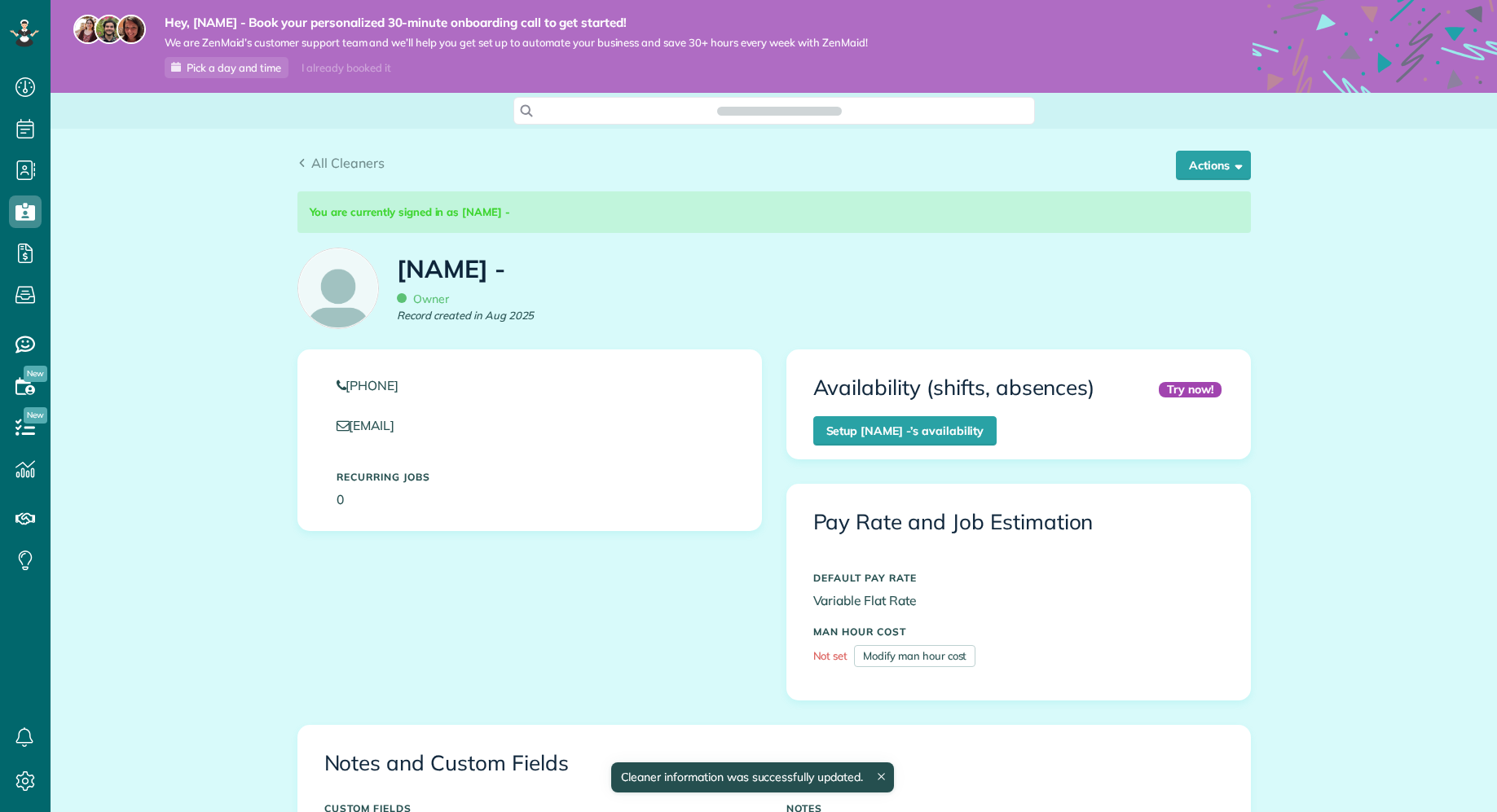 scroll, scrollTop: 0, scrollLeft: 0, axis: both 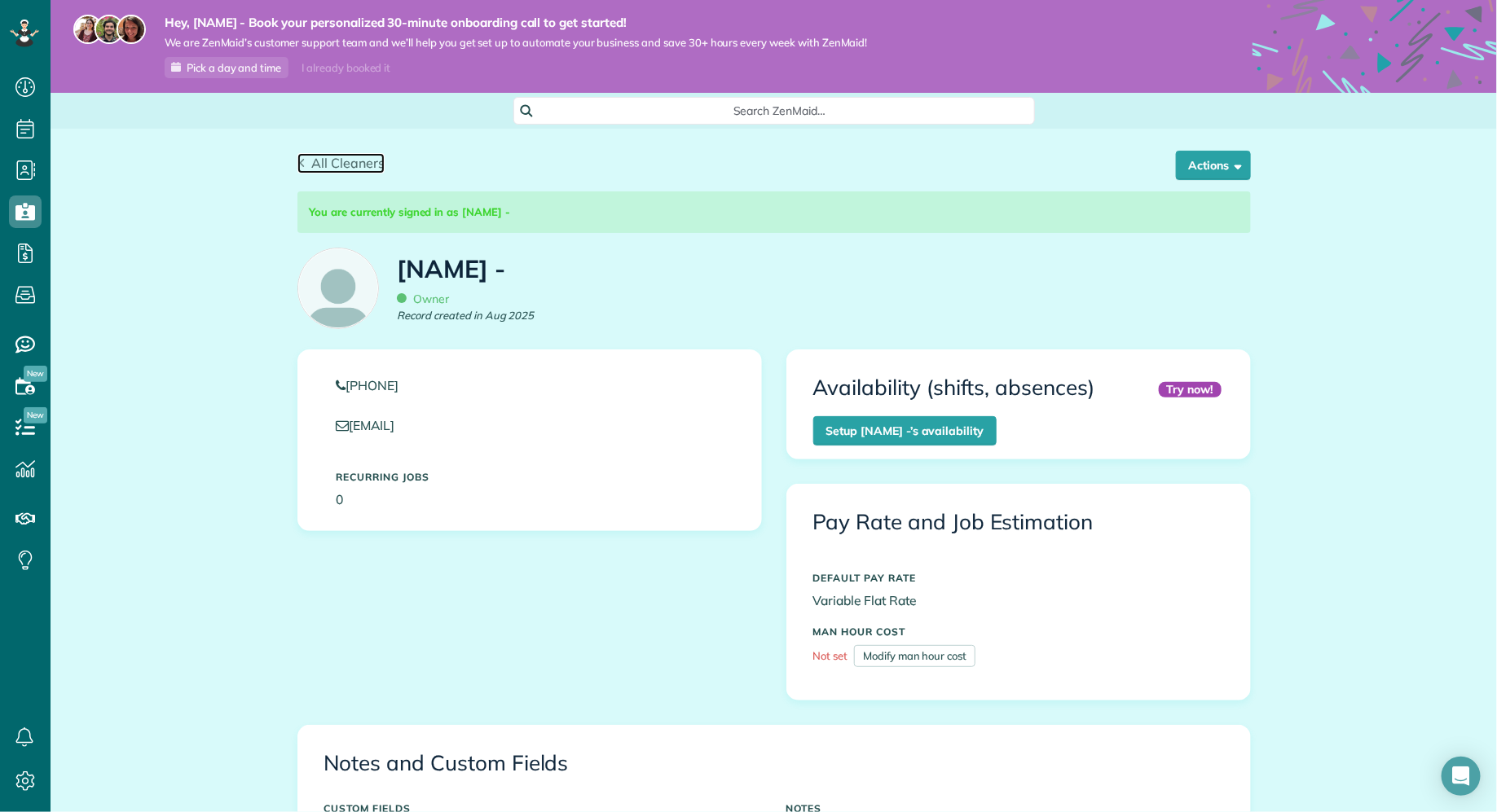 click on "All Cleaners" at bounding box center (348, 163) 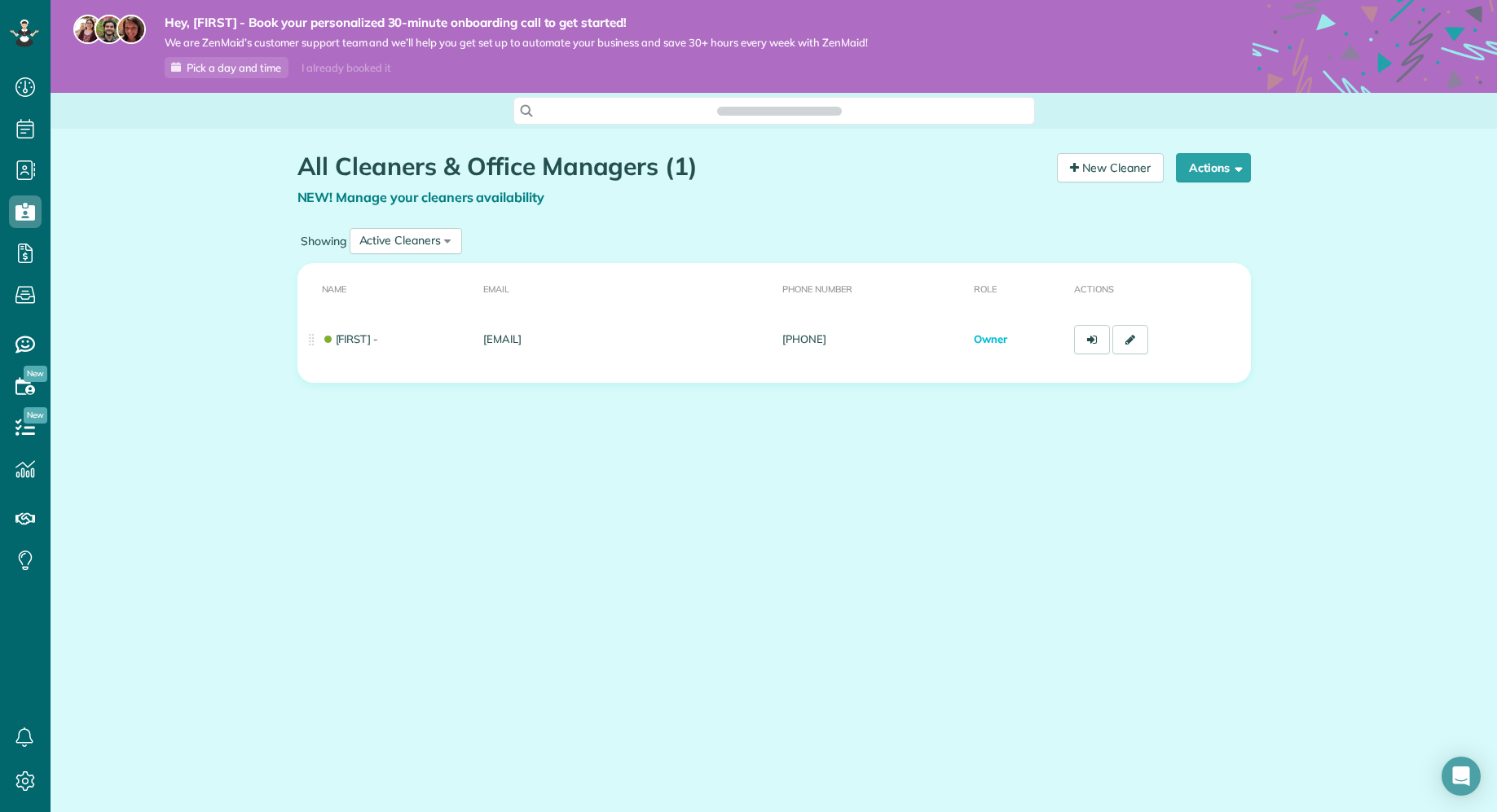 scroll, scrollTop: 0, scrollLeft: 0, axis: both 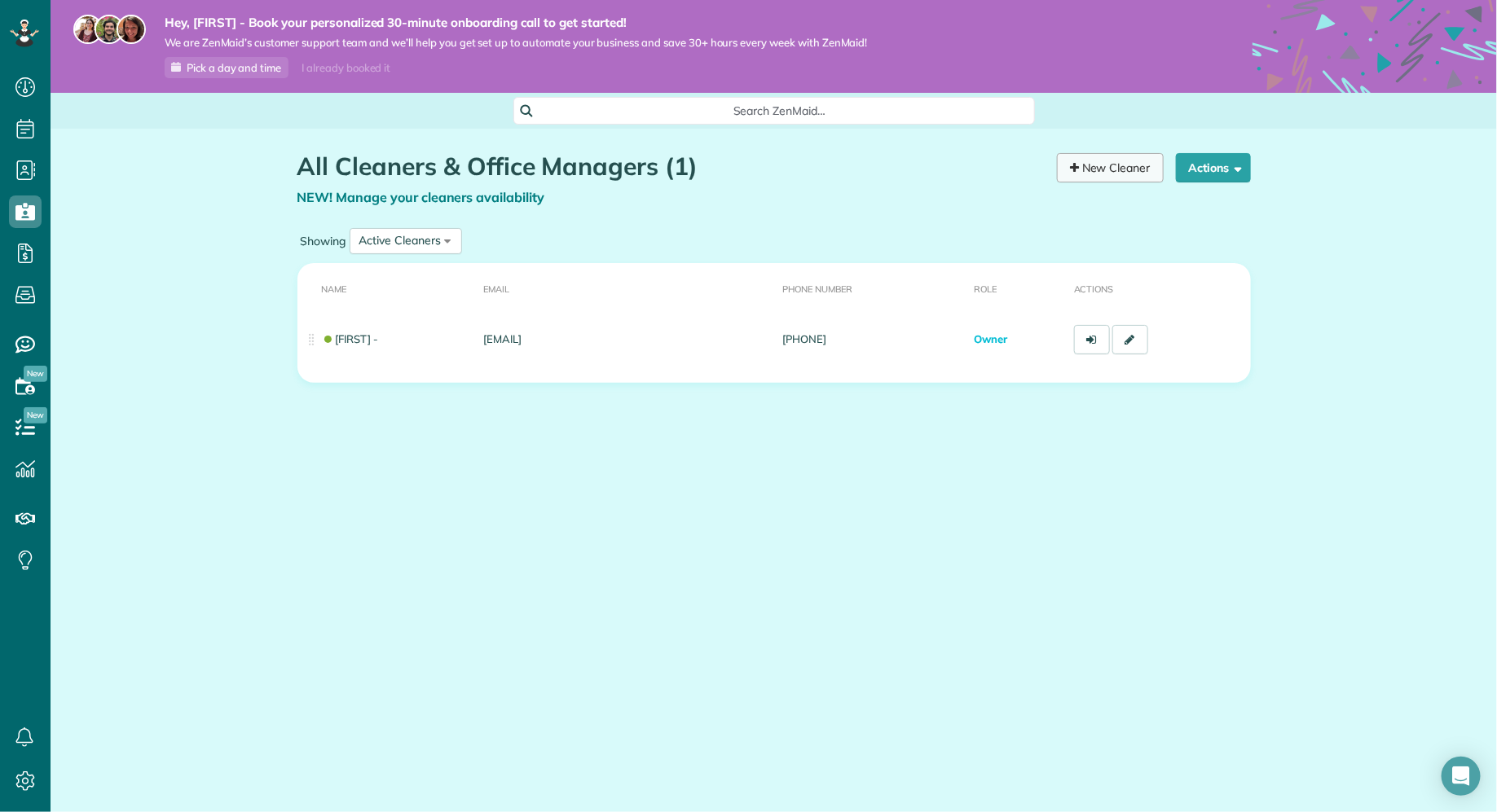 click on "New Cleaner" at bounding box center [1110, 168] 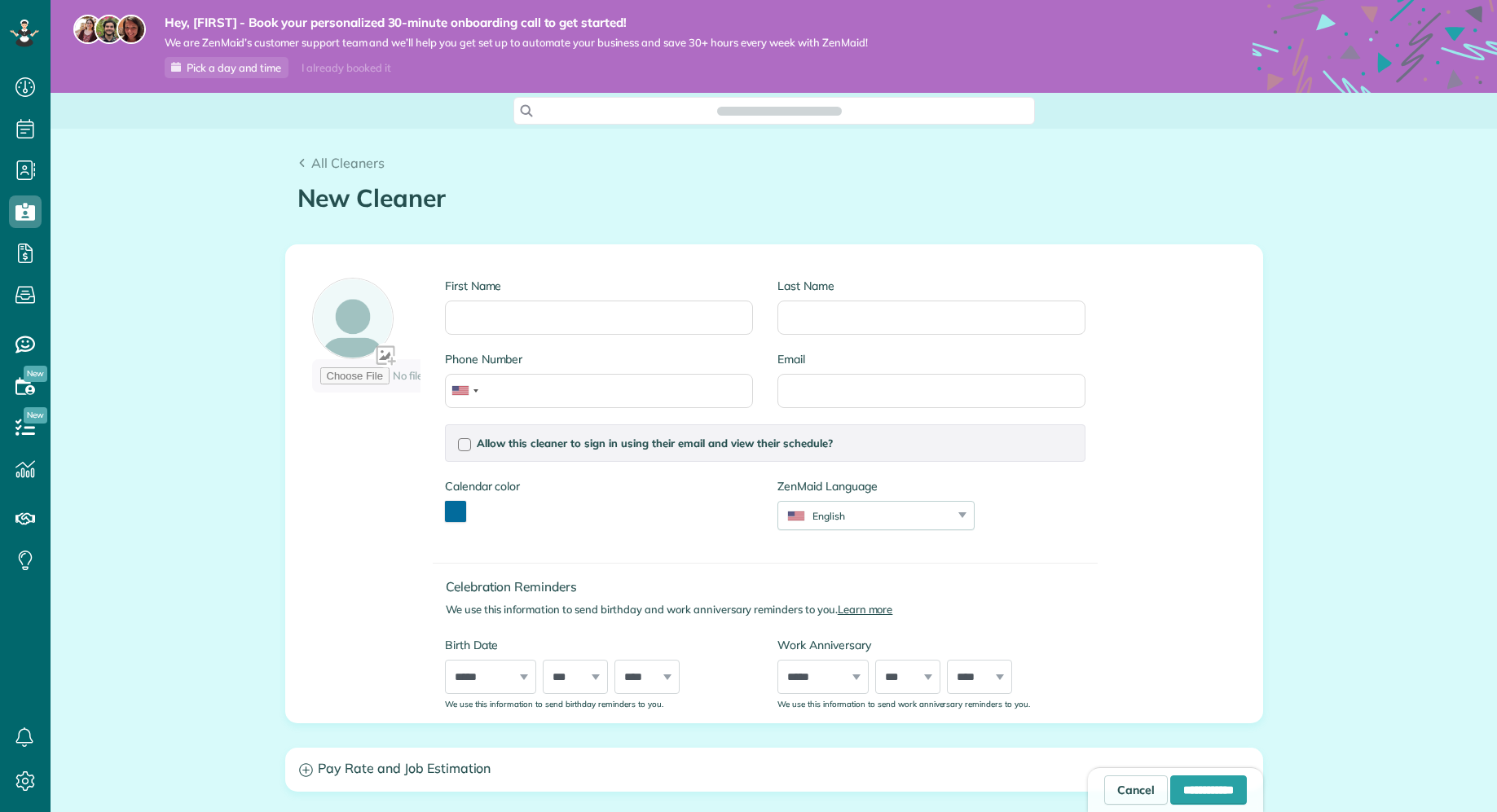 scroll, scrollTop: 0, scrollLeft: 0, axis: both 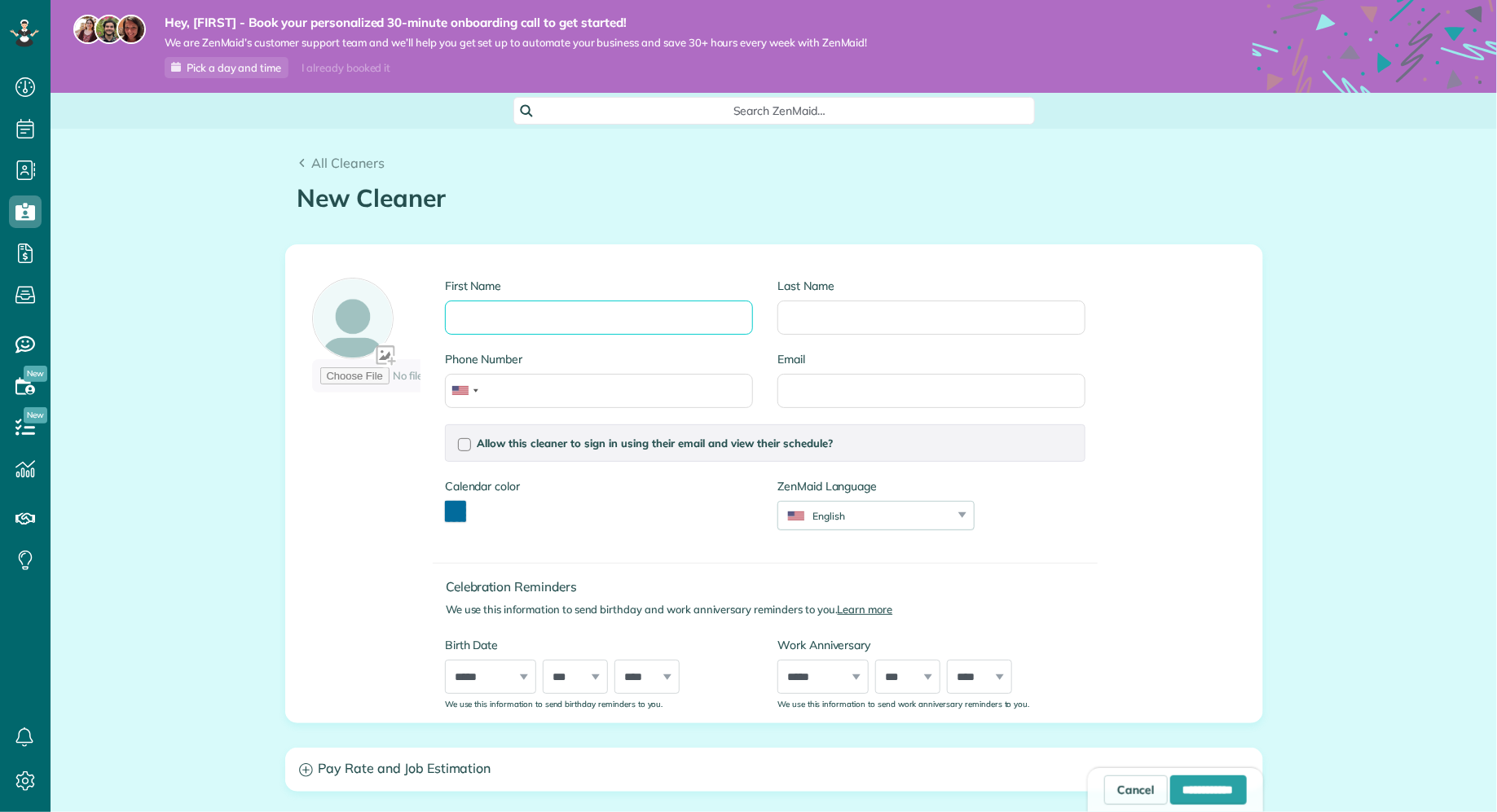 click on "First Name" at bounding box center [599, 318] 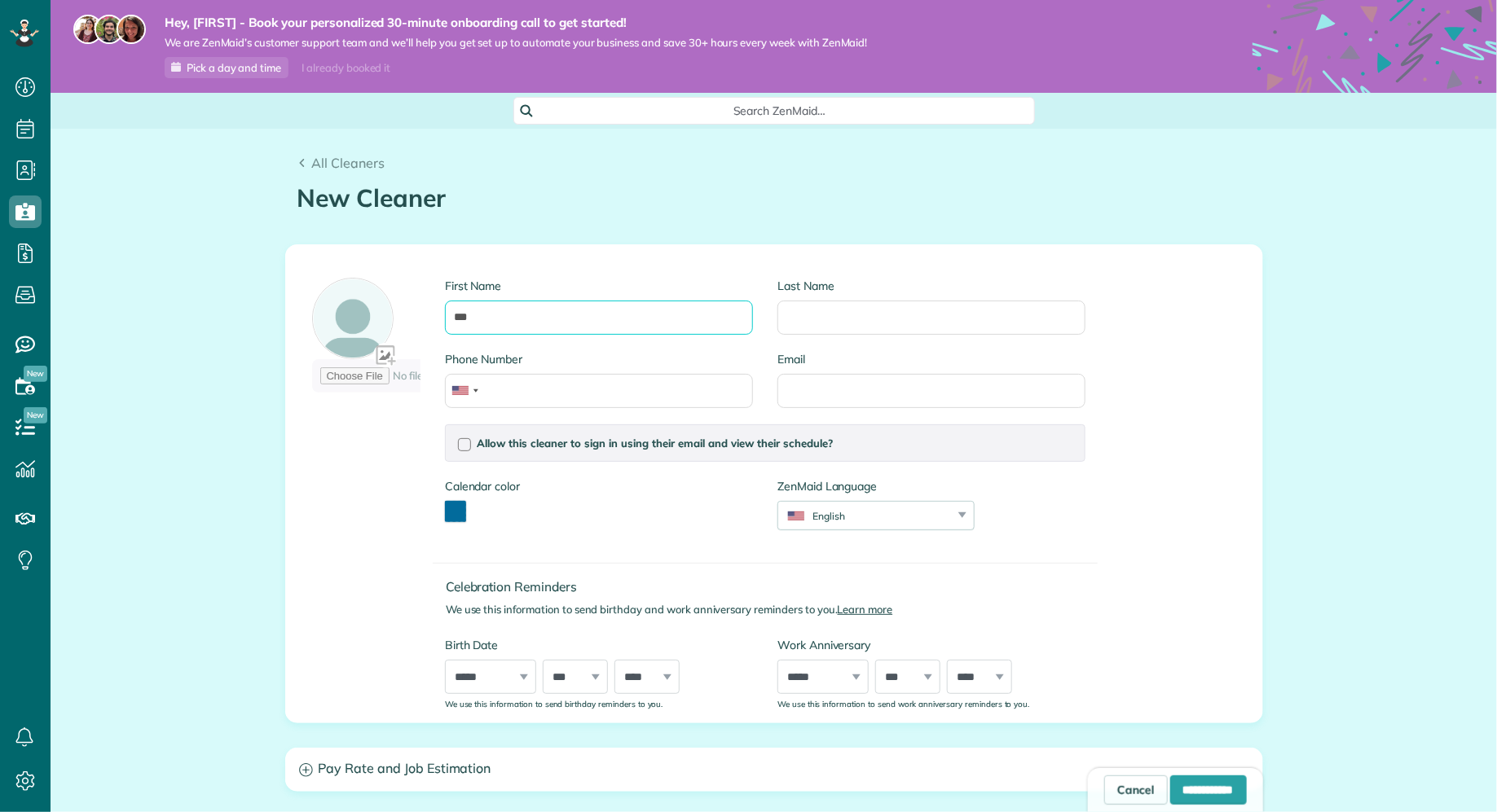type on "***" 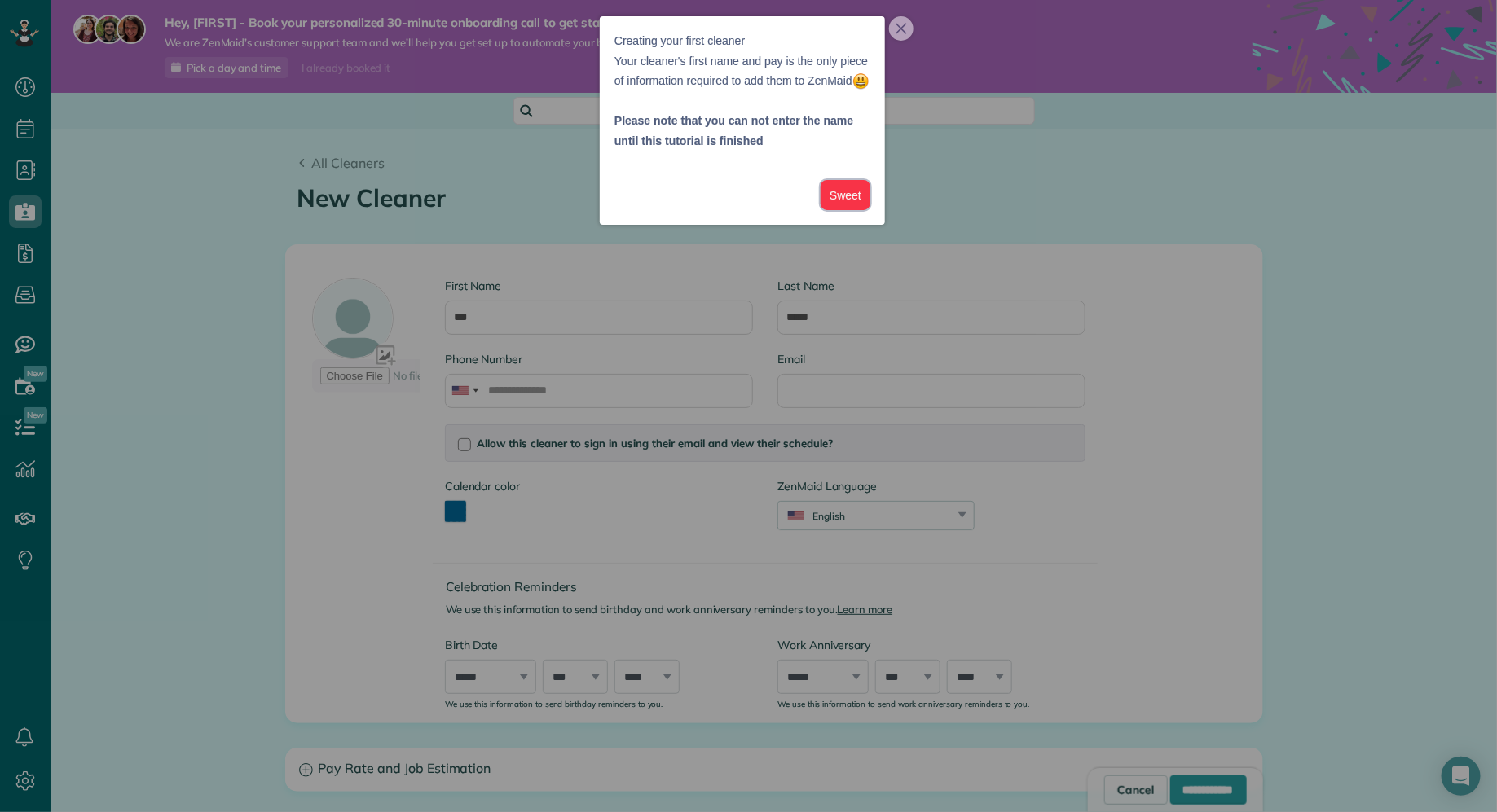 click on "Sweet" at bounding box center (845, 195) 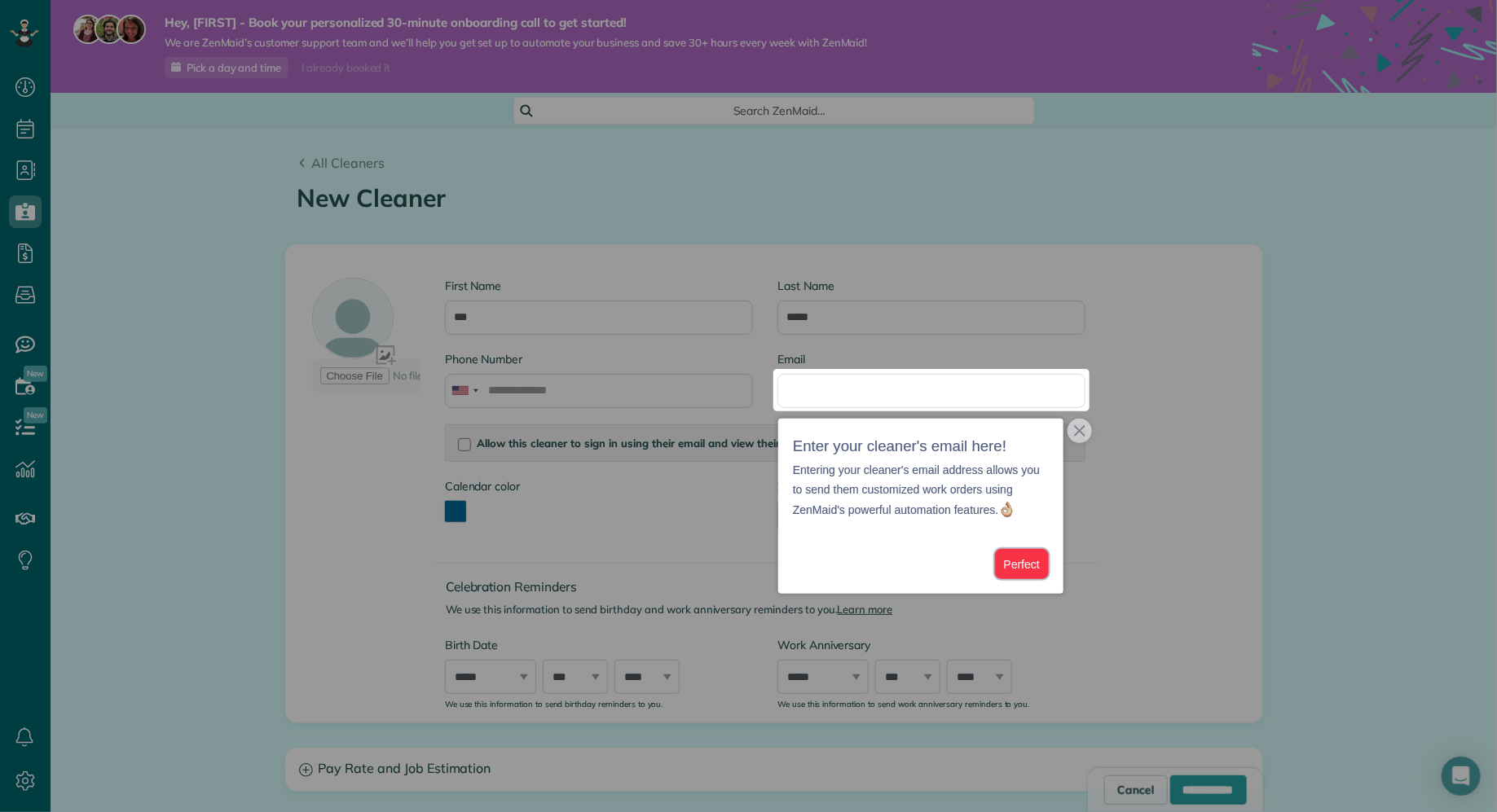 click on "Perfect" at bounding box center (1022, 564) 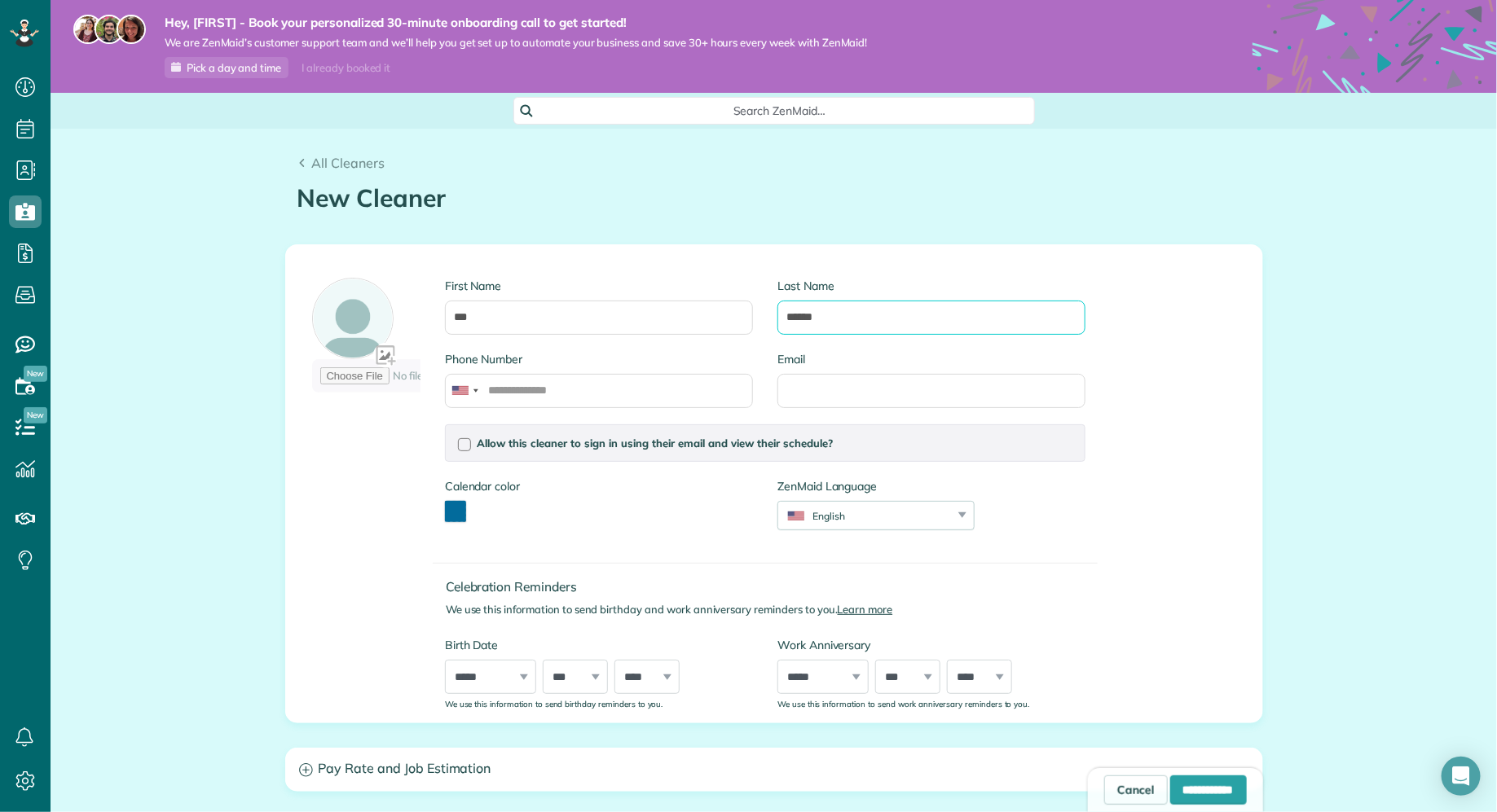 type on "******" 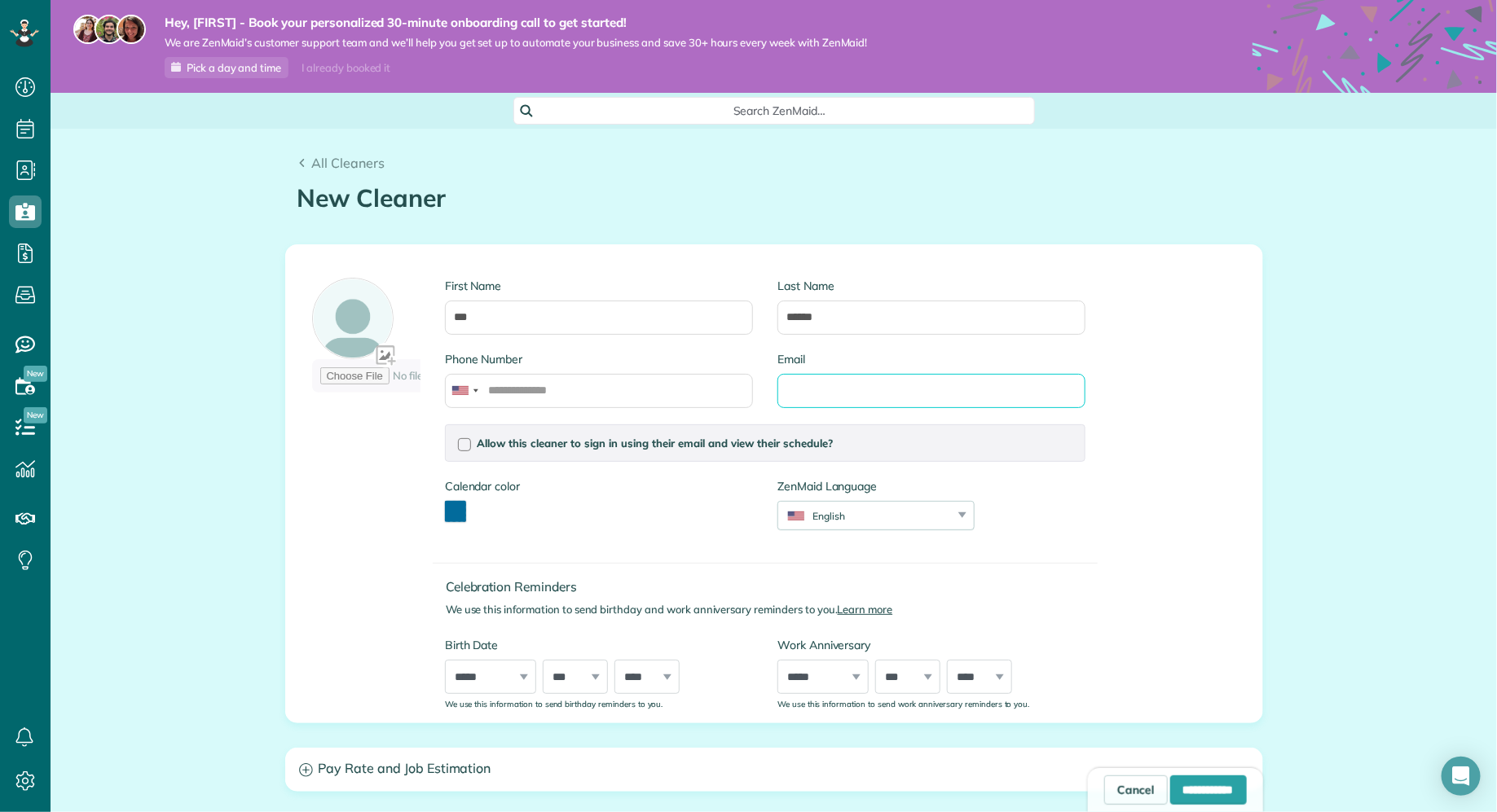 click on "Email" at bounding box center [931, 391] 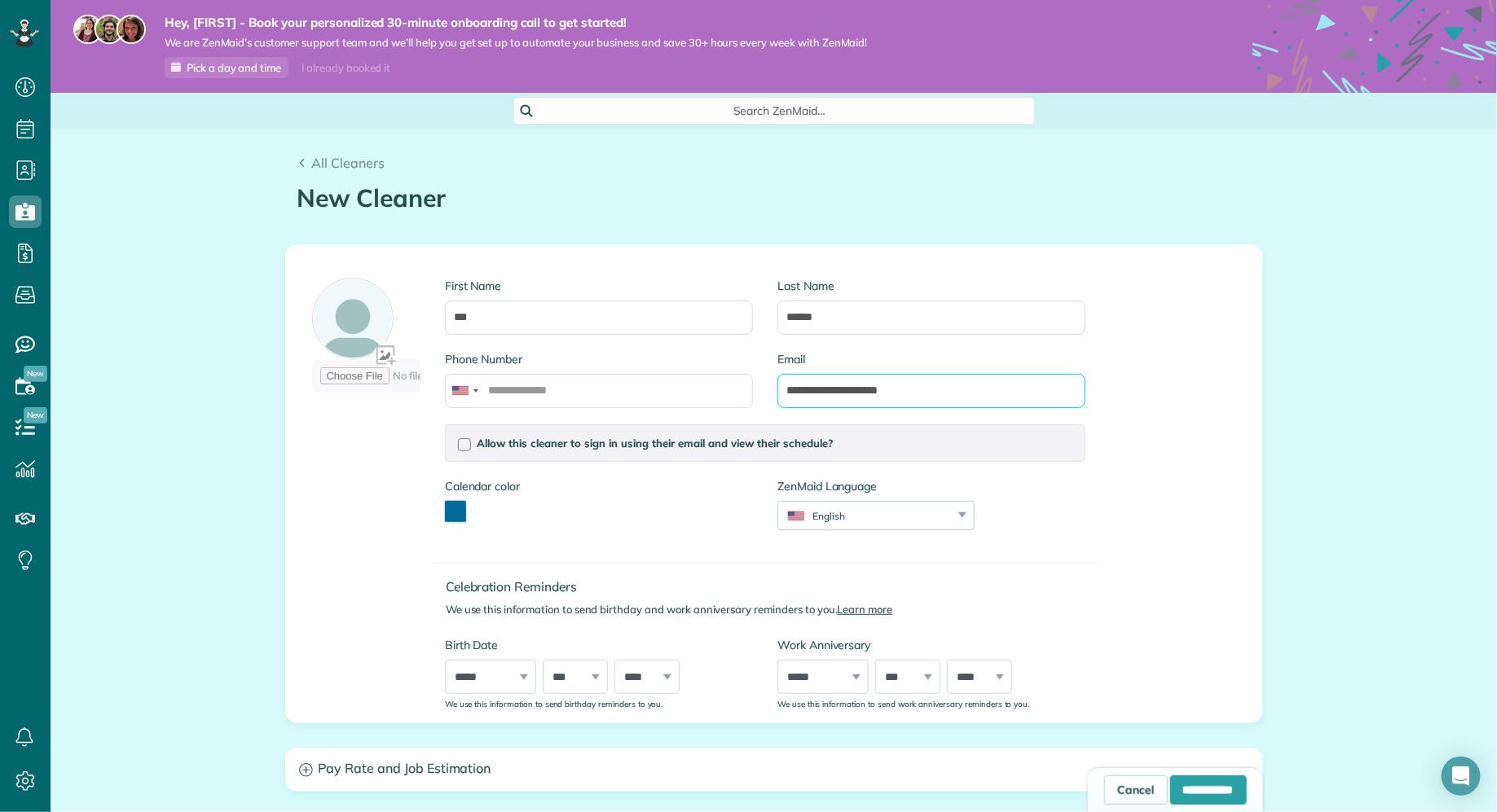 type on "**********" 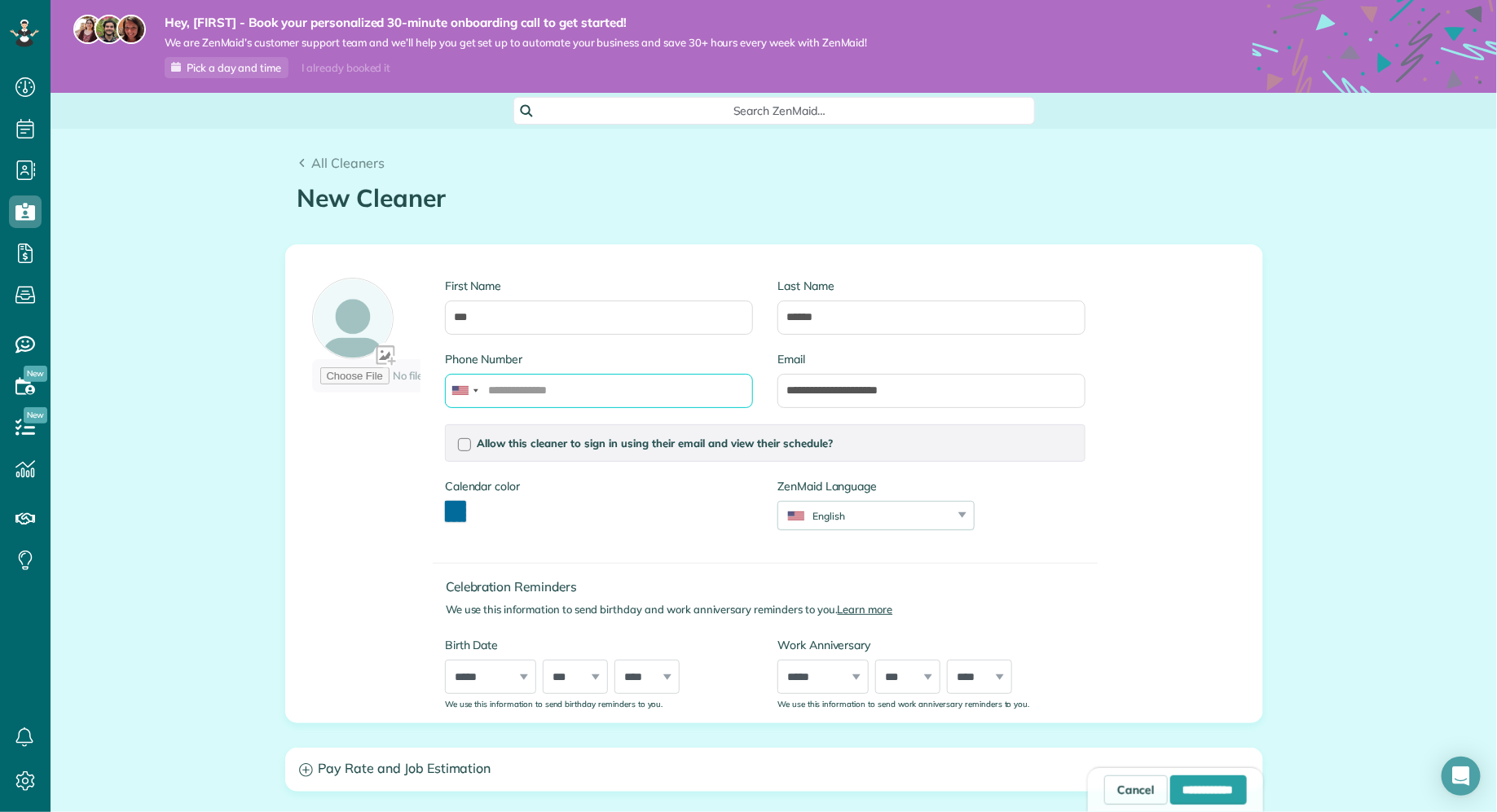 click on "Phone Number" at bounding box center (599, 391) 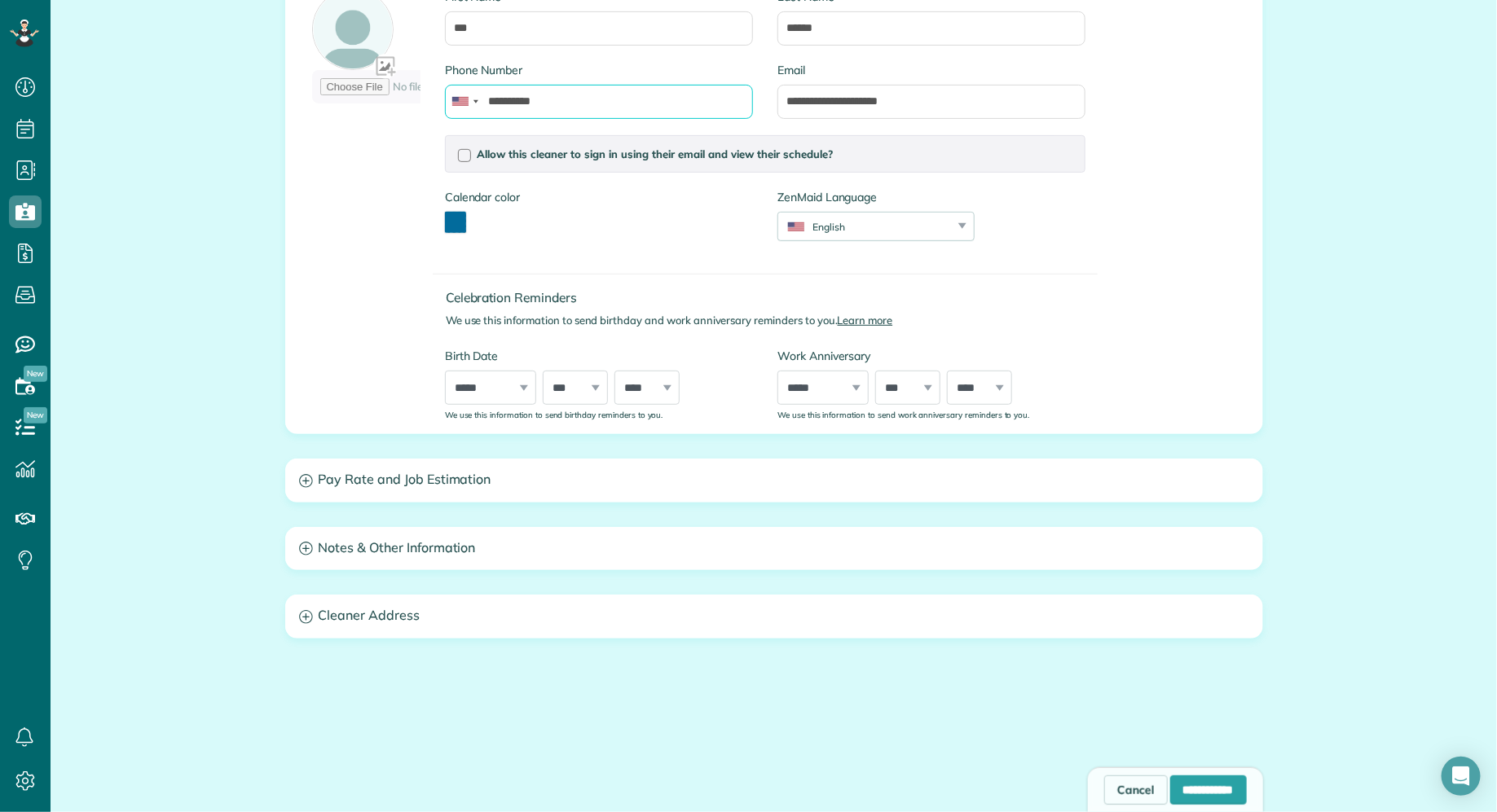 scroll, scrollTop: 330, scrollLeft: 0, axis: vertical 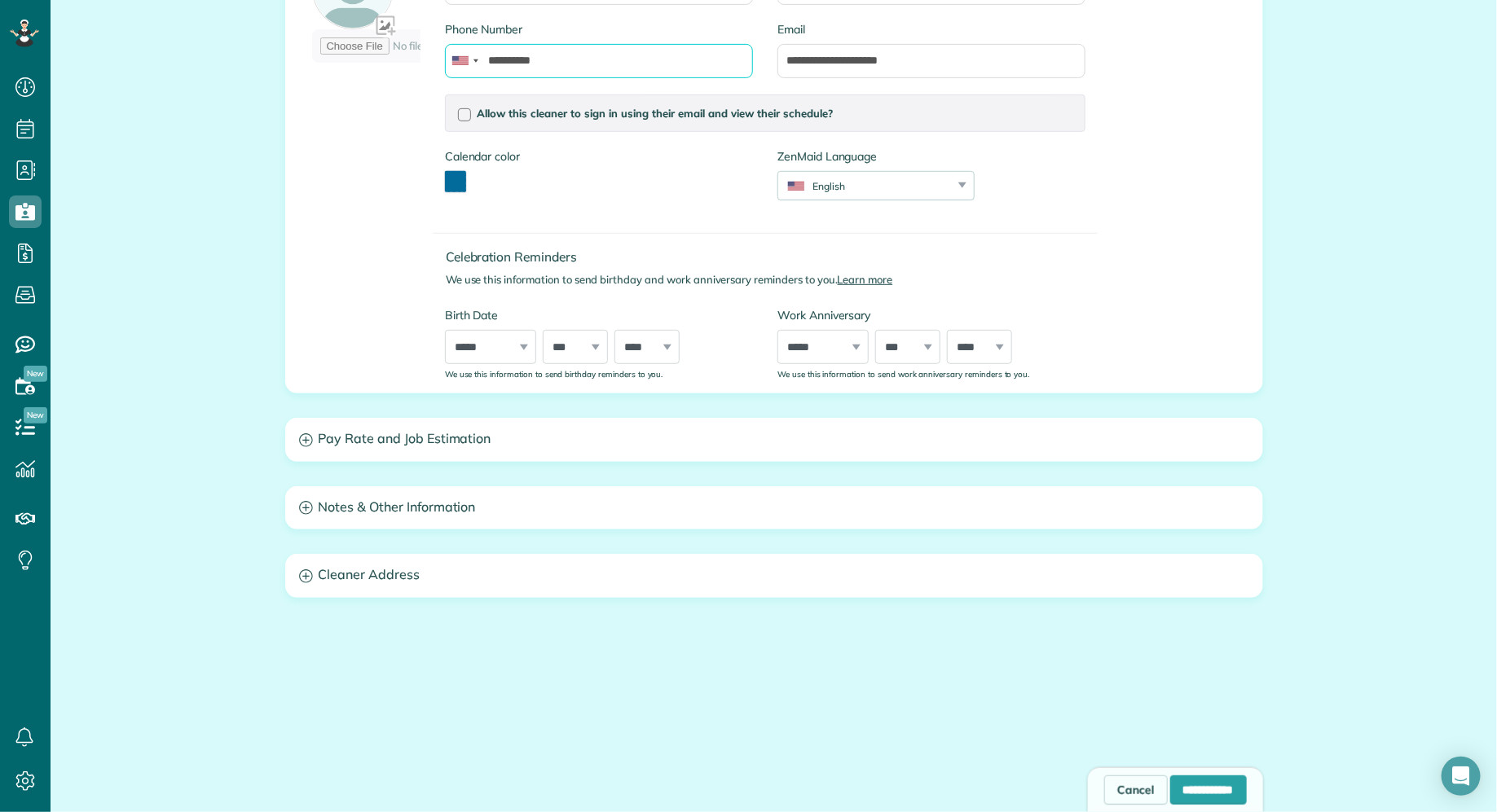 type on "**********" 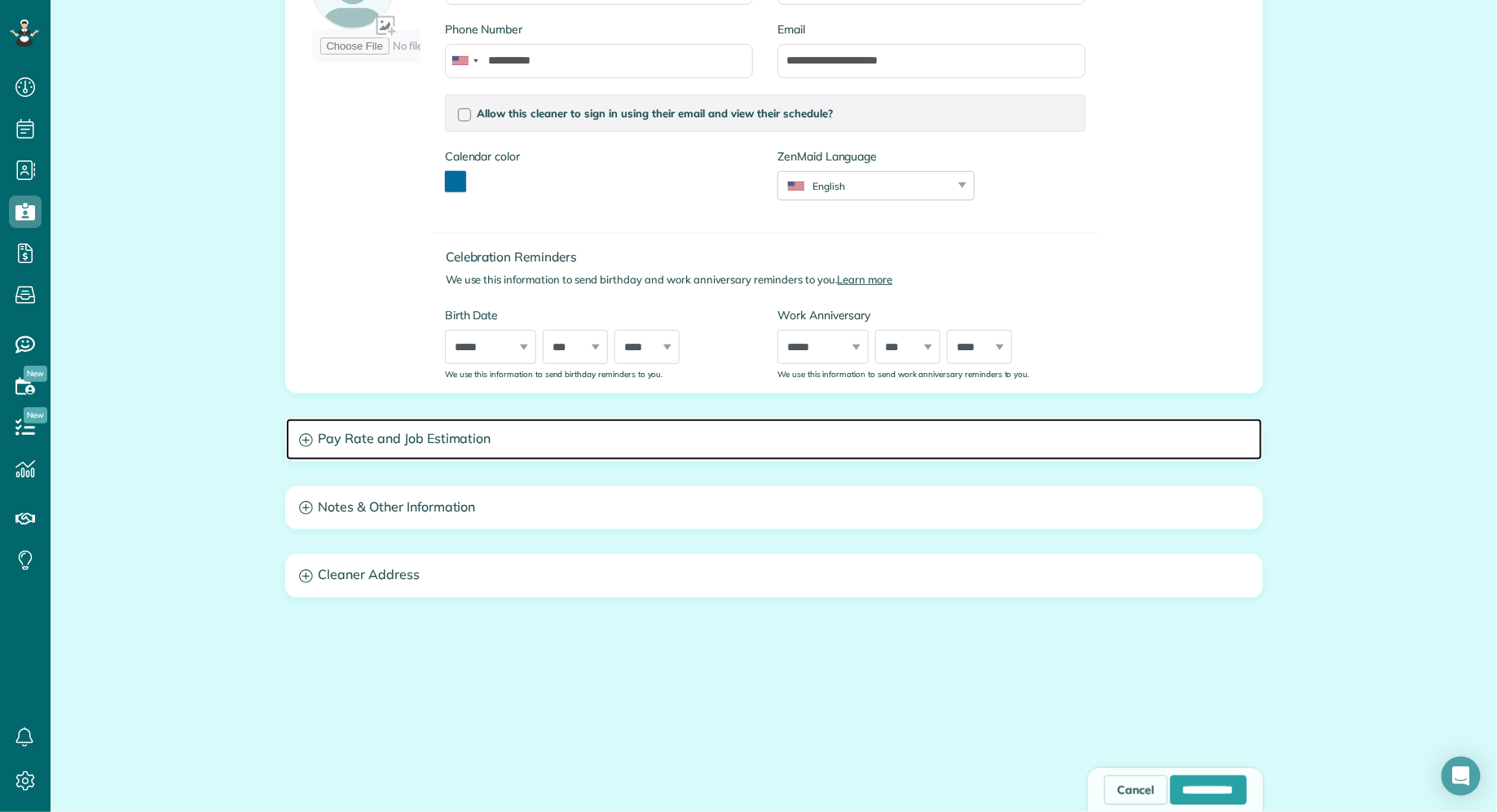 click on "Pay Rate and Job Estimation" at bounding box center [774, 439] 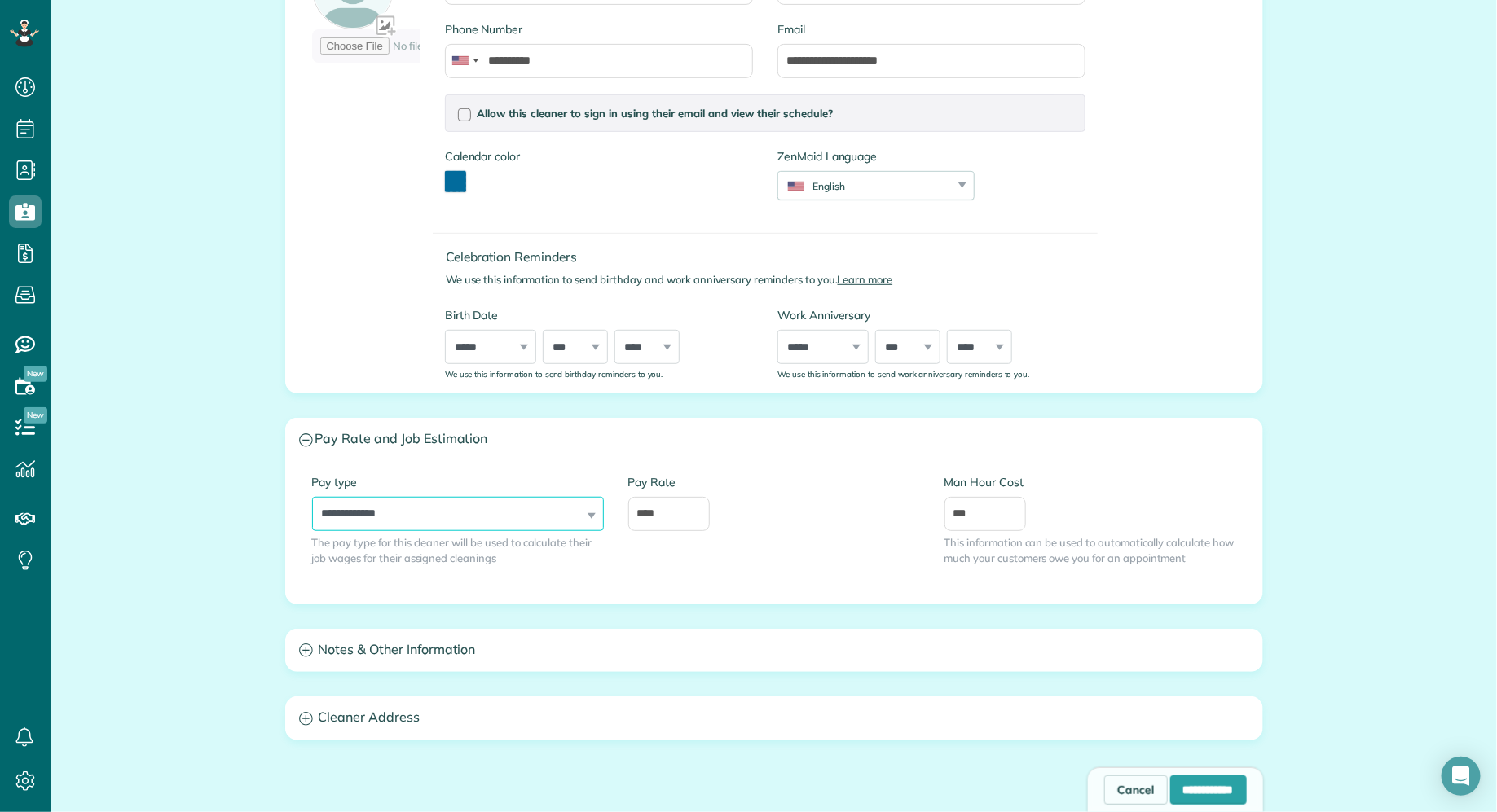 click on "**********" at bounding box center [458, 514] 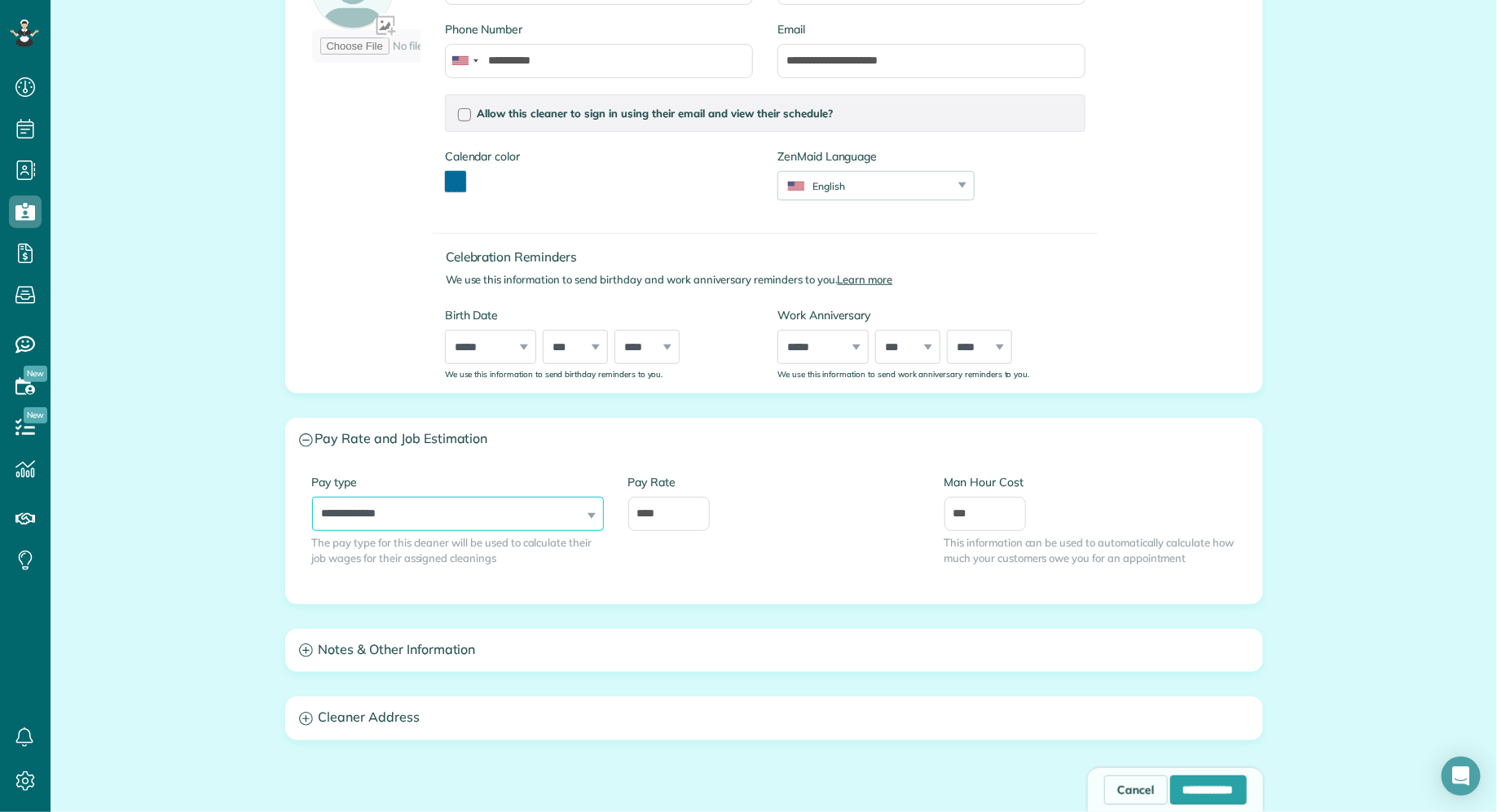select on "**********" 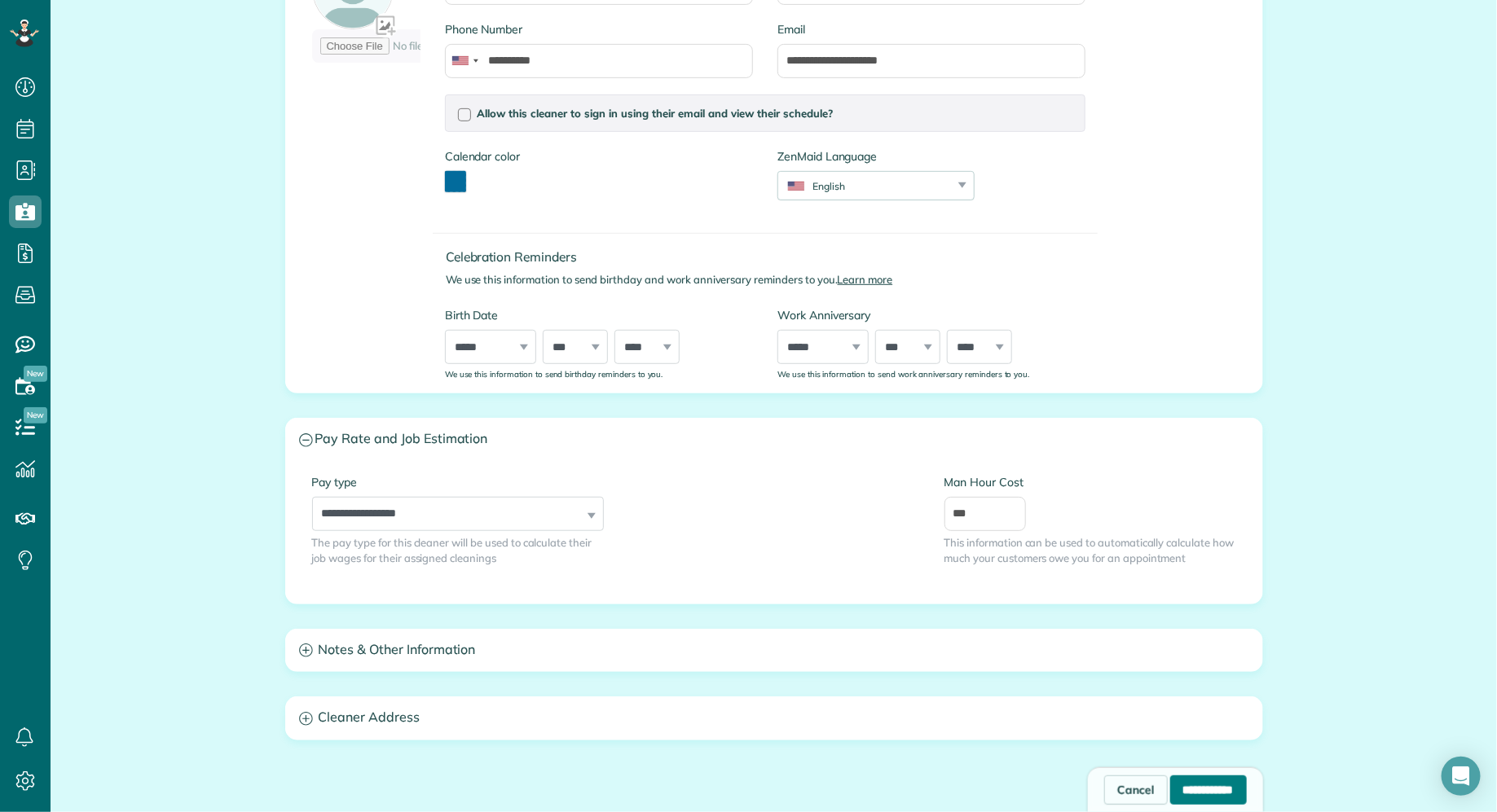 click on "**********" at bounding box center [1209, 790] 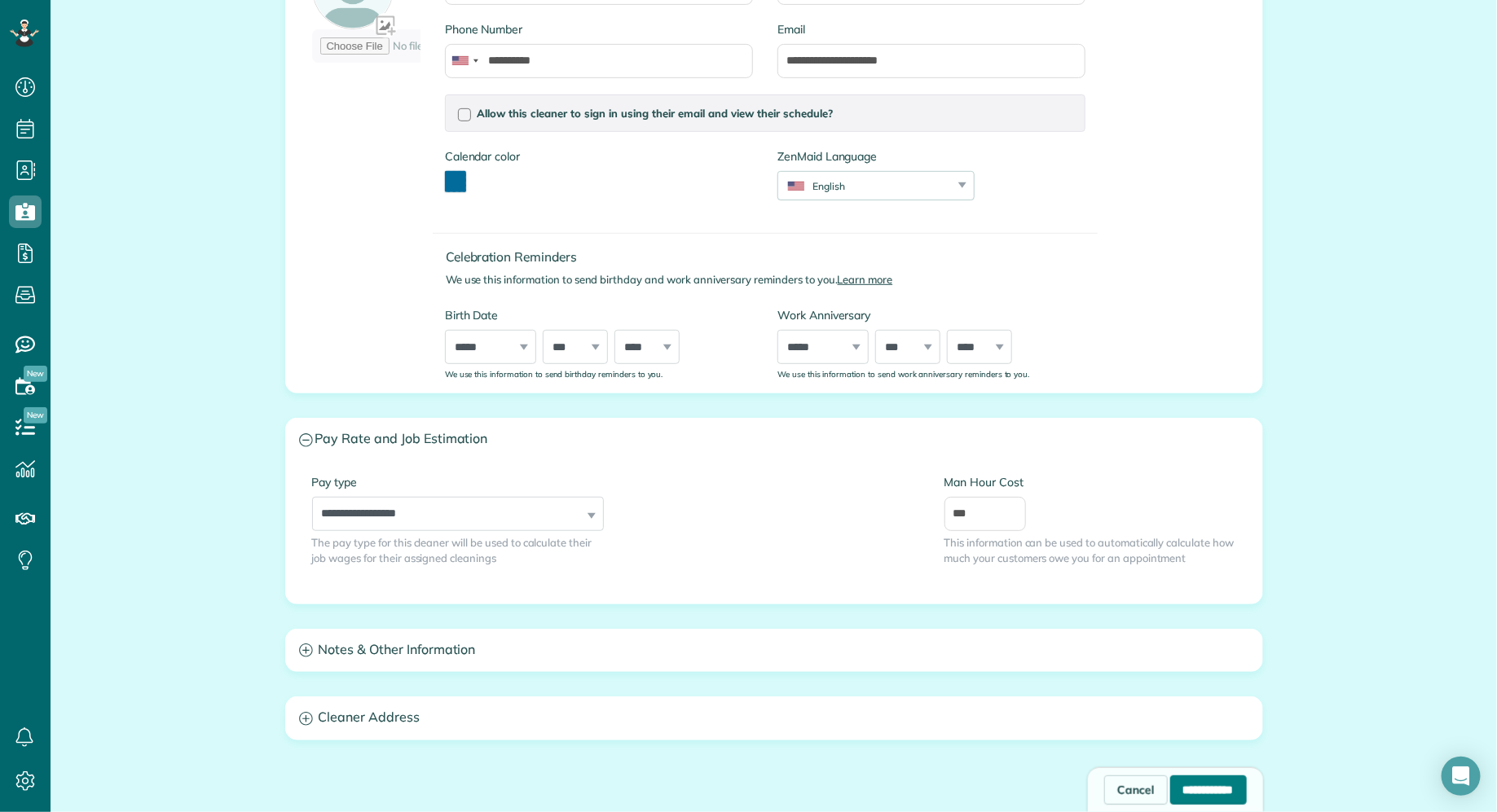 type on "**********" 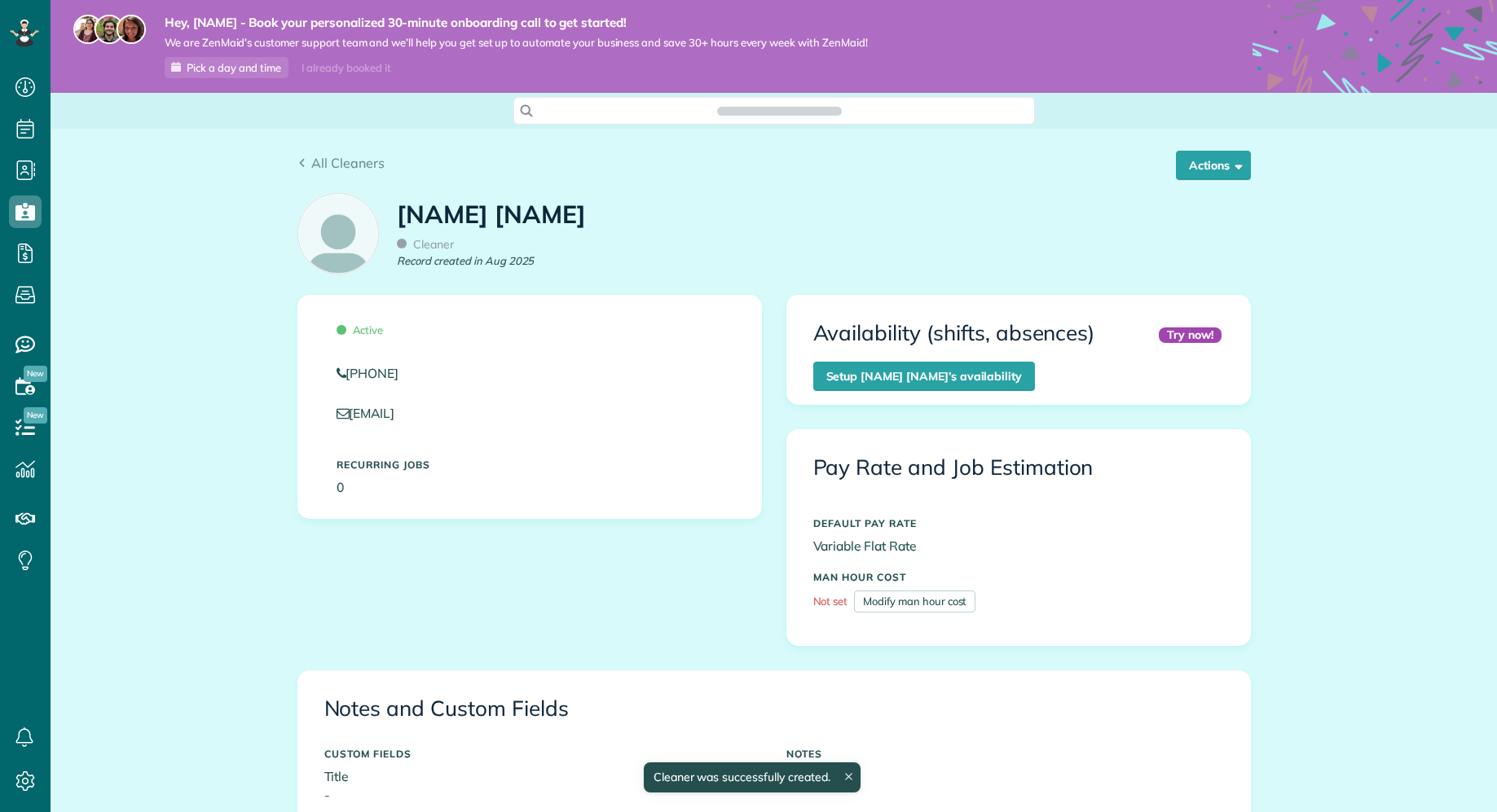 scroll, scrollTop: 0, scrollLeft: 0, axis: both 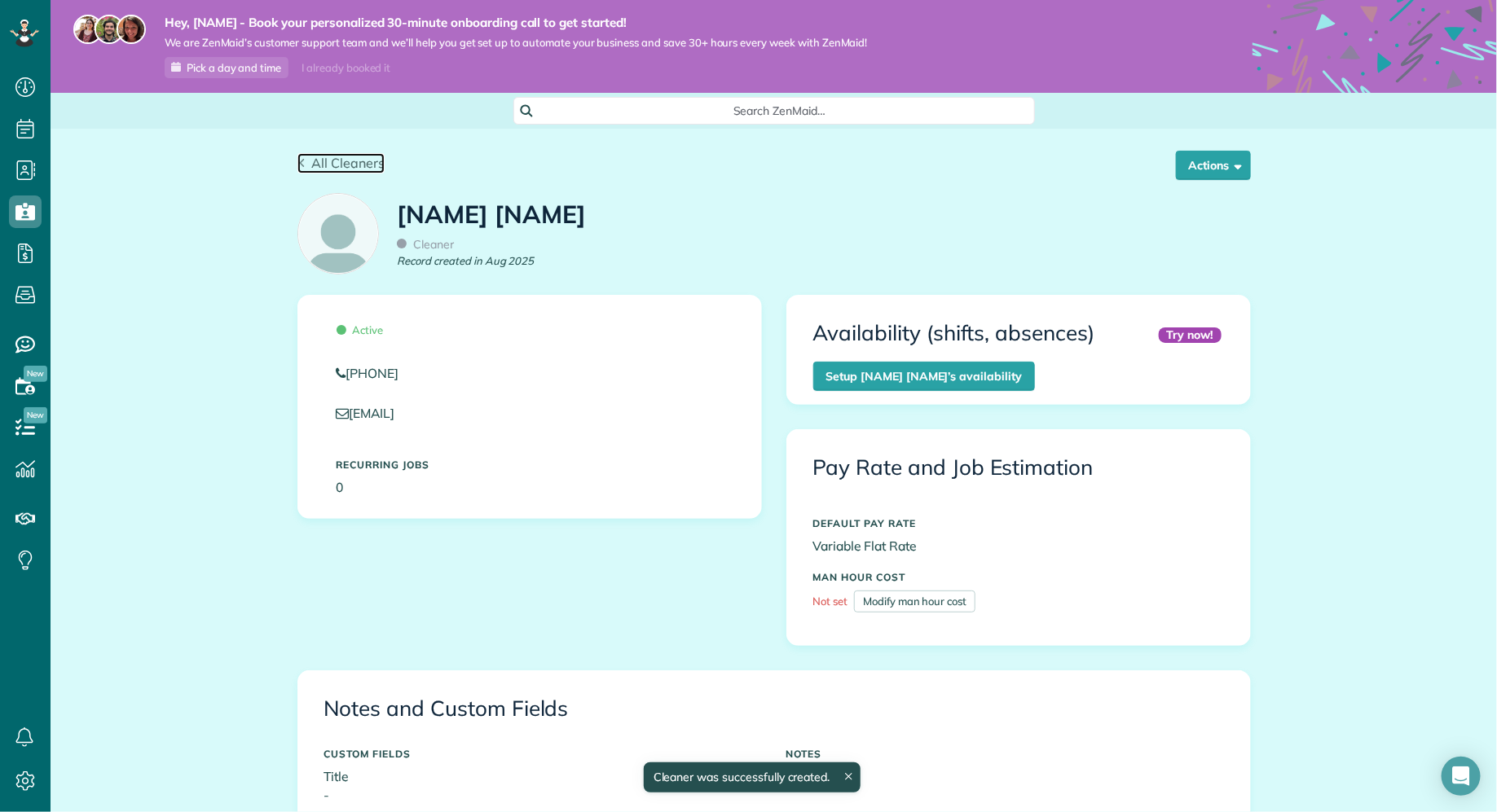 click on "All Cleaners" at bounding box center (348, 163) 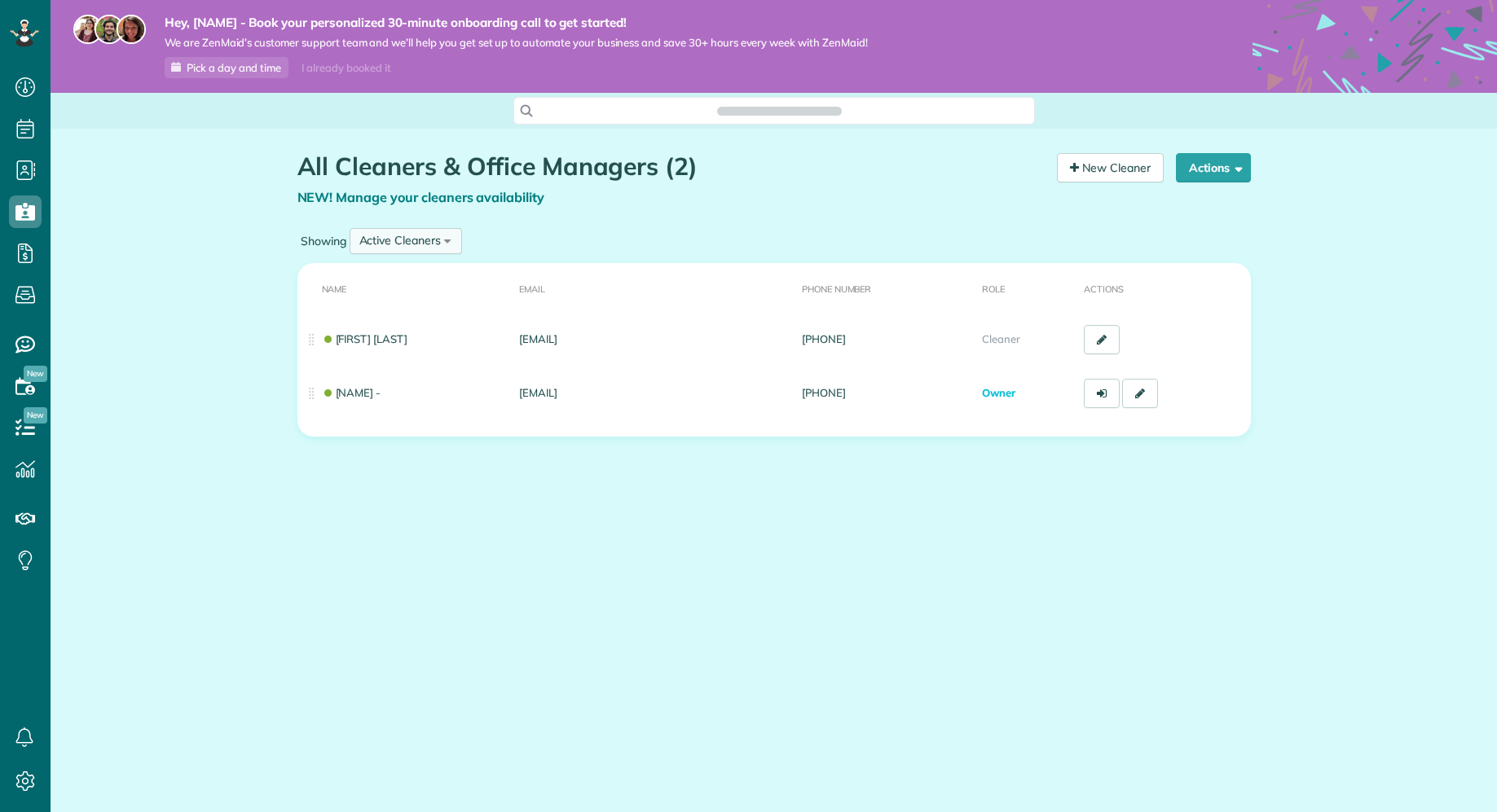 scroll, scrollTop: 0, scrollLeft: 0, axis: both 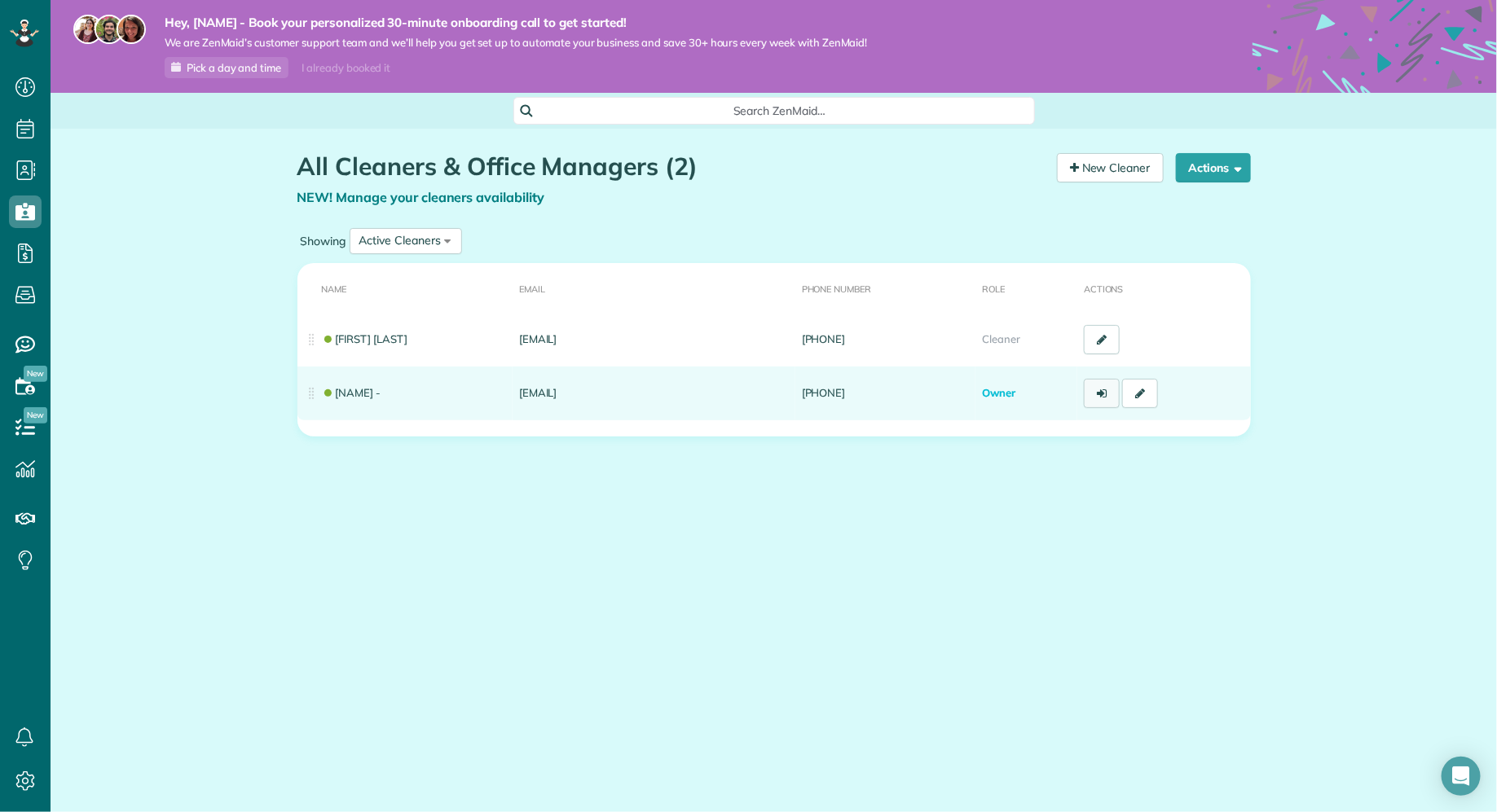 click at bounding box center [1102, 393] 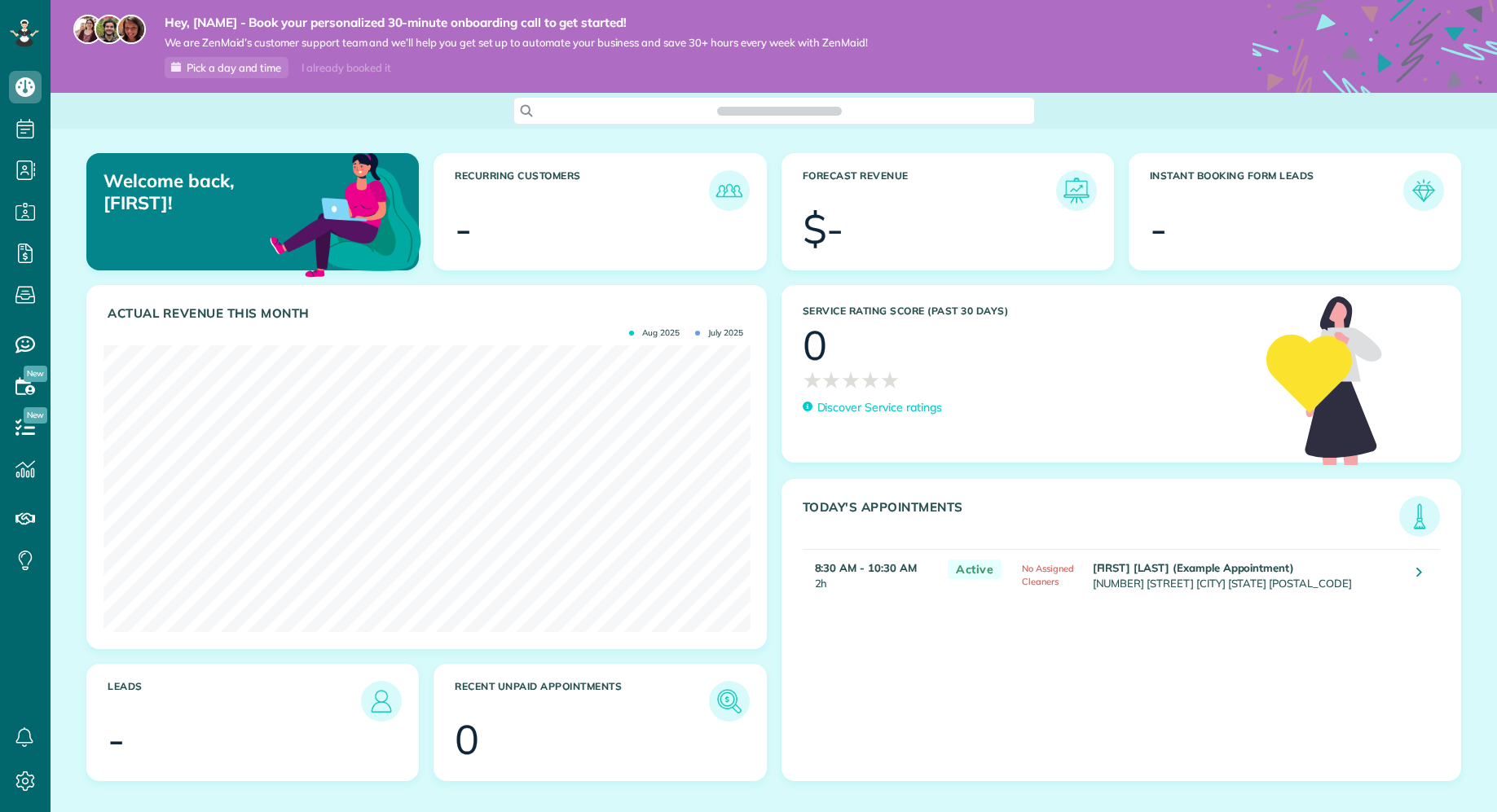 scroll, scrollTop: 0, scrollLeft: 0, axis: both 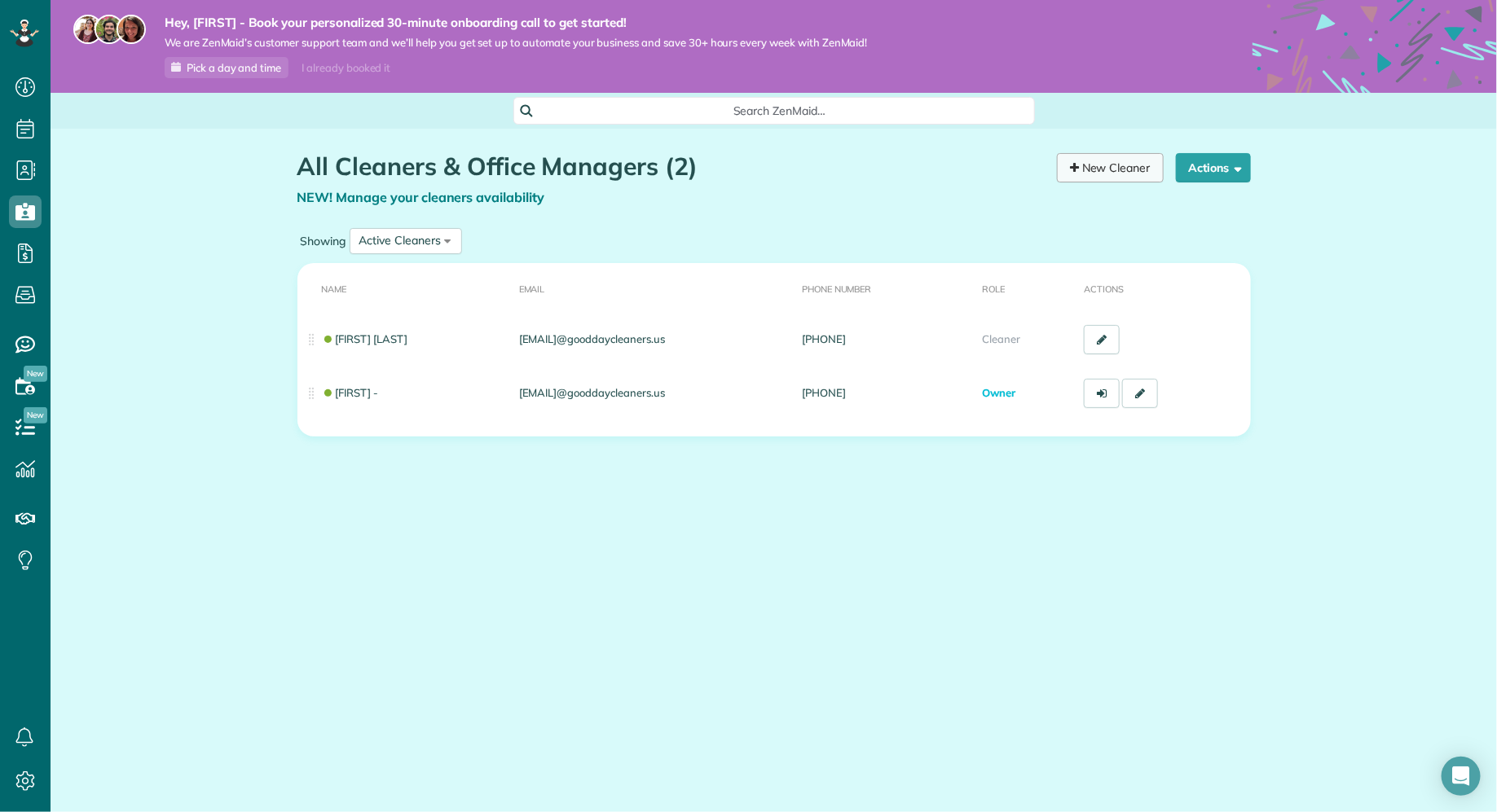click on "New Cleaner" at bounding box center (1110, 168) 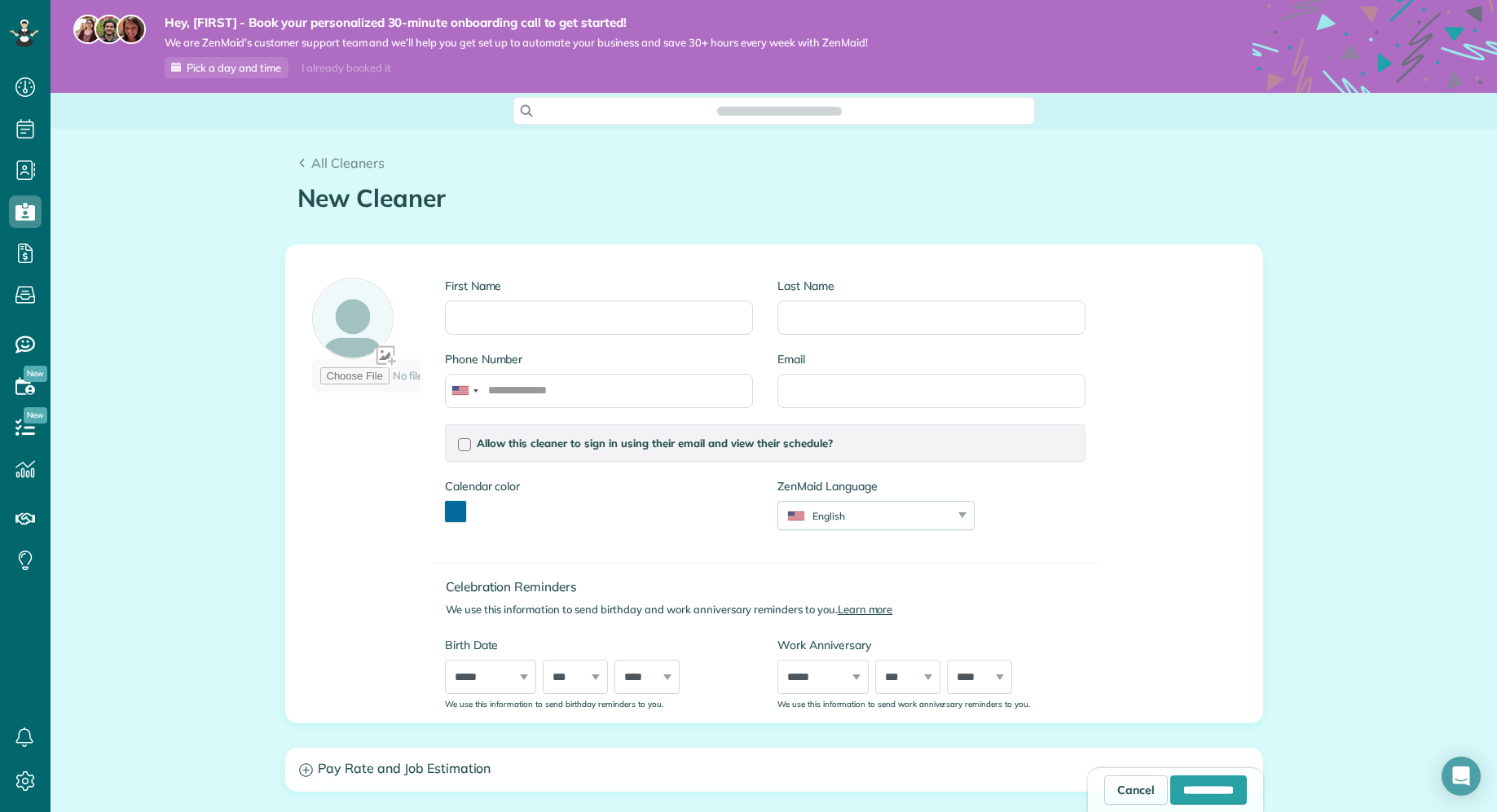 scroll, scrollTop: 0, scrollLeft: 0, axis: both 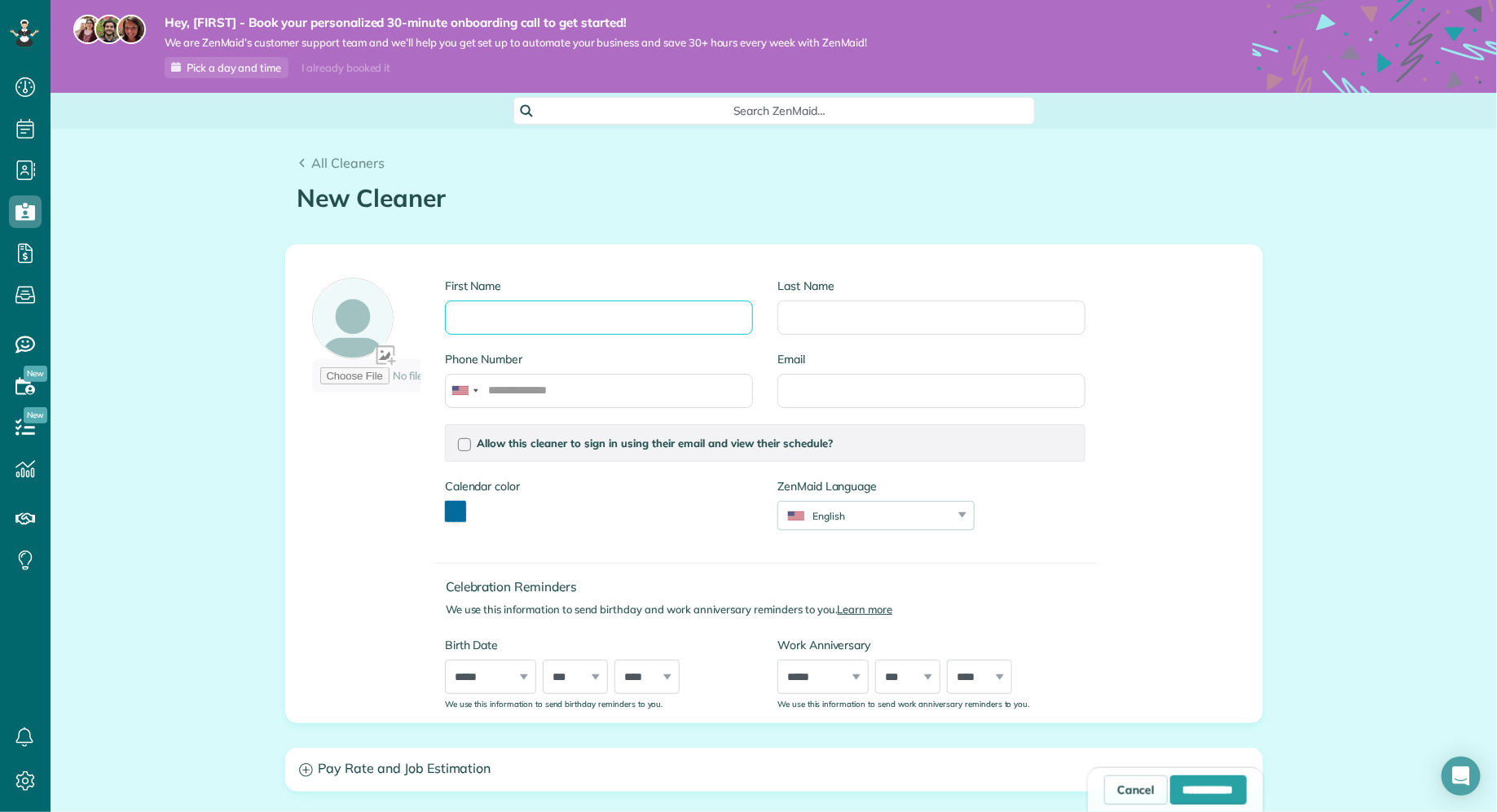 click on "First Name" at bounding box center [599, 318] 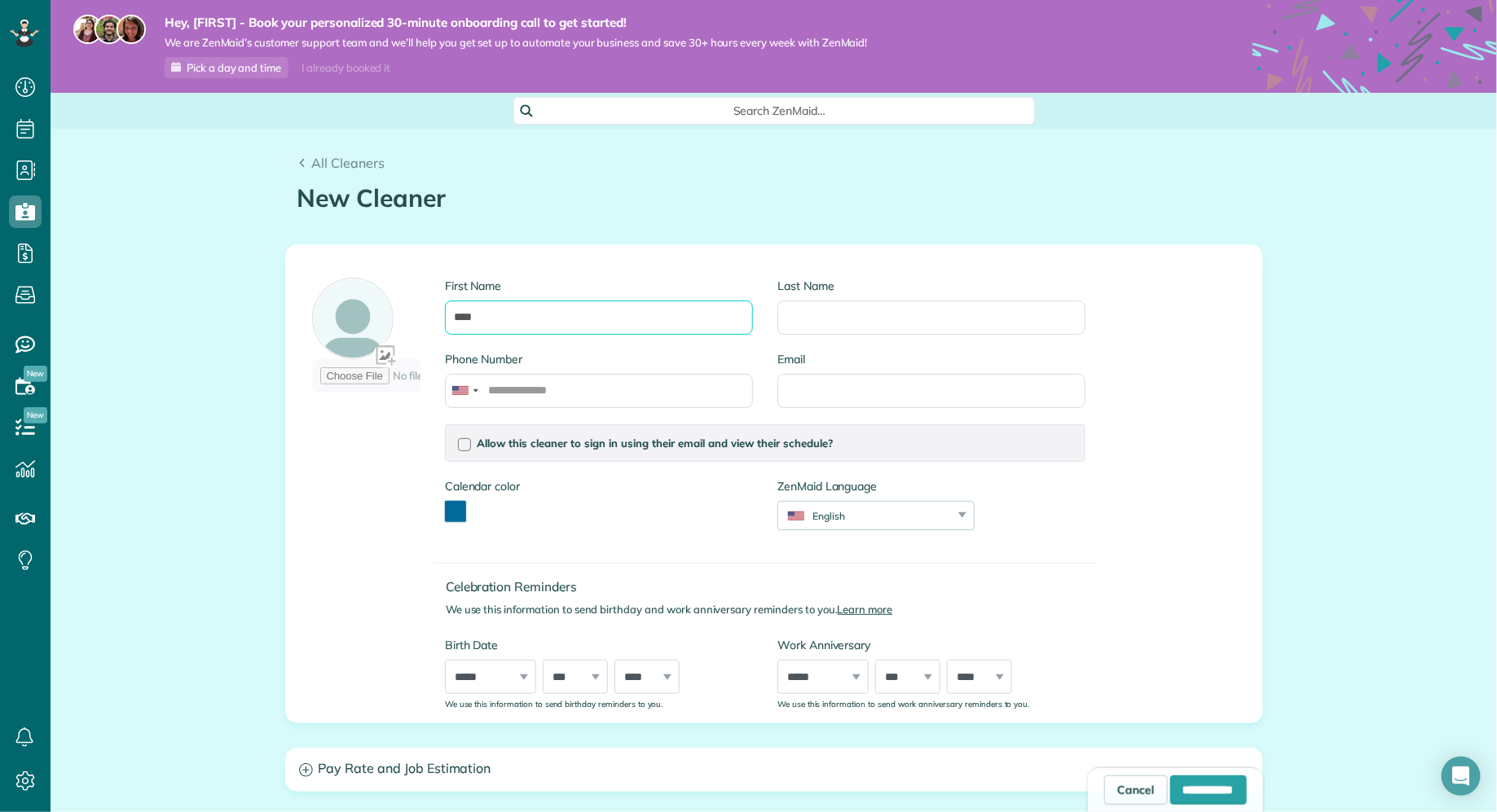 type on "****" 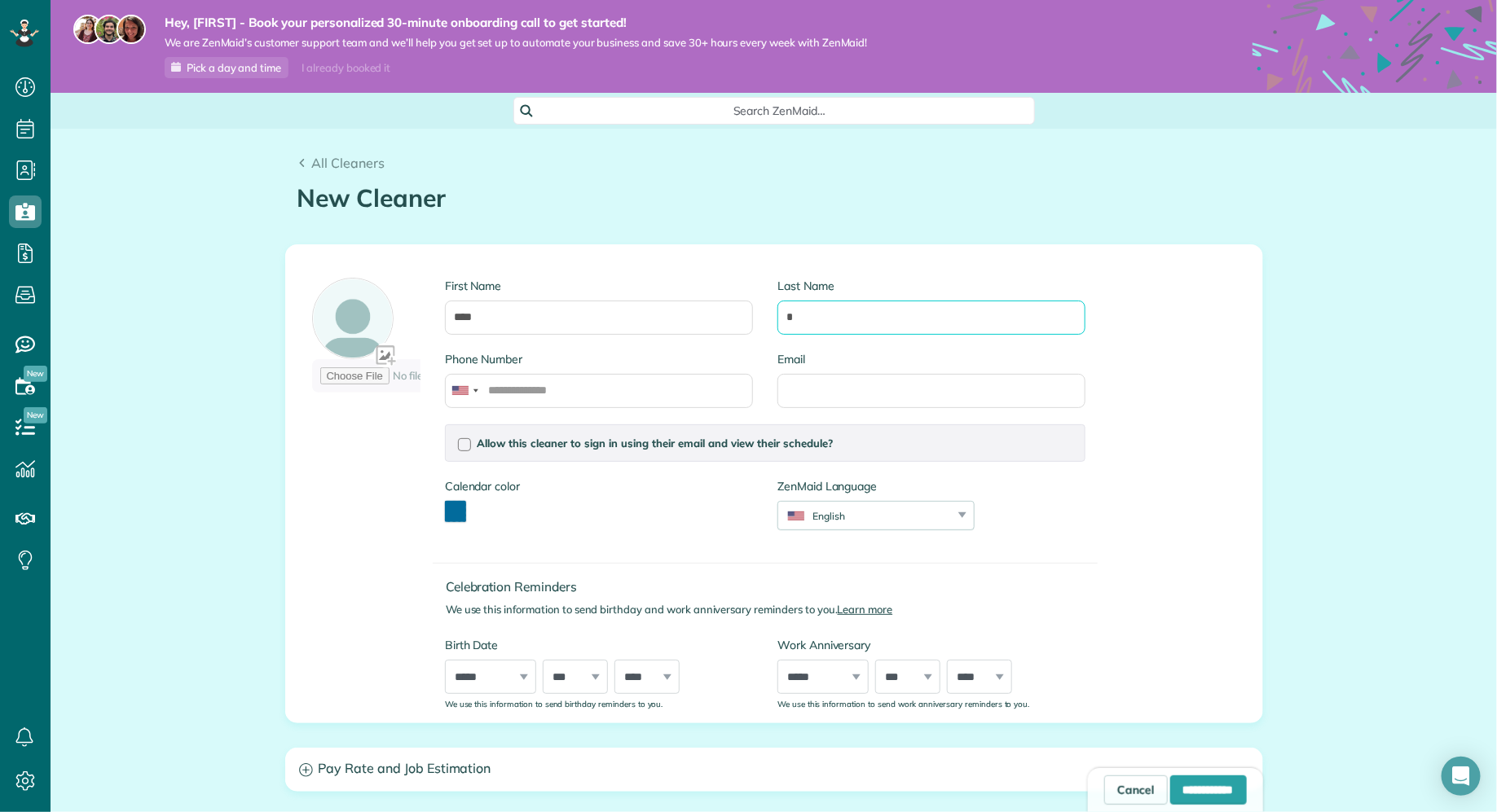 type on "*" 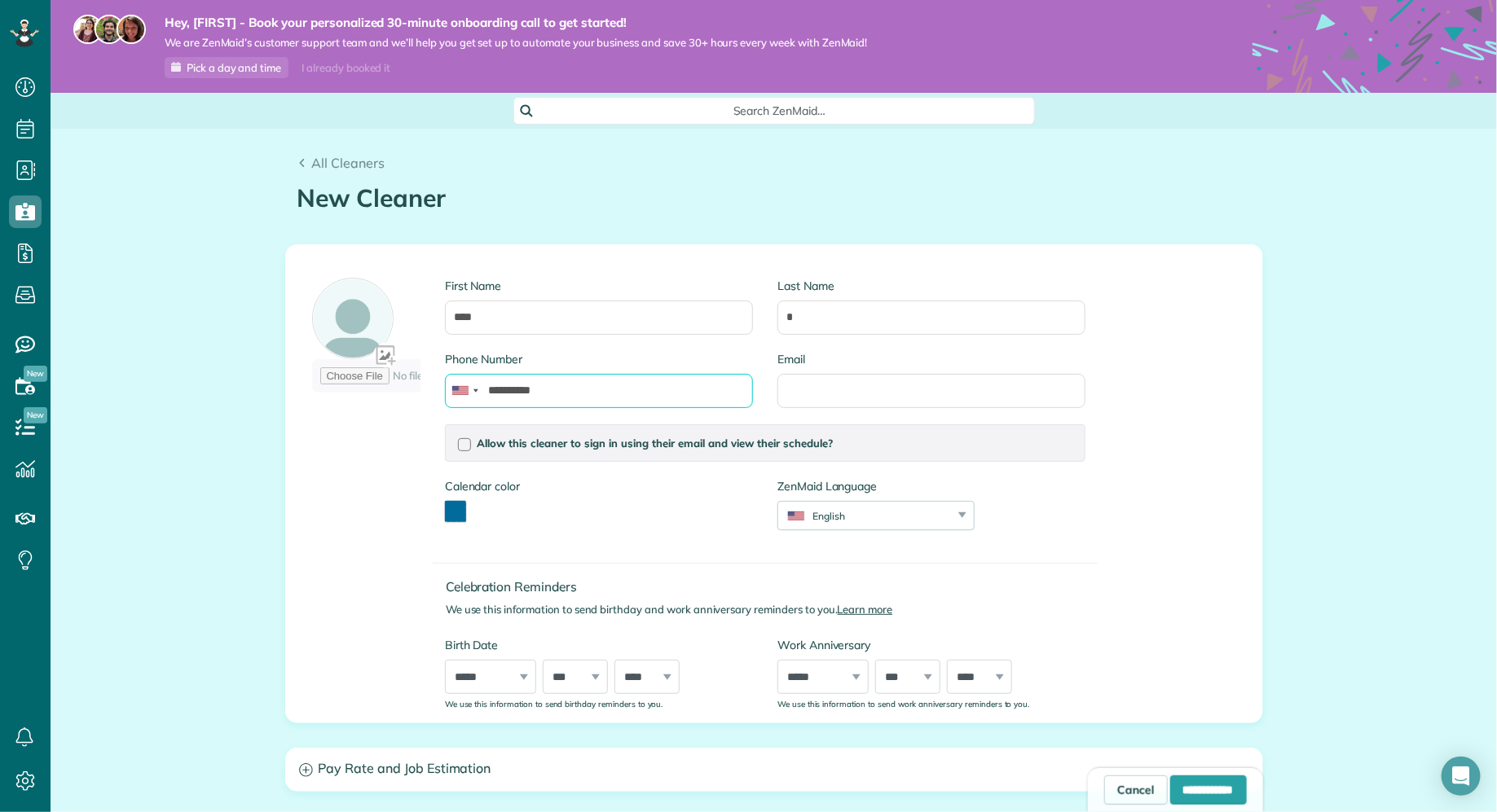 type on "**********" 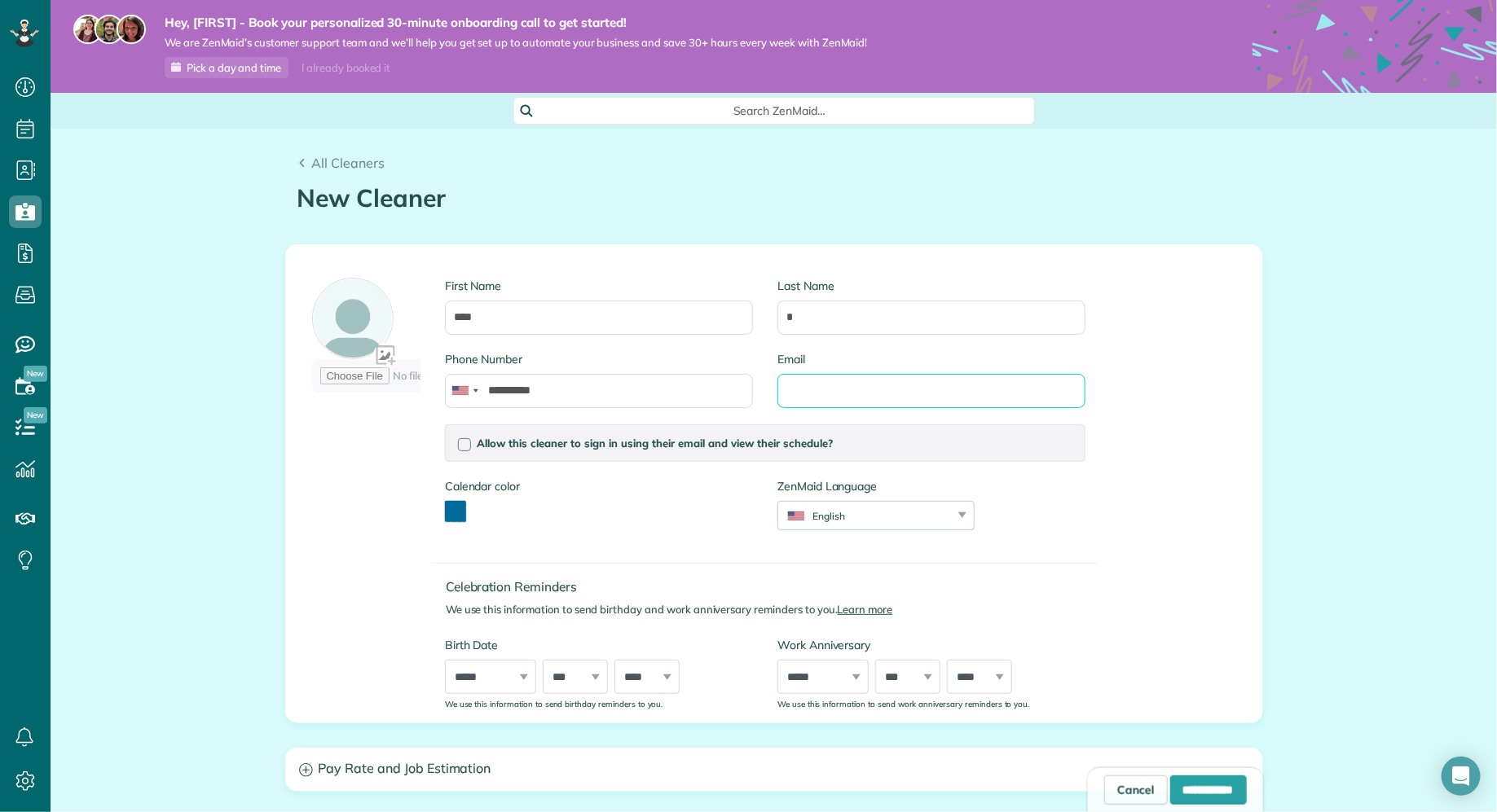 click on "Email" at bounding box center [931, 391] 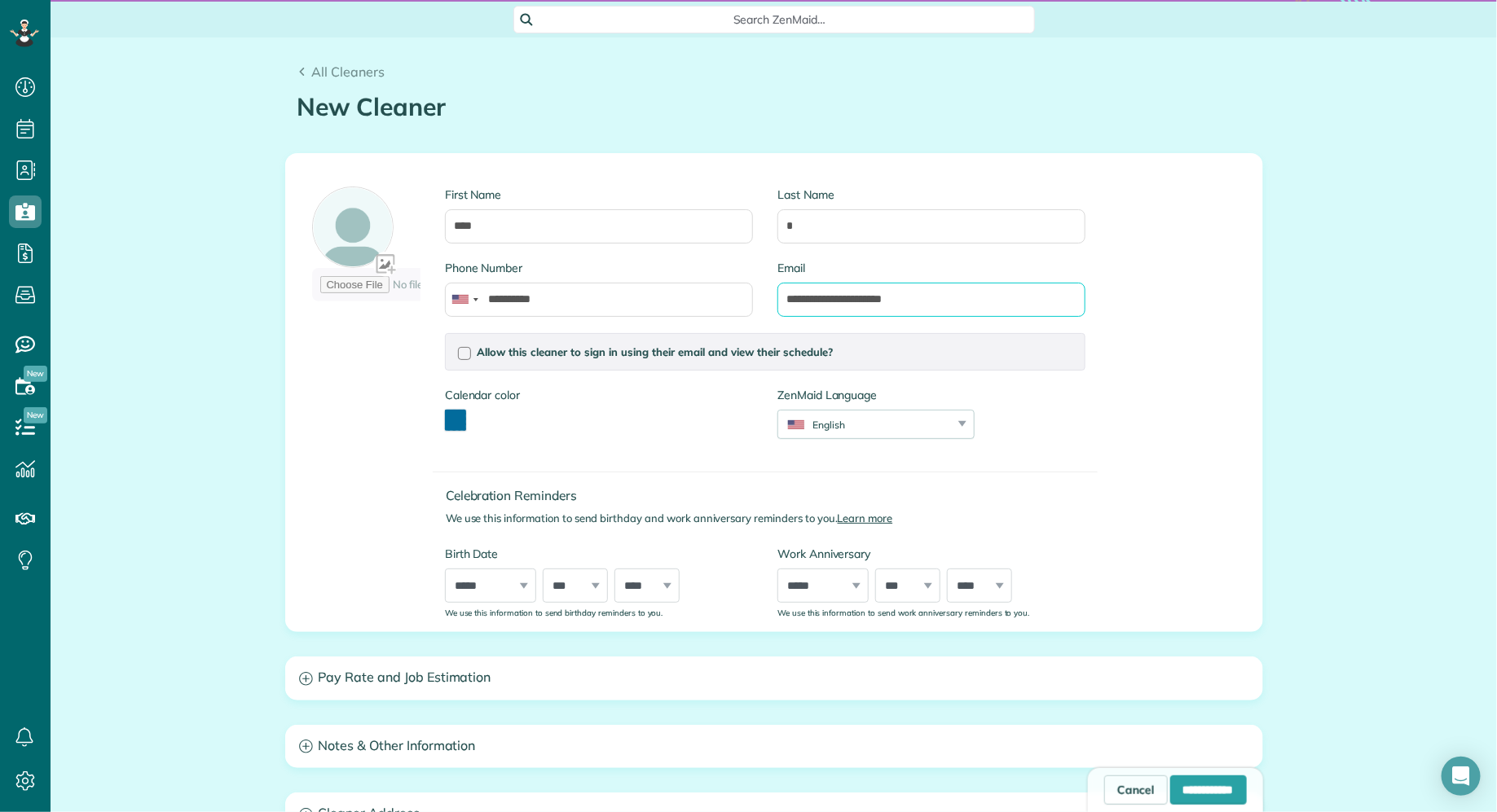 scroll, scrollTop: 112, scrollLeft: 0, axis: vertical 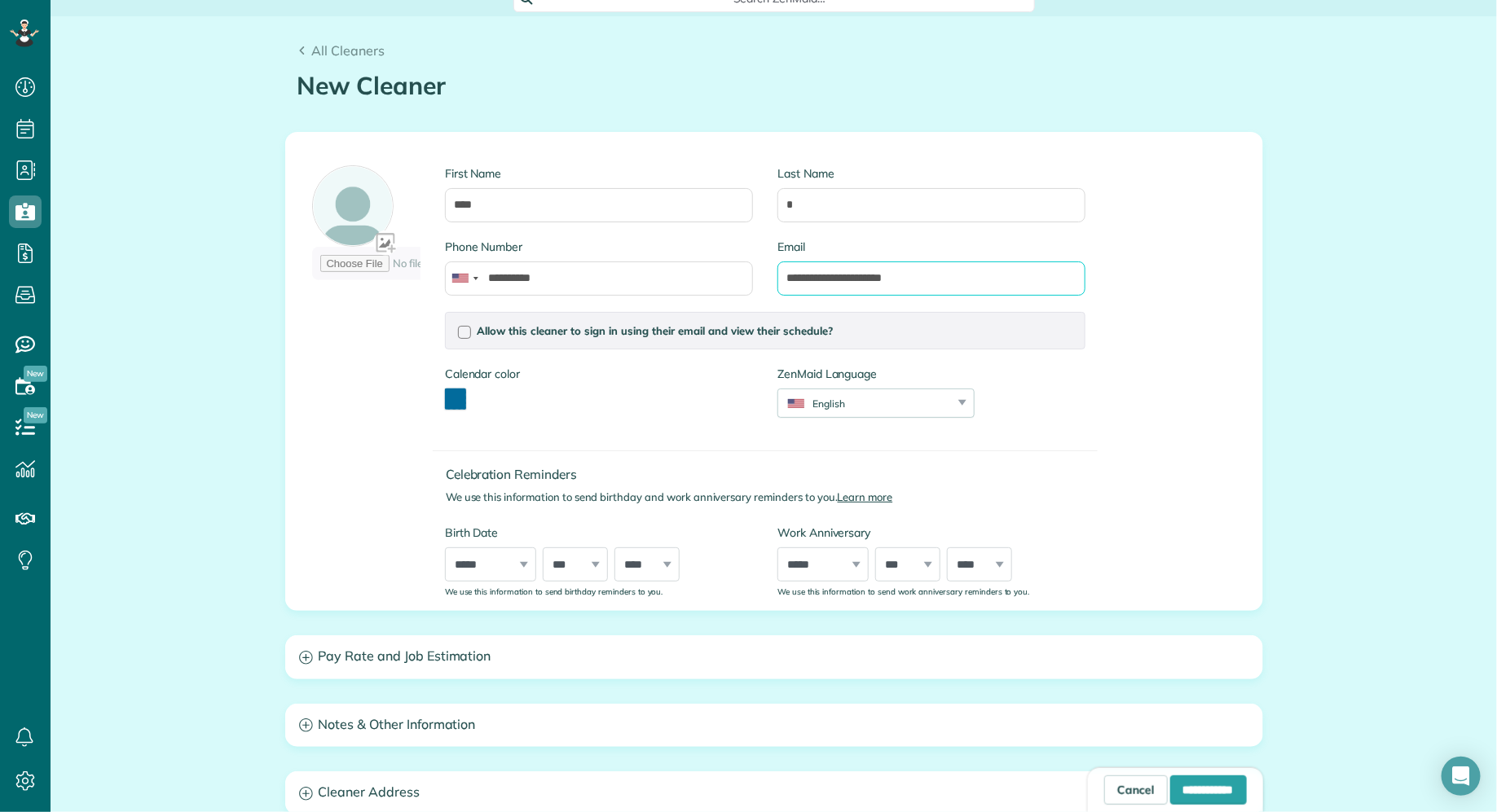 type on "**********" 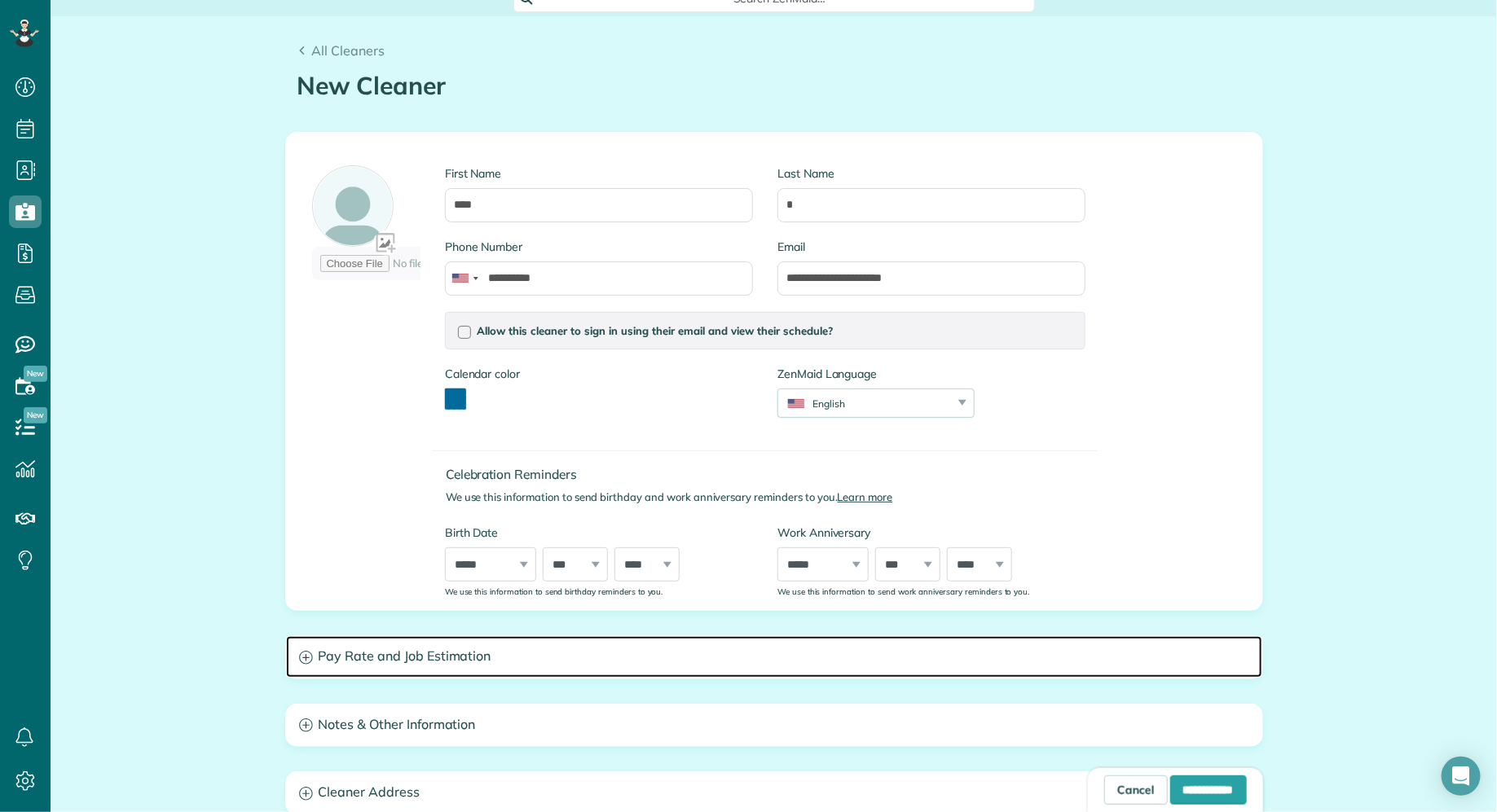 click on "Pay Rate and Job Estimation" at bounding box center [774, 656] 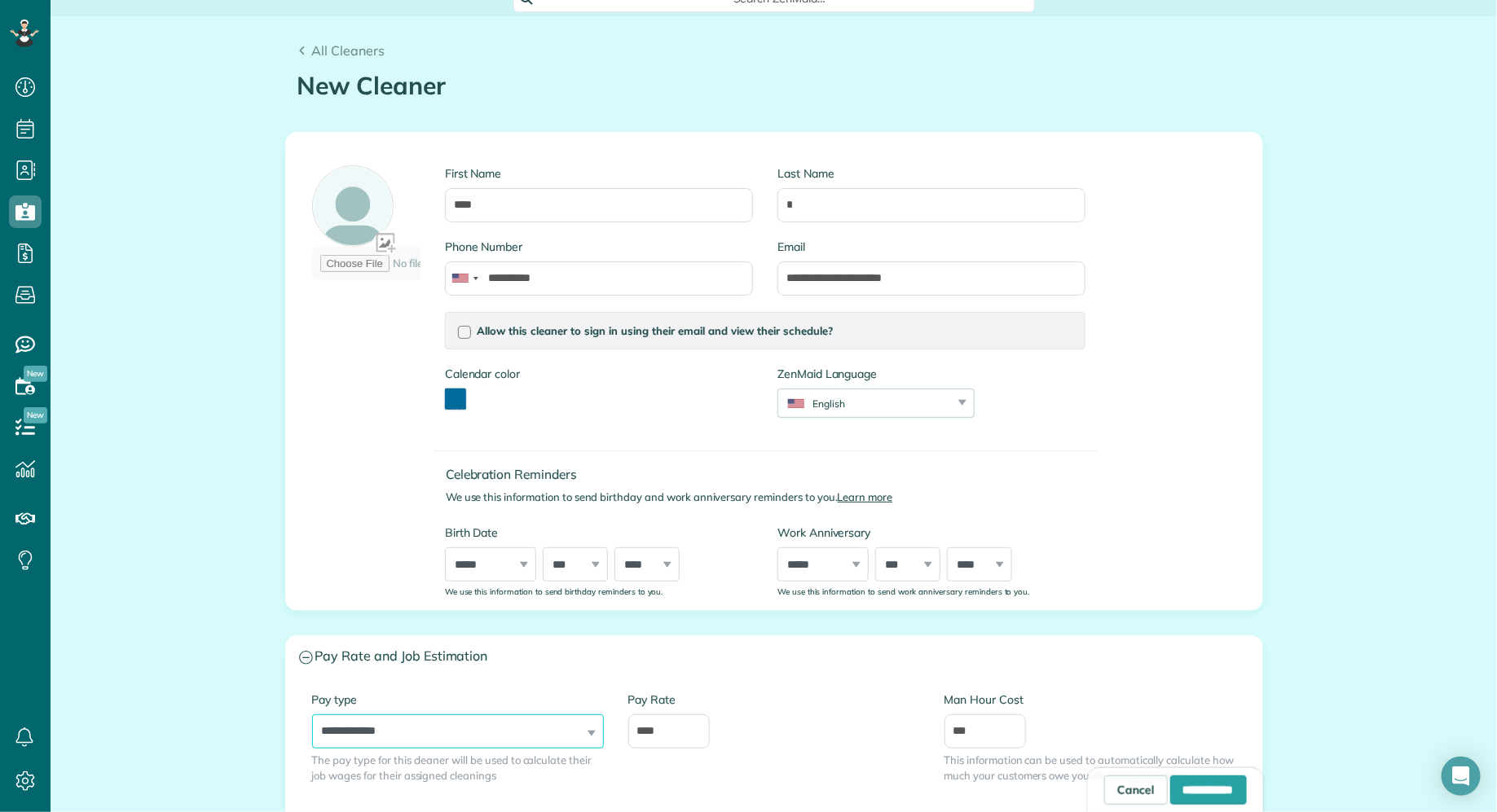 click on "**********" at bounding box center (458, 731) 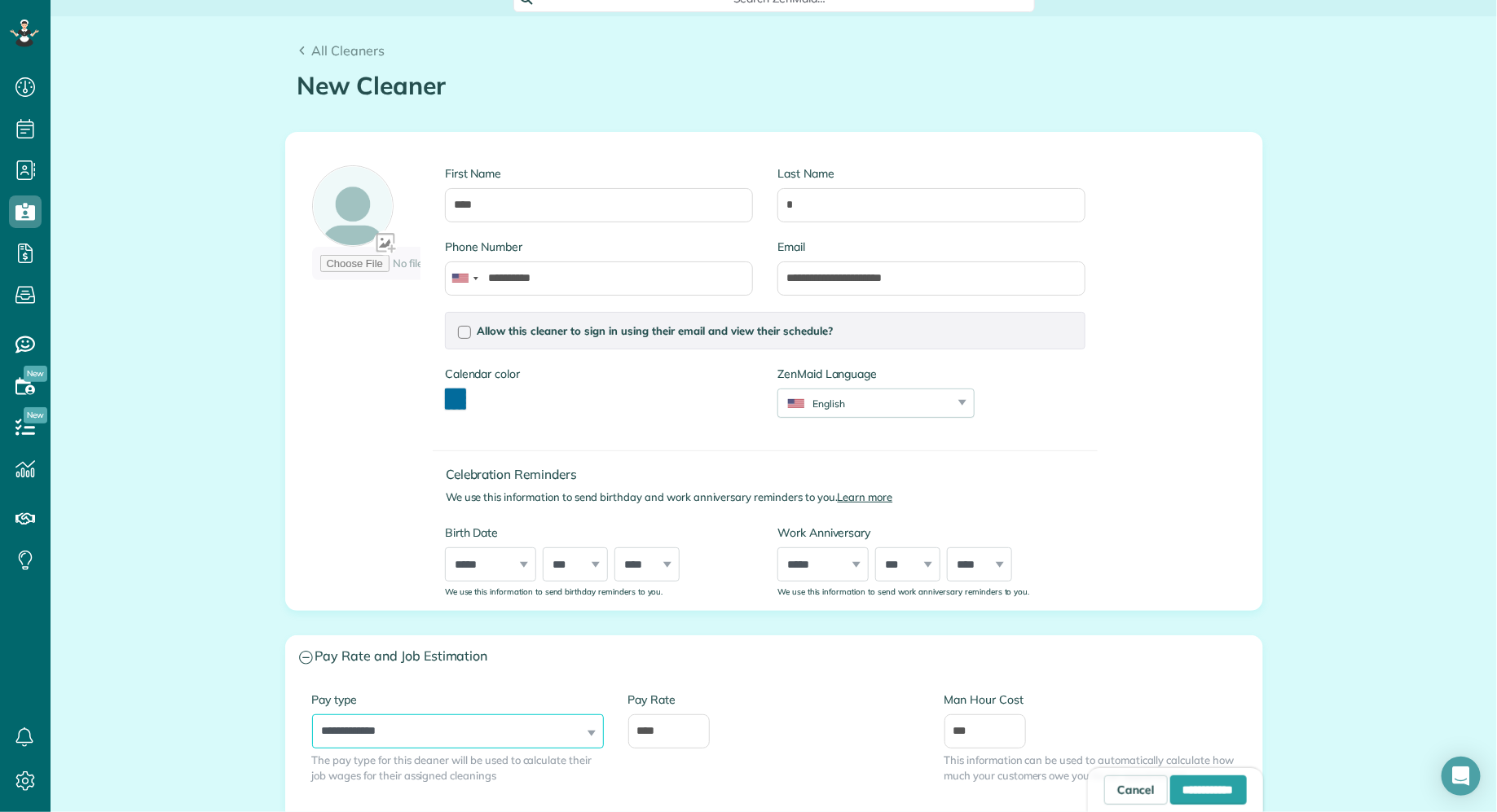 select on "**********" 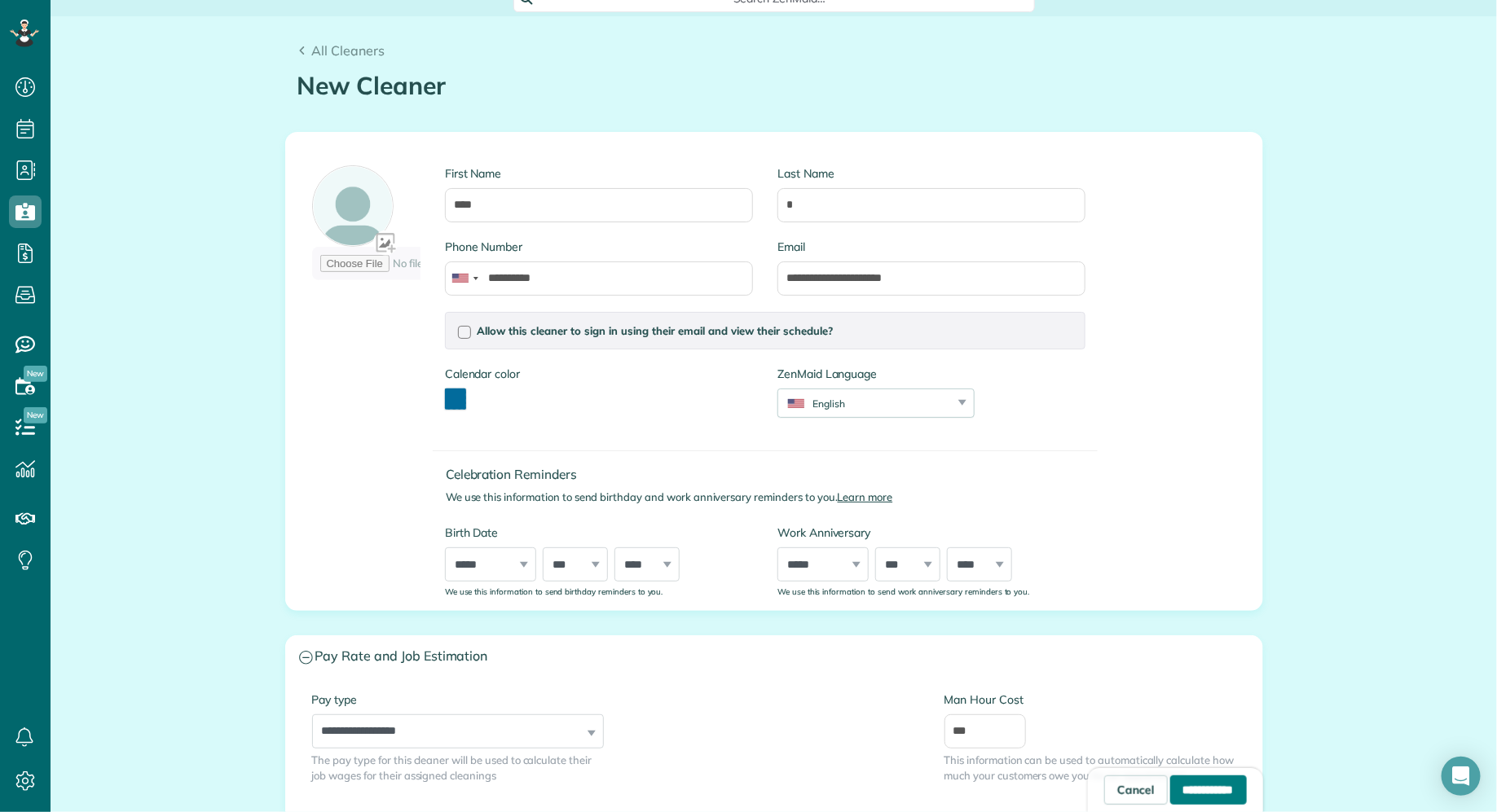 click on "**********" at bounding box center (1209, 790) 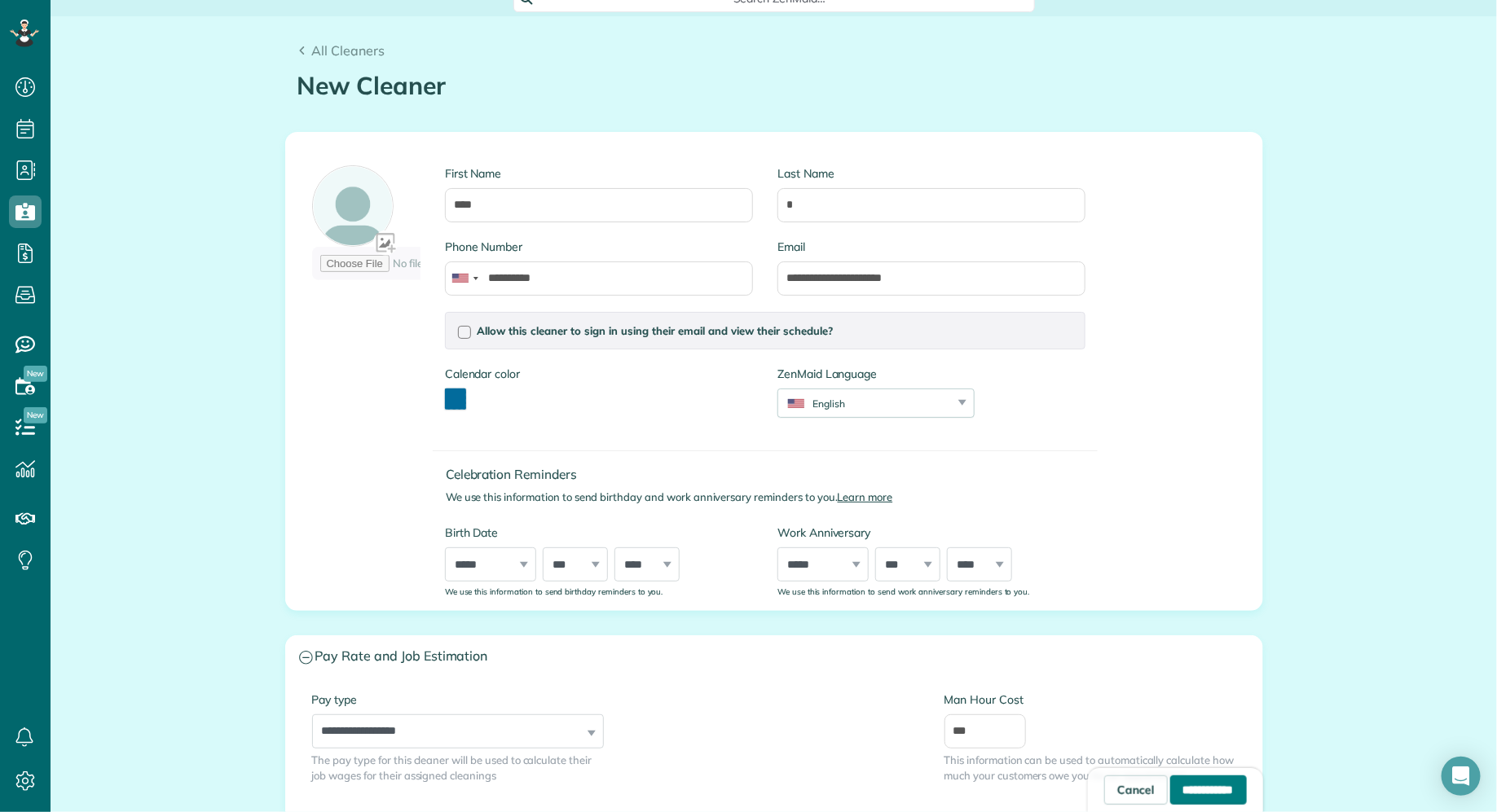 type on "**********" 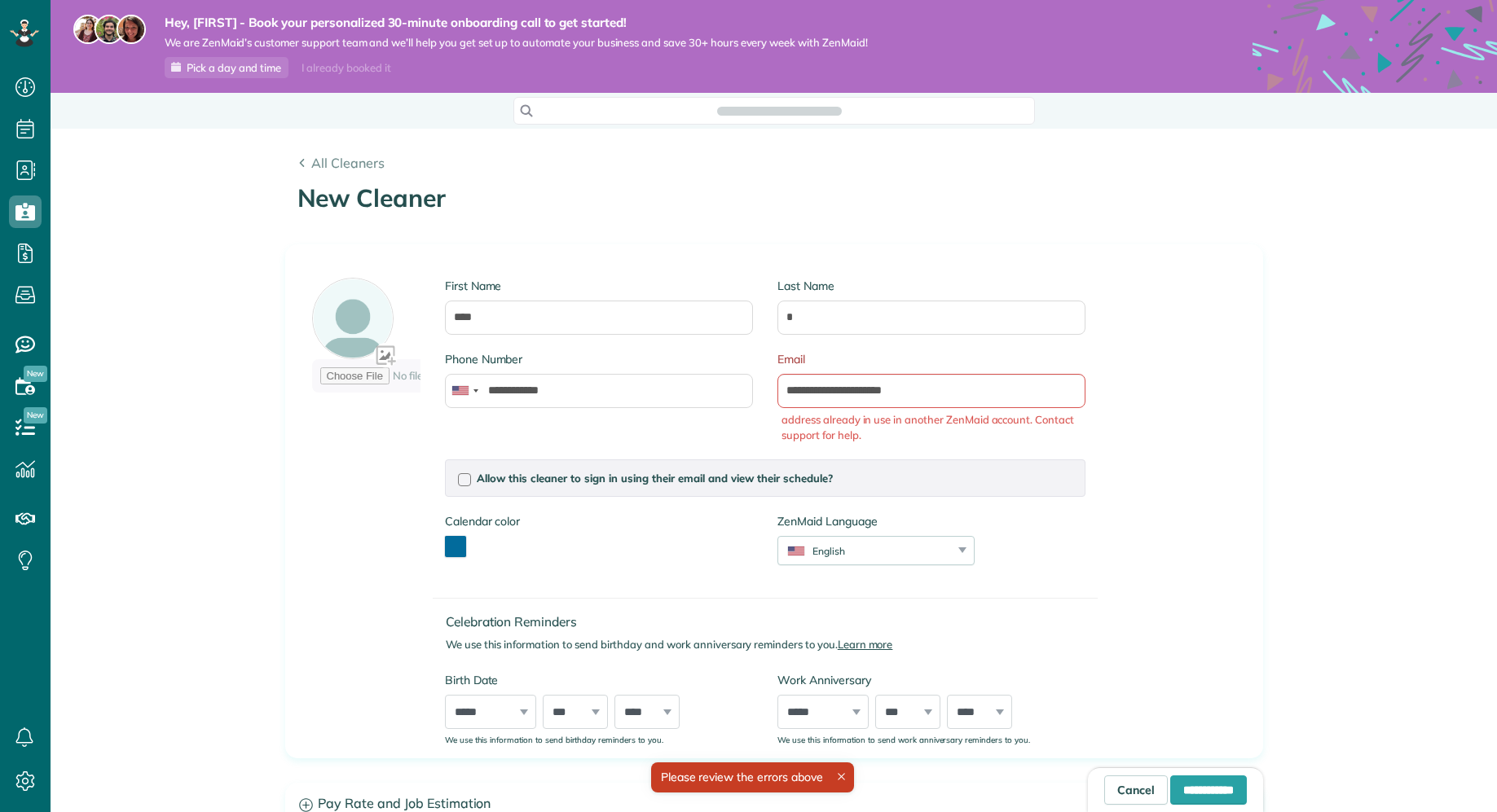 type on "**********" 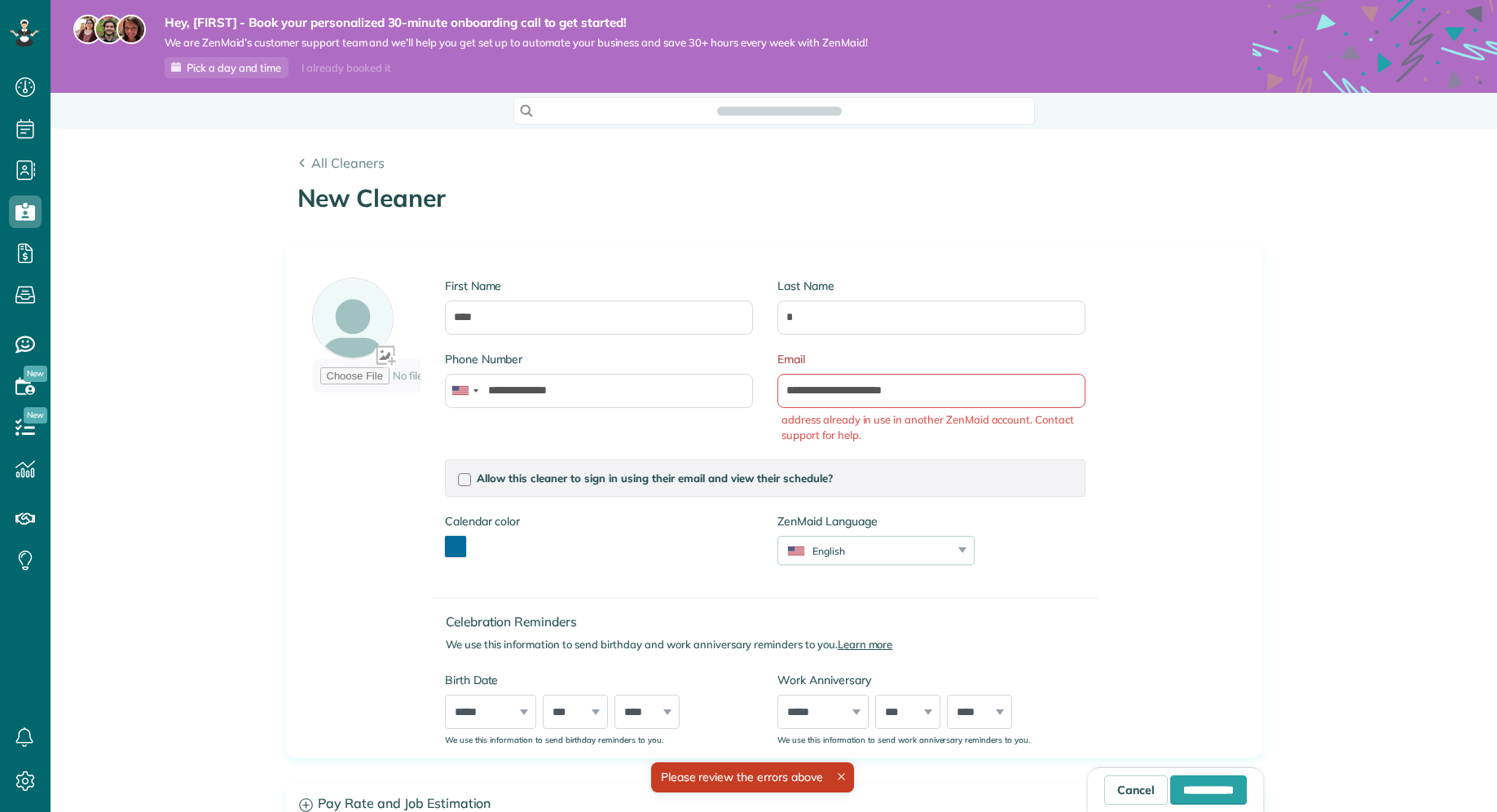 scroll, scrollTop: 0, scrollLeft: 0, axis: both 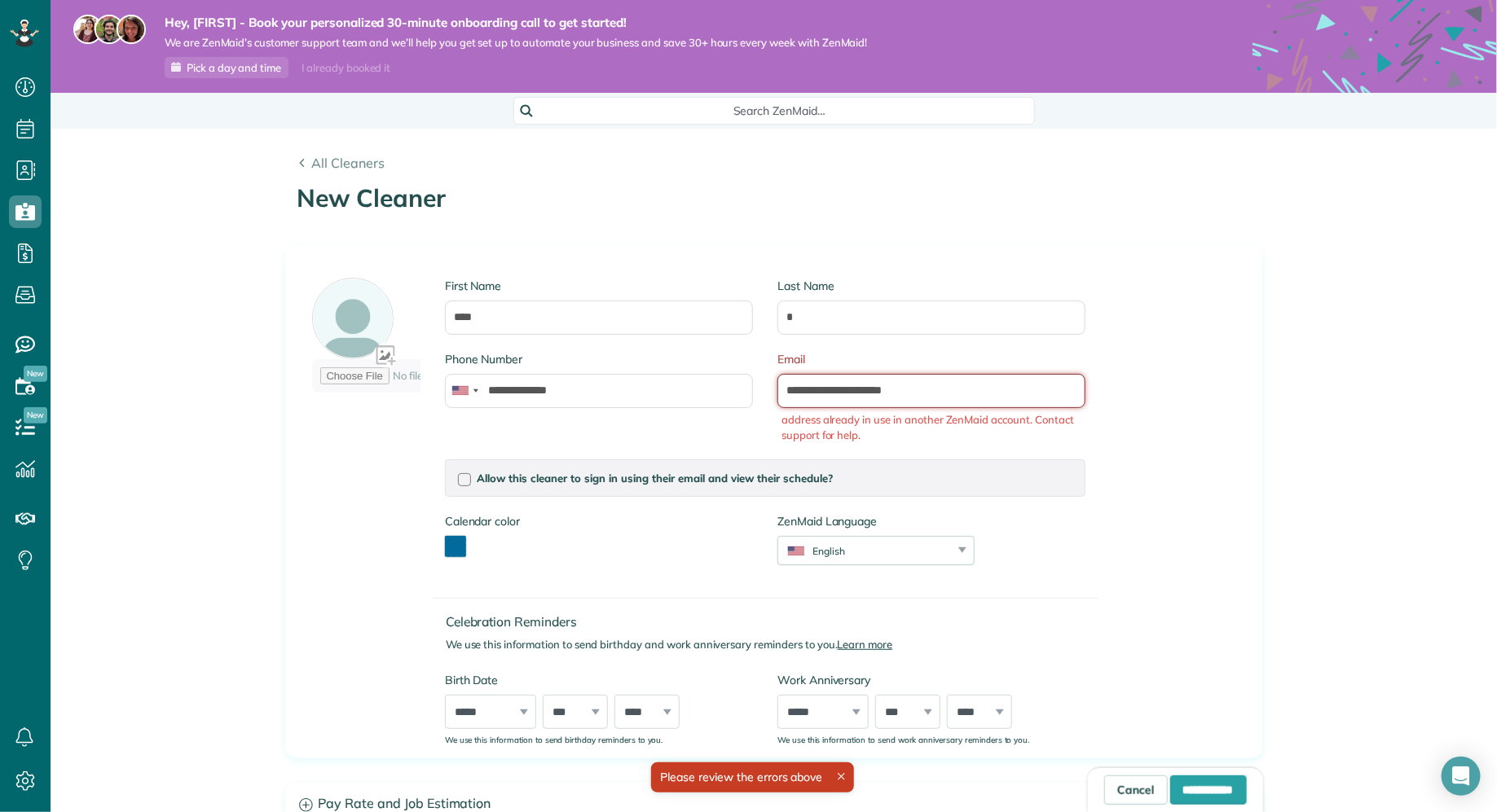 click on "**********" at bounding box center (931, 391) 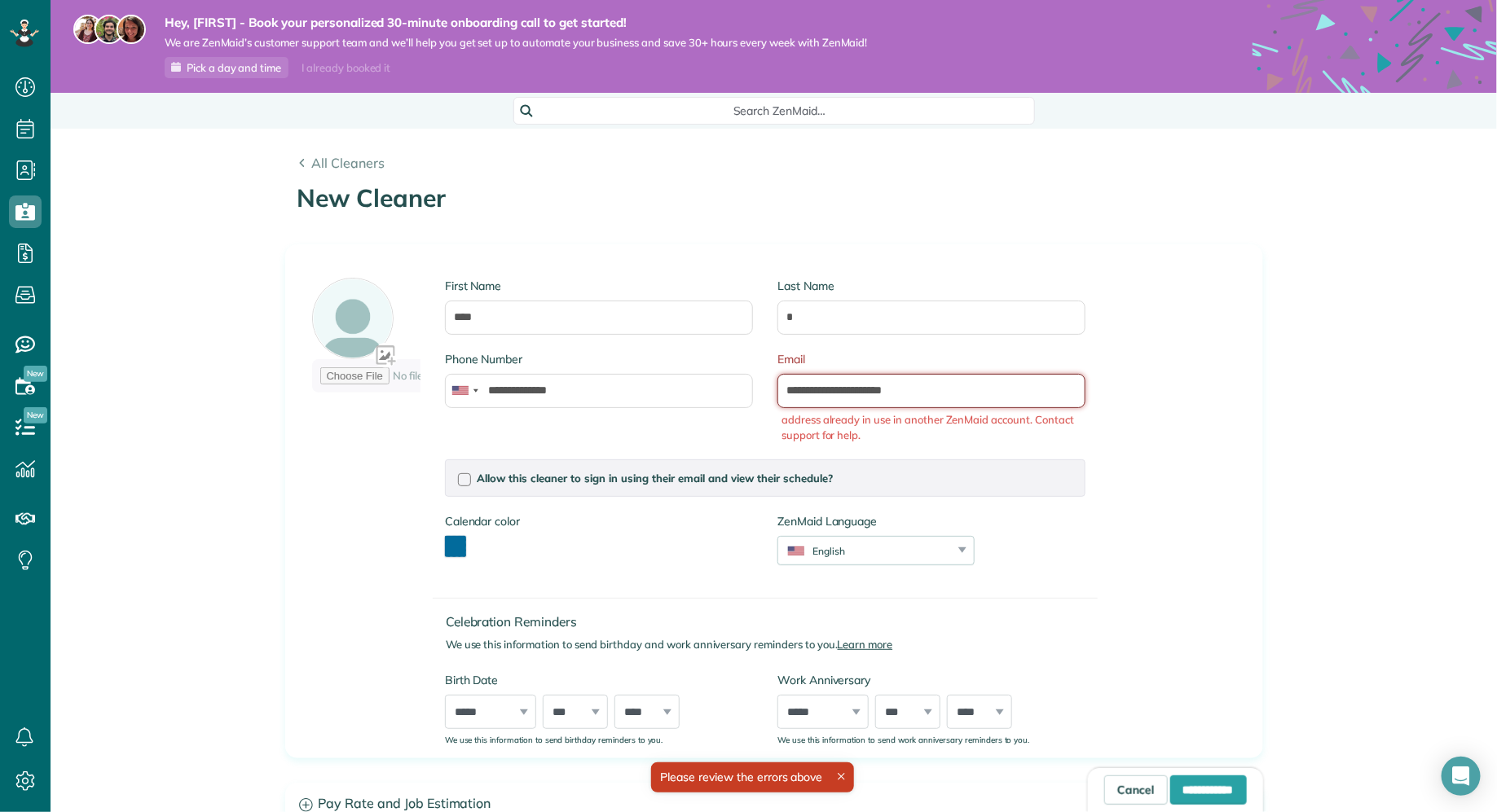 click on "**********" at bounding box center (931, 391) 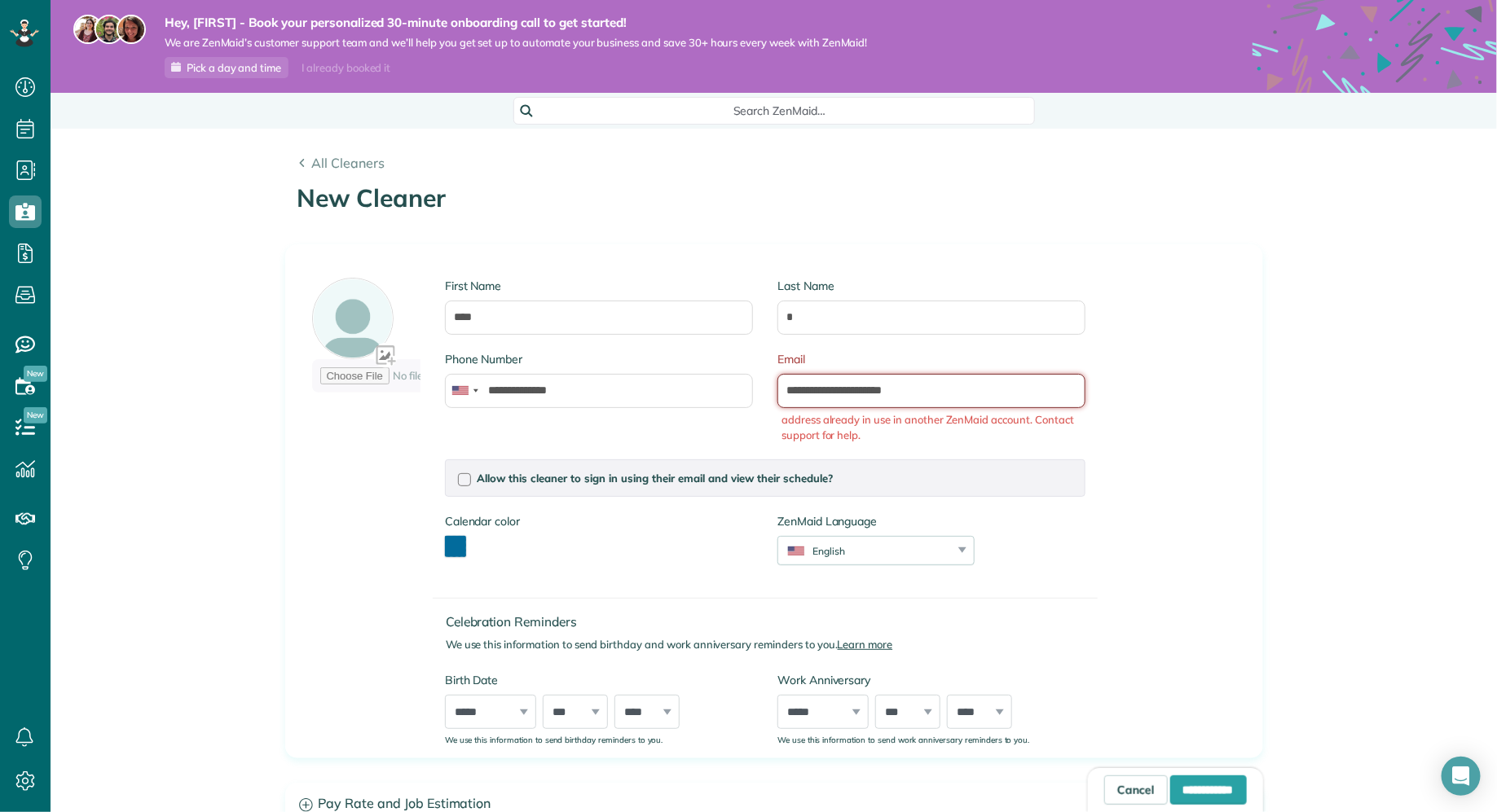 click on "**********" at bounding box center (931, 391) 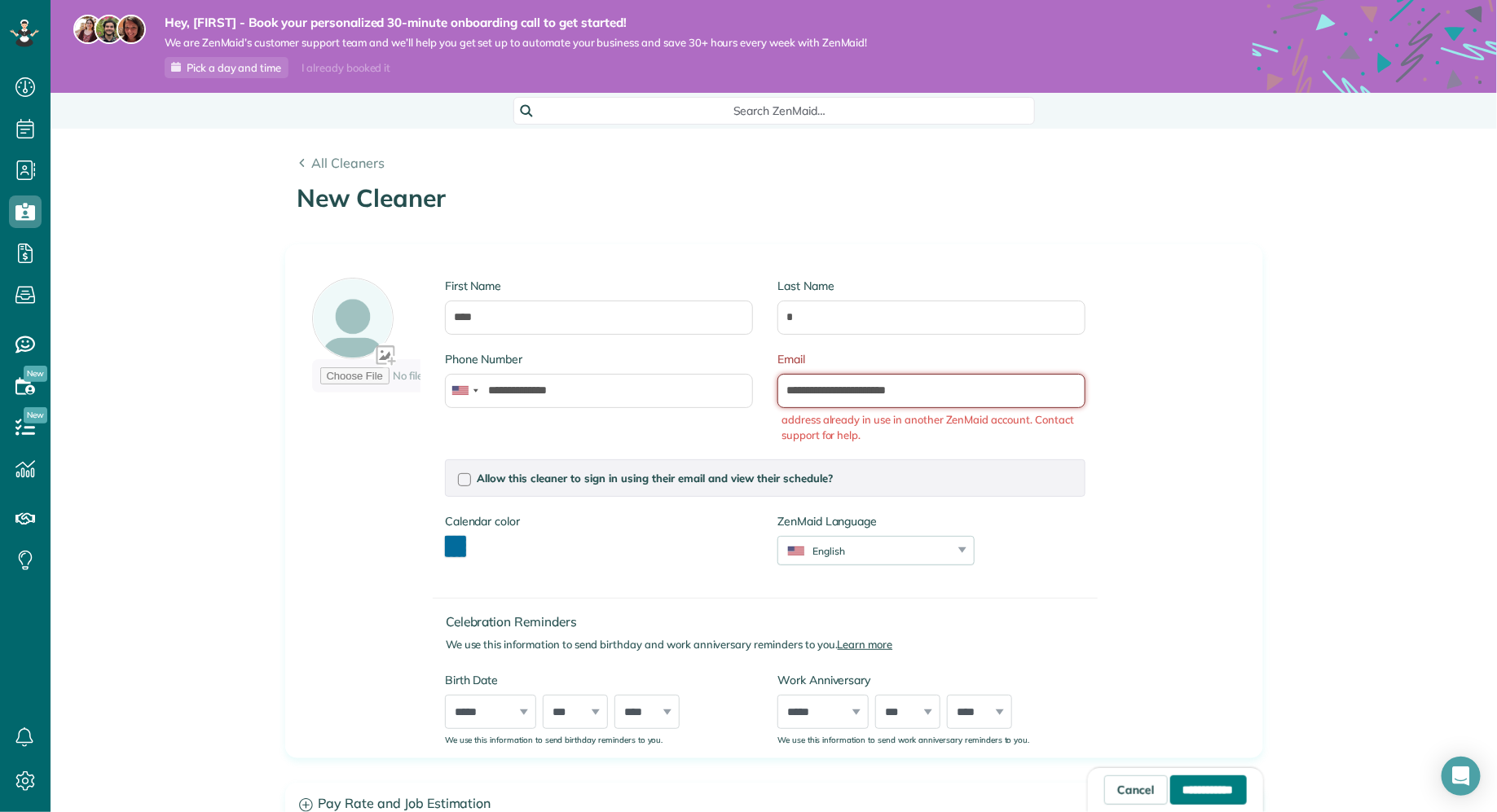 type on "**********" 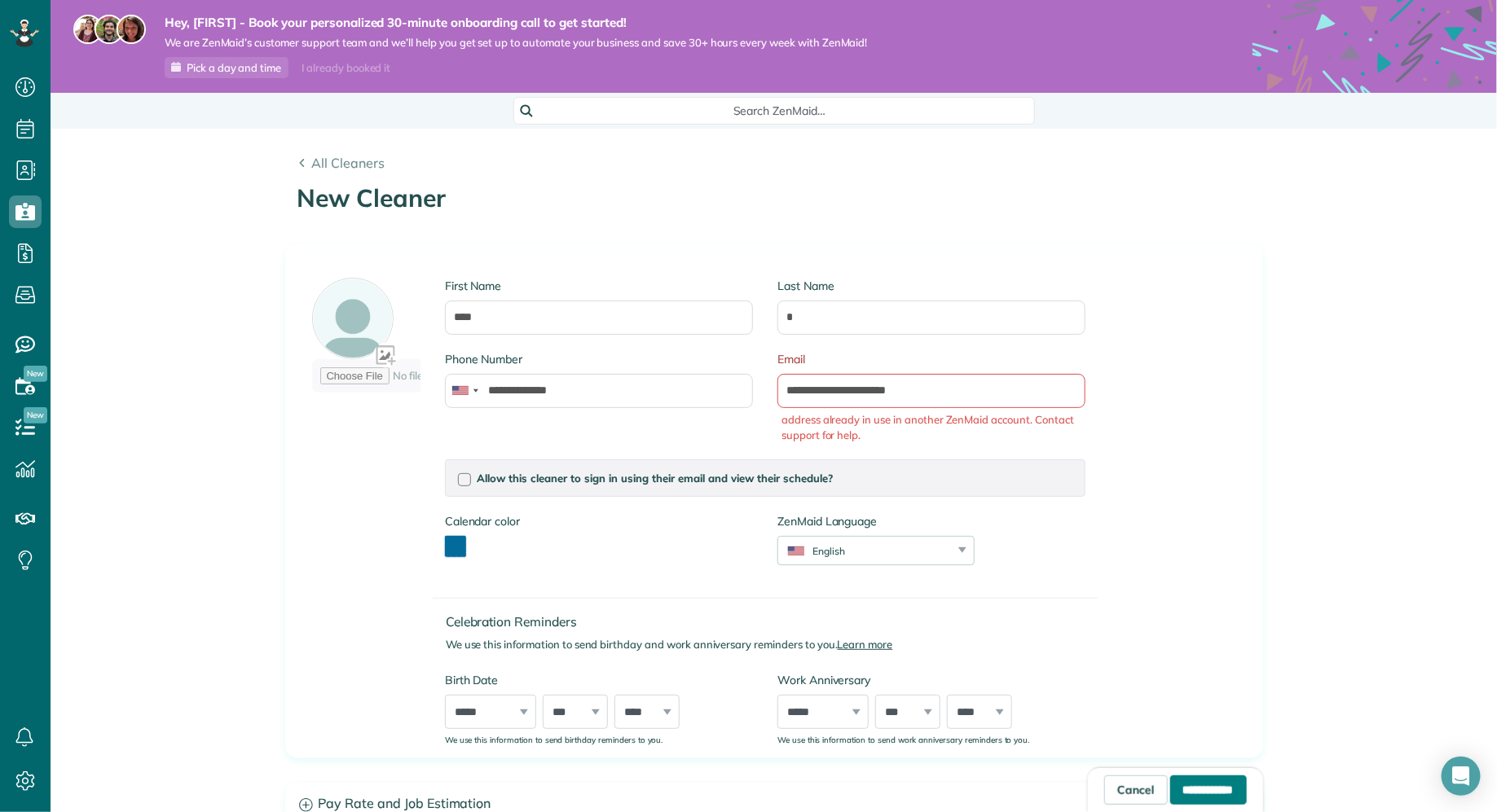 click on "**********" at bounding box center [1209, 790] 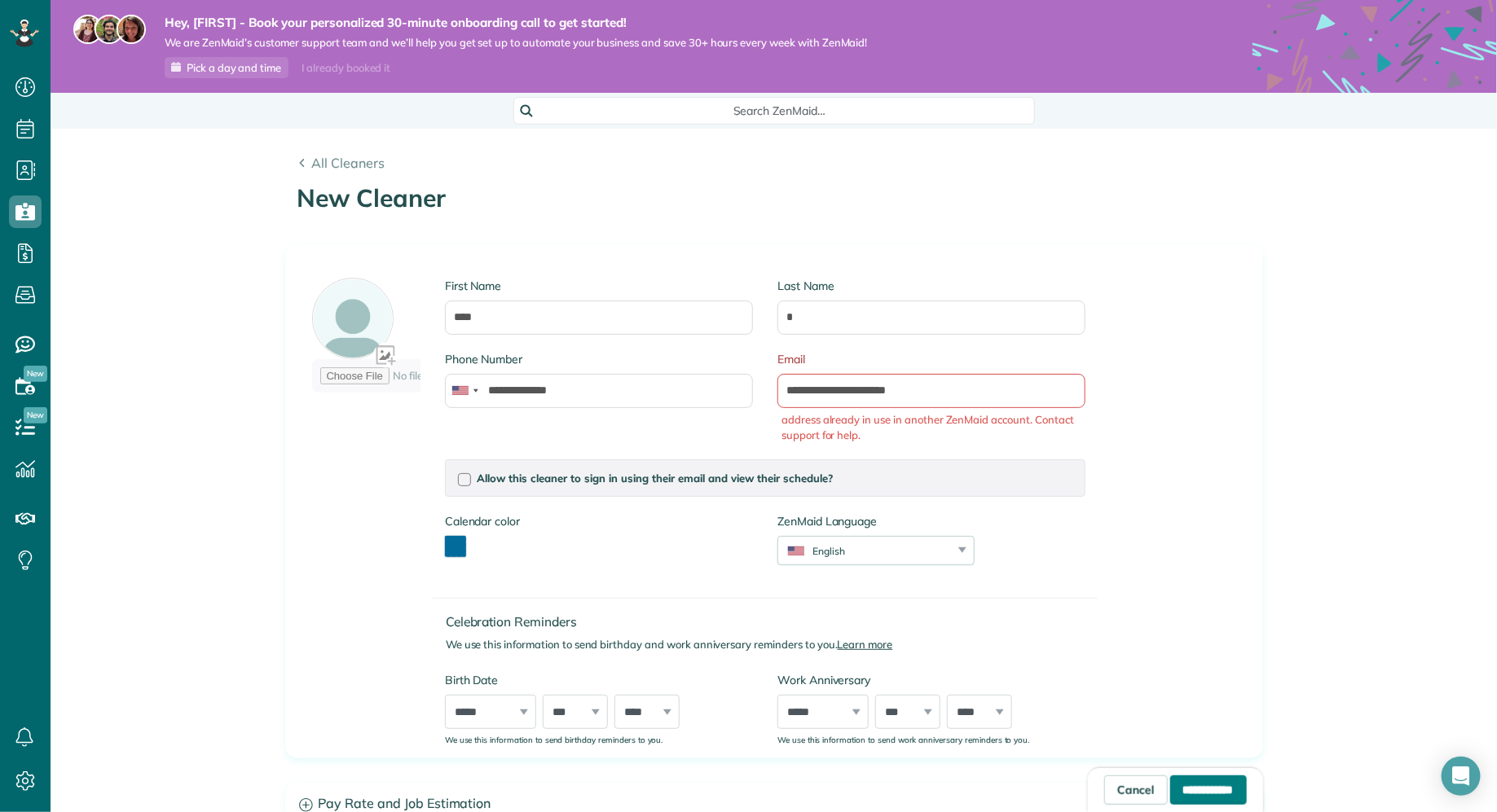 type on "**********" 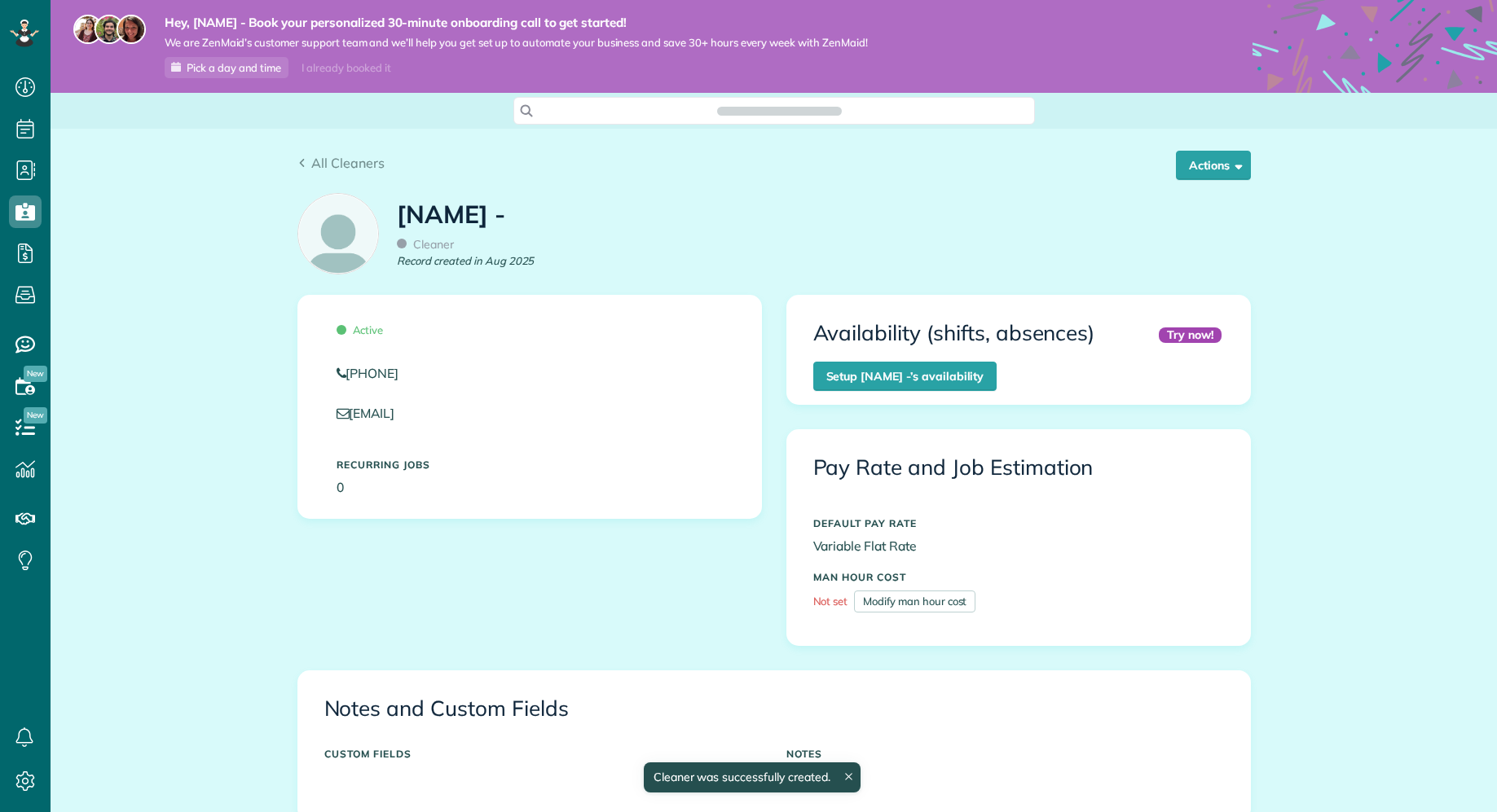 scroll, scrollTop: 0, scrollLeft: 0, axis: both 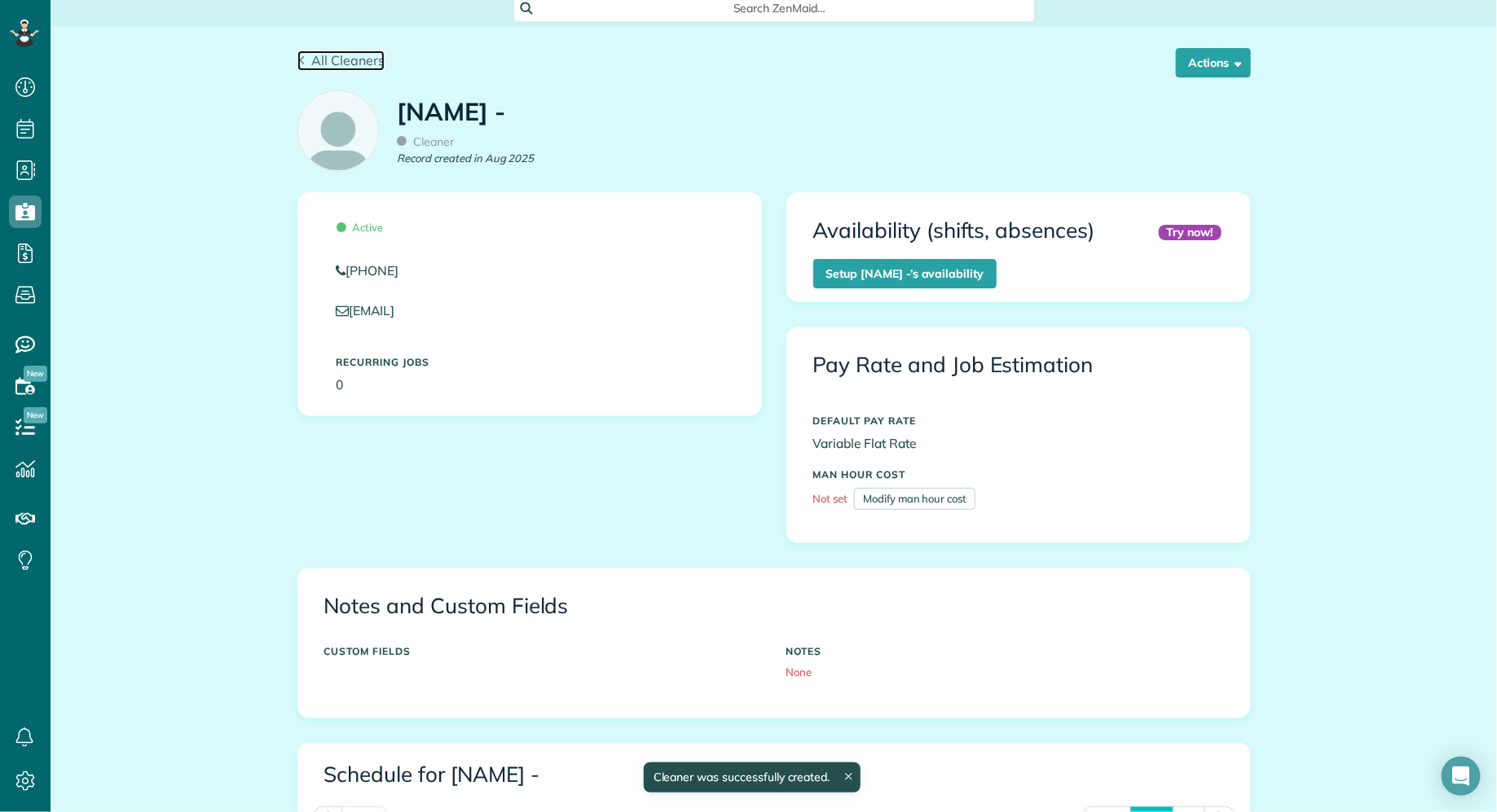 click on "All Cleaners" at bounding box center (348, 60) 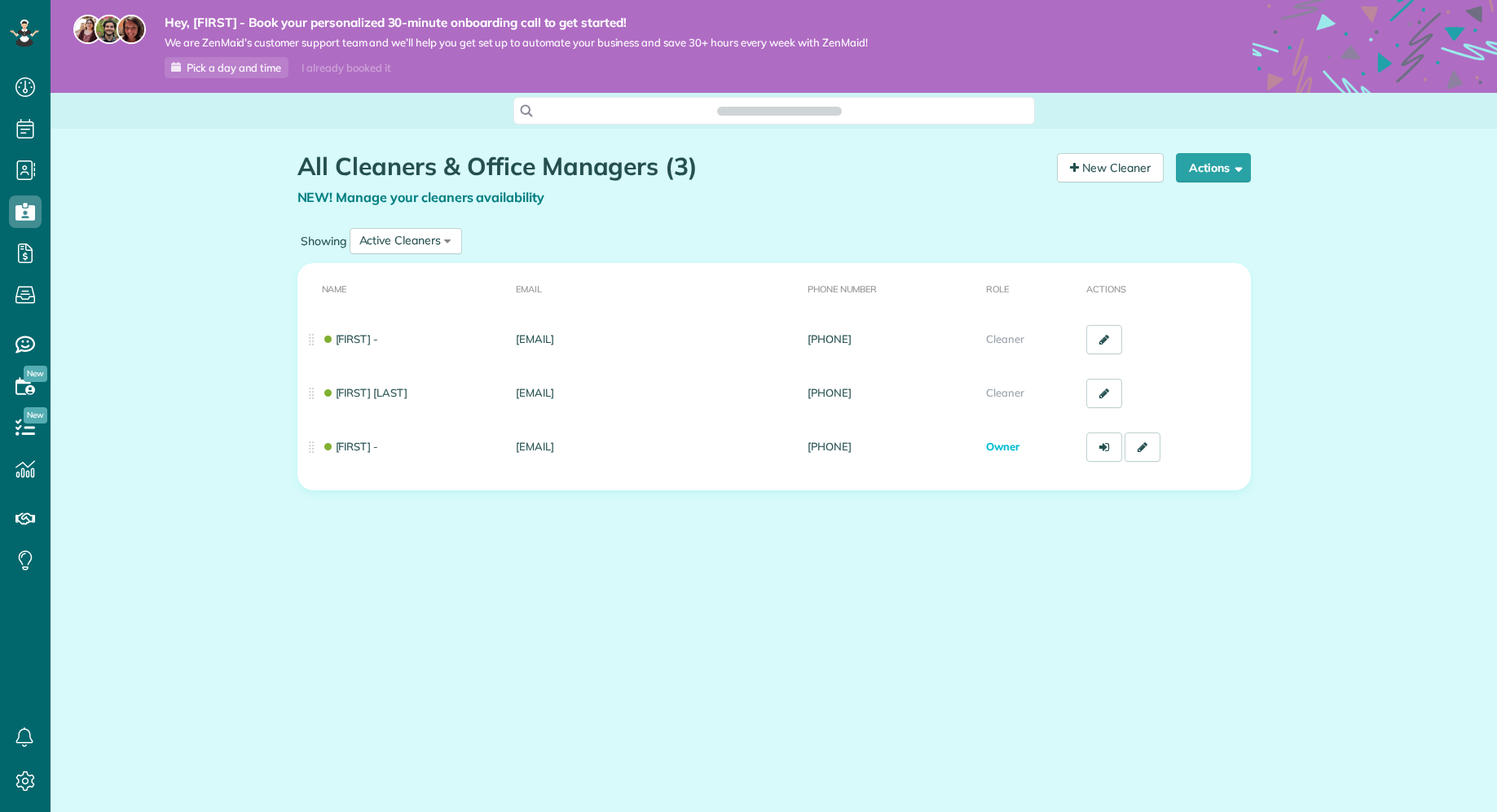 scroll, scrollTop: 0, scrollLeft: 0, axis: both 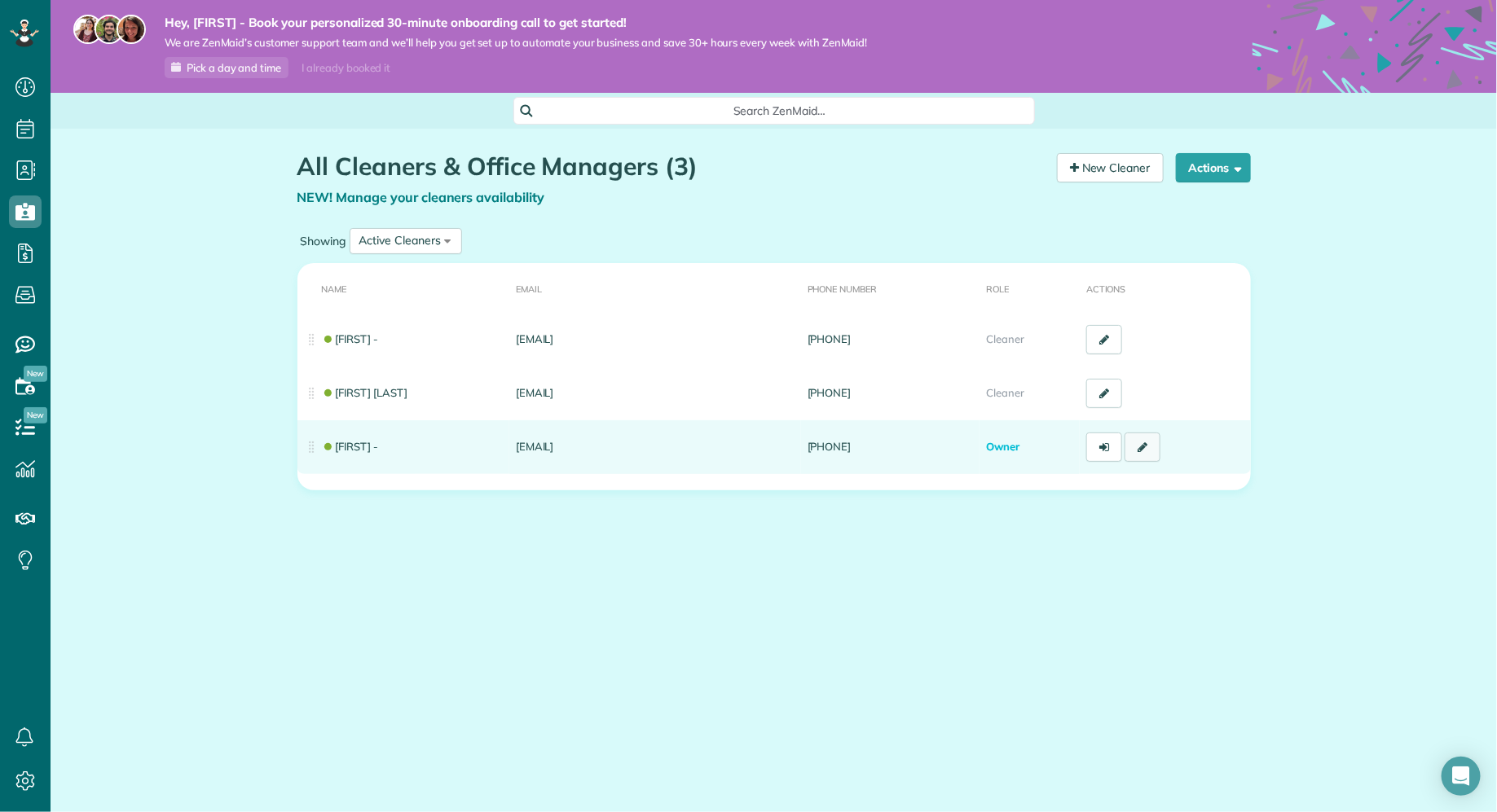 click at bounding box center [1143, 447] 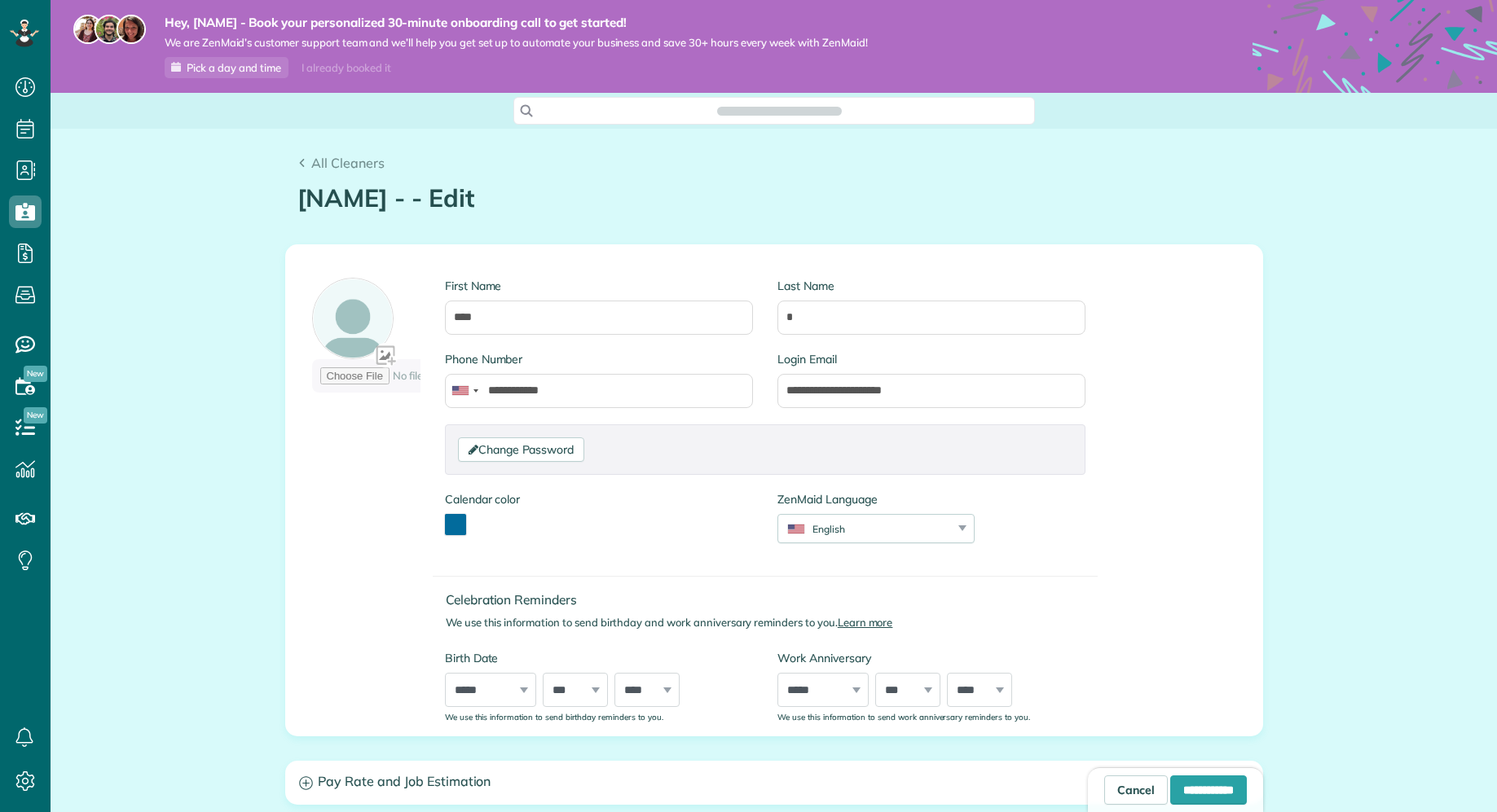 scroll, scrollTop: 0, scrollLeft: 0, axis: both 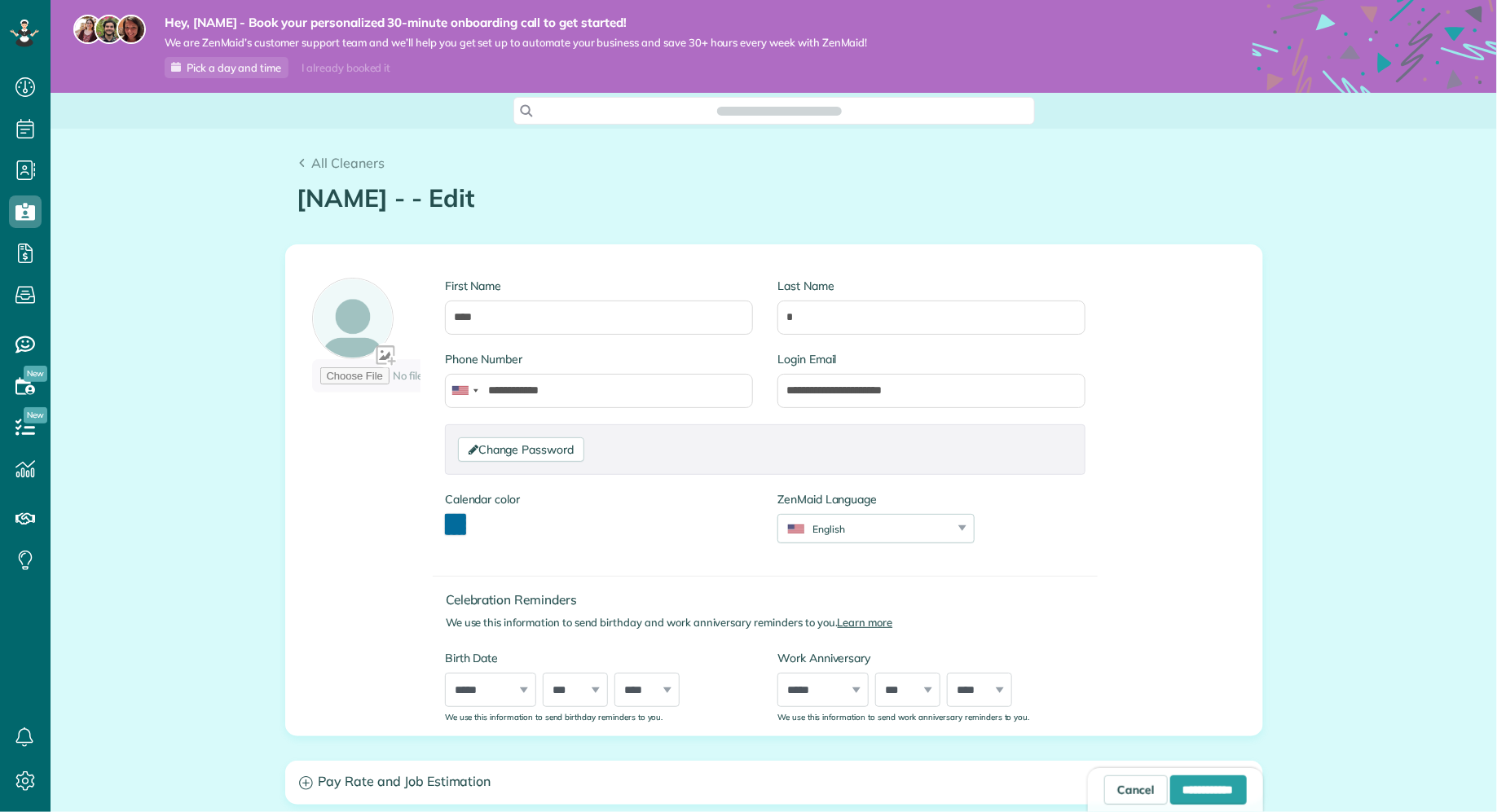 type on "**********" 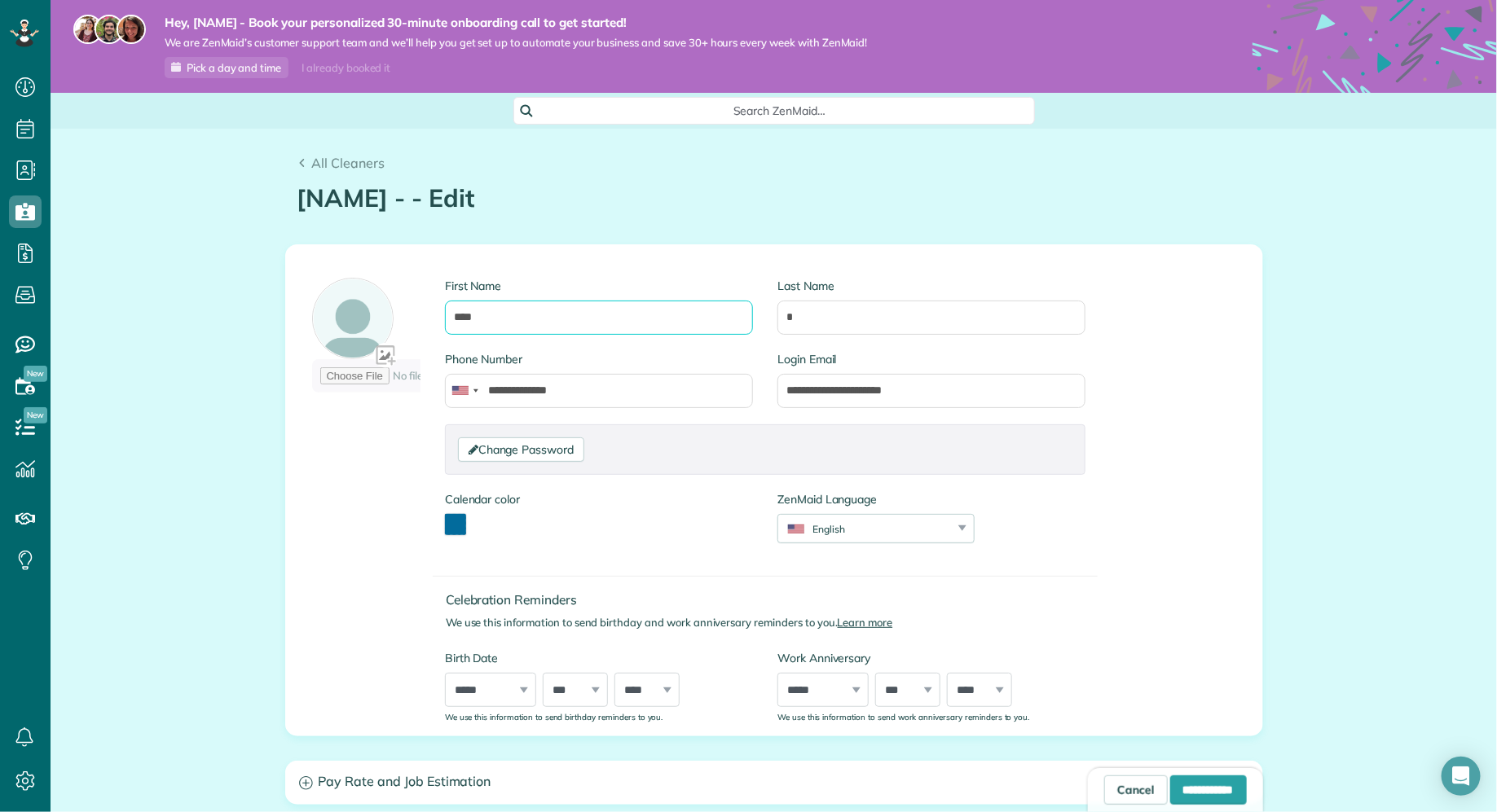 click on "****" at bounding box center [599, 318] 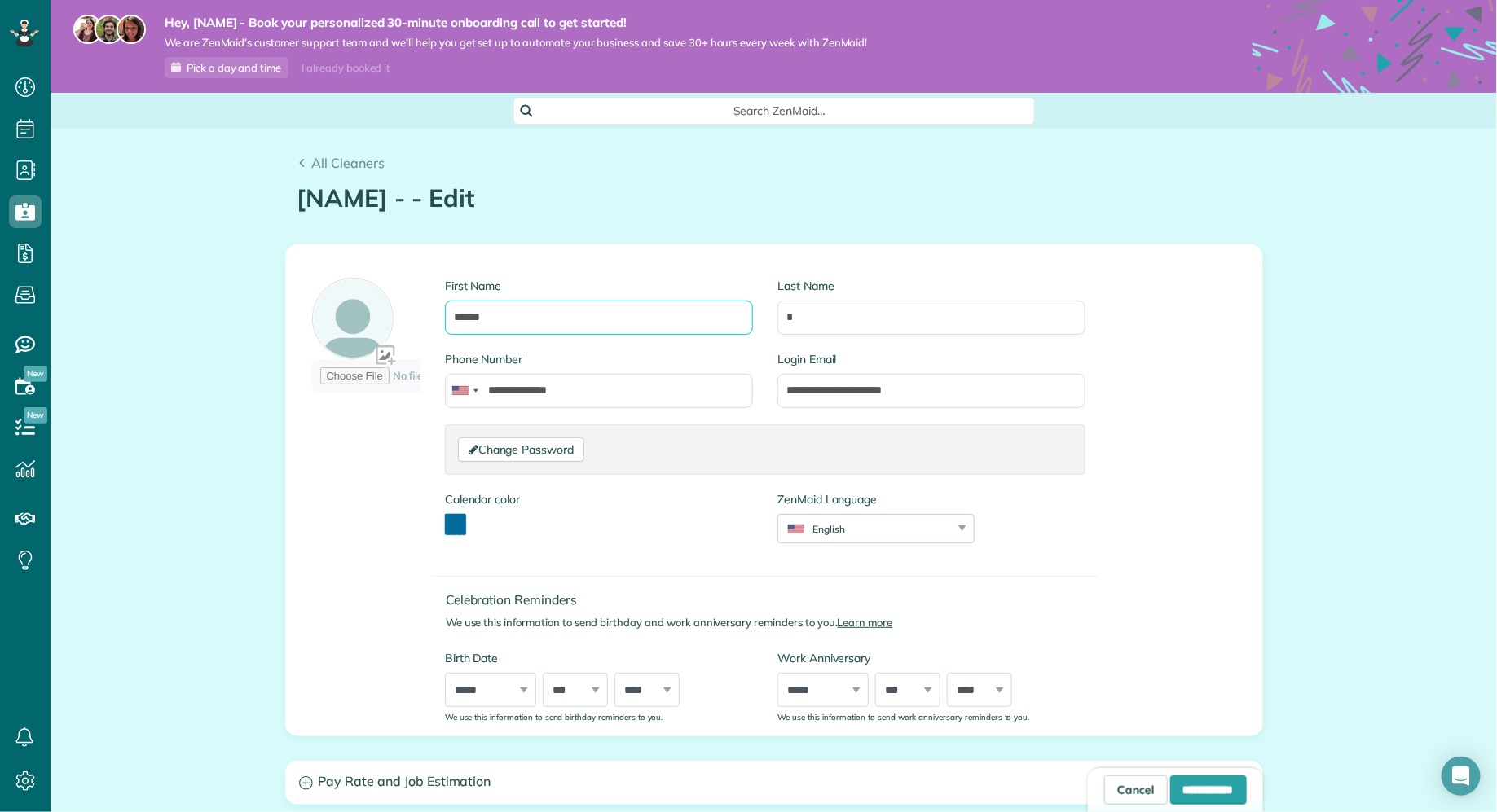 type on "******" 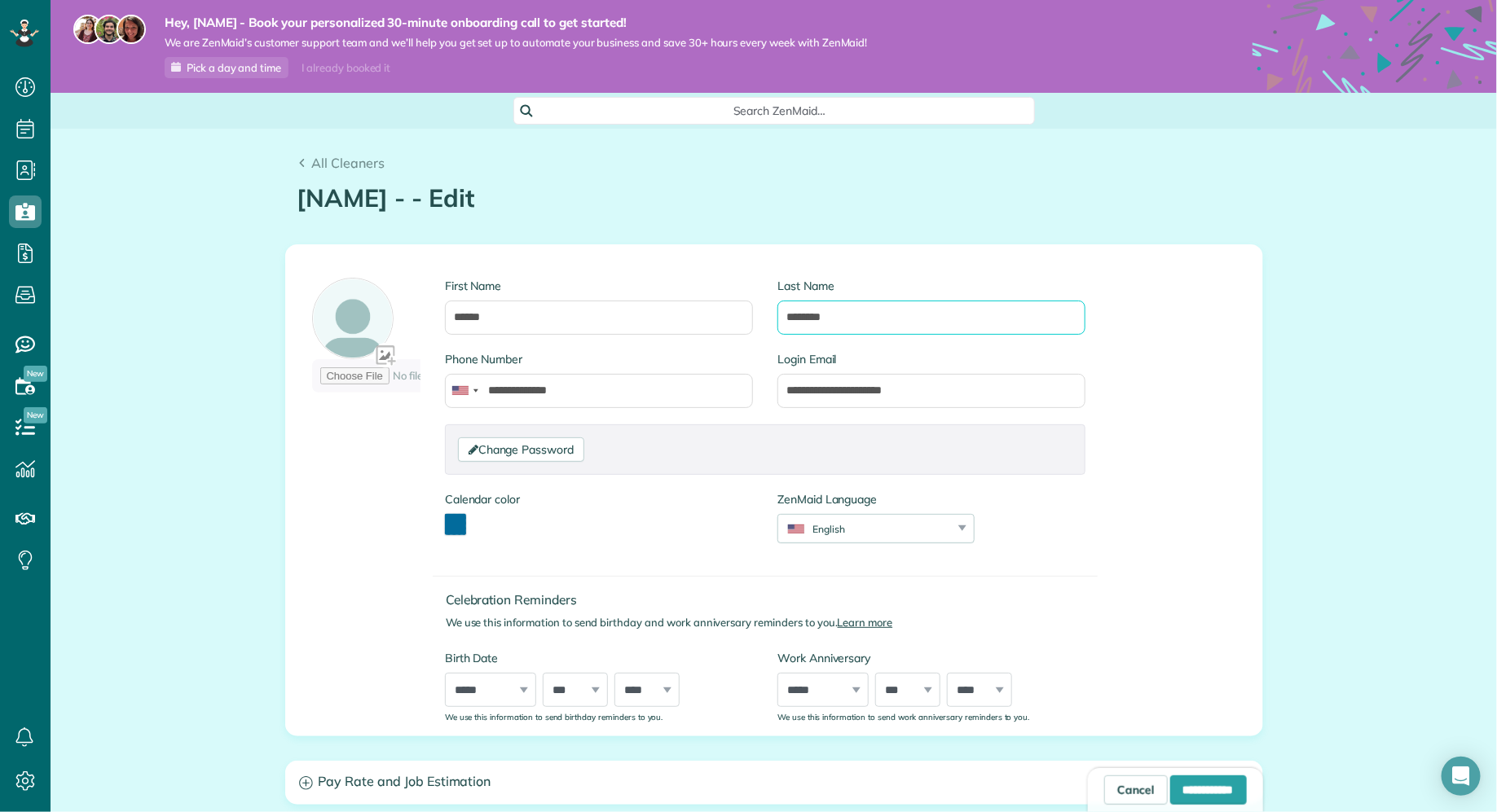 type on "********" 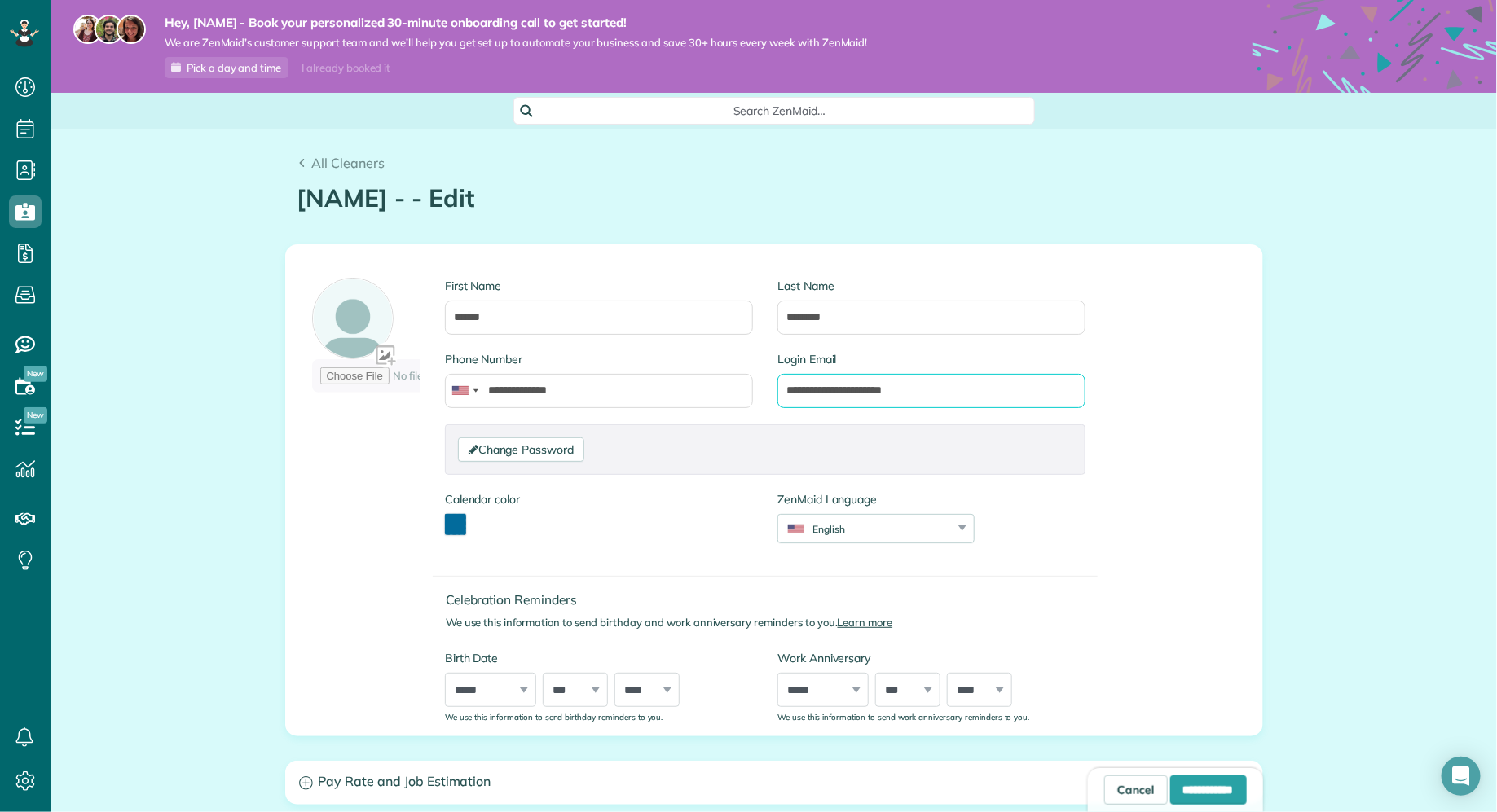click on "**********" at bounding box center [931, 391] 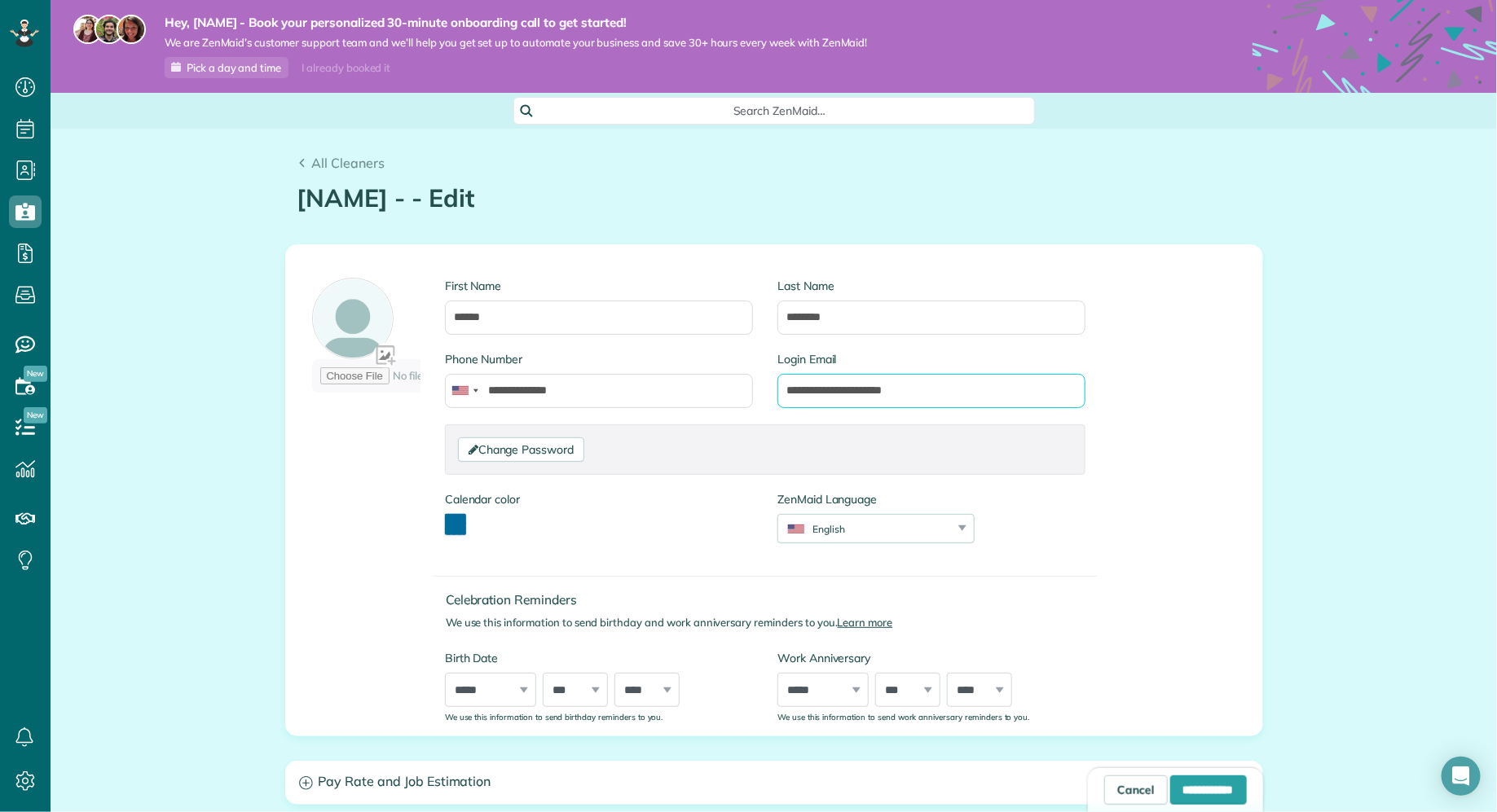 click on "**********" at bounding box center [931, 391] 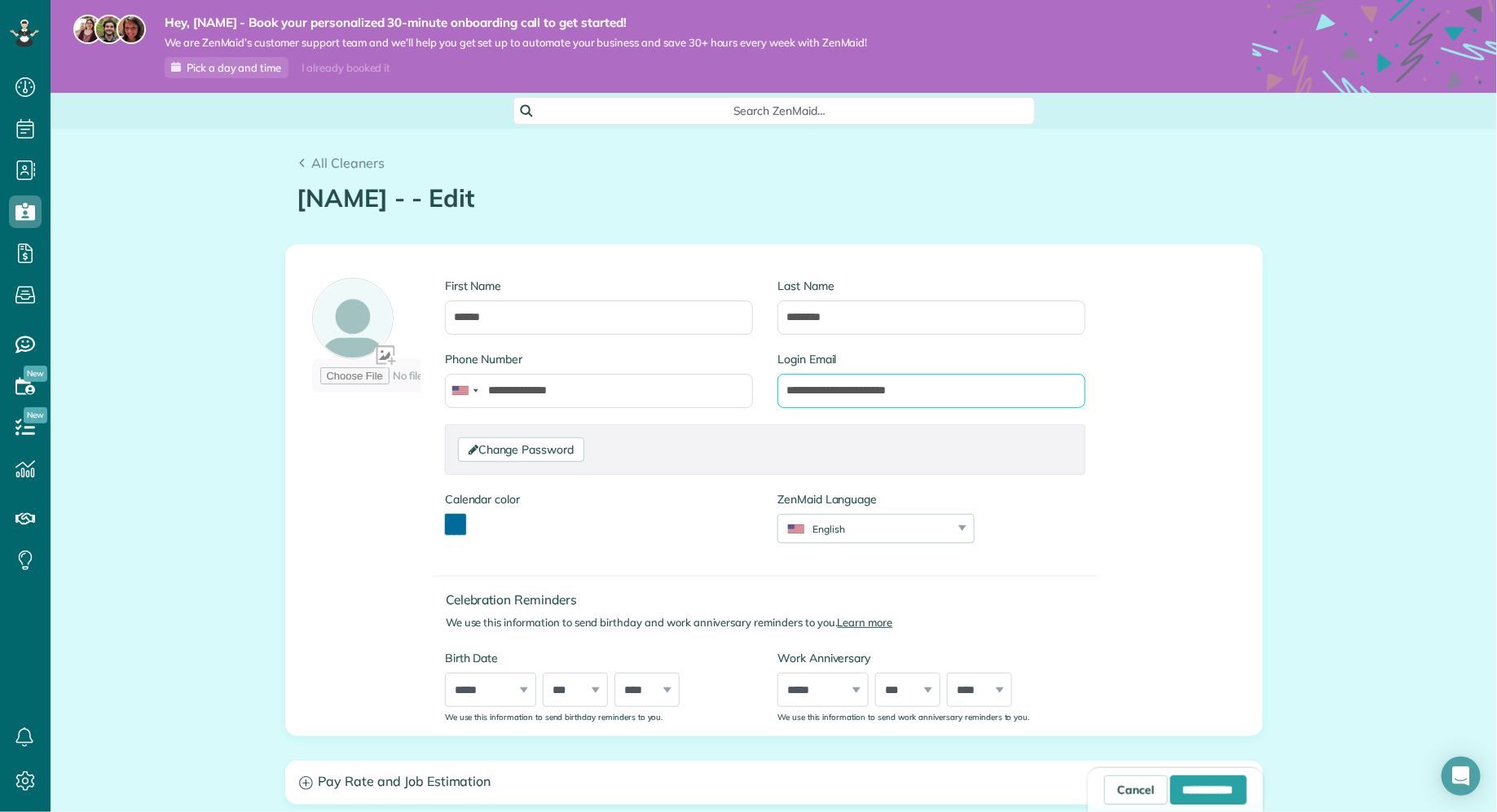 type on "**********" 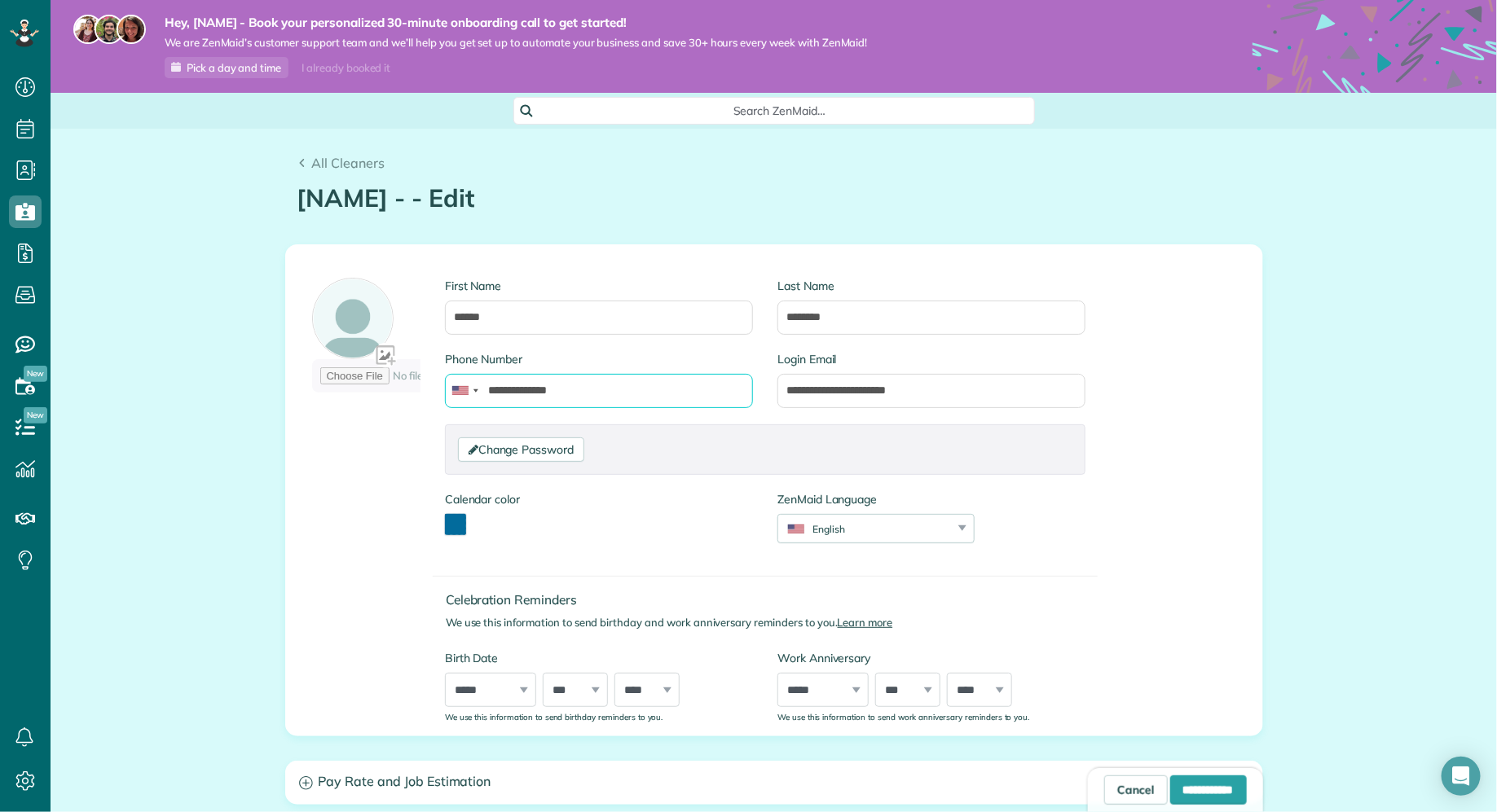 click on "**********" at bounding box center (599, 391) 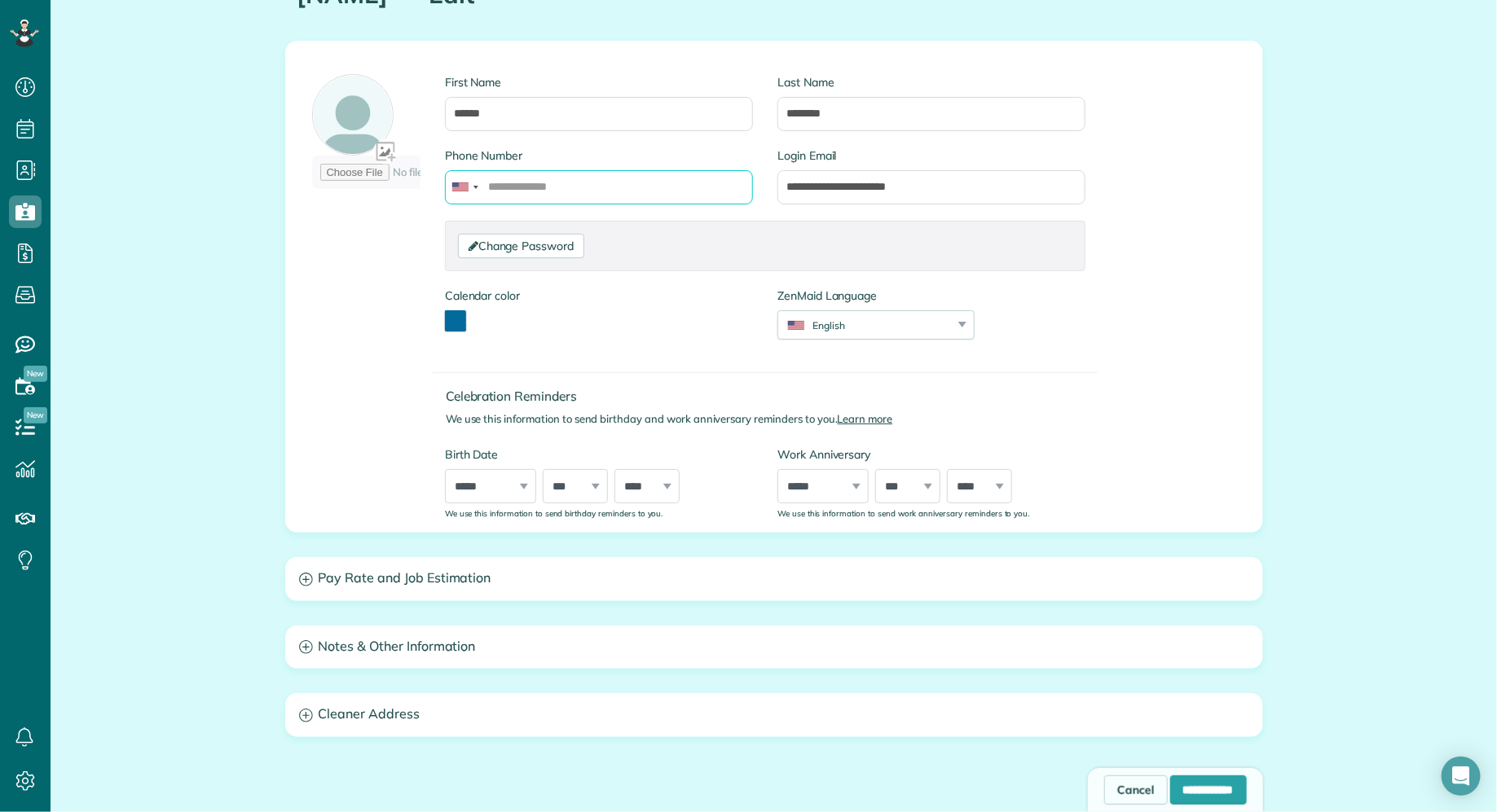 scroll, scrollTop: 212, scrollLeft: 0, axis: vertical 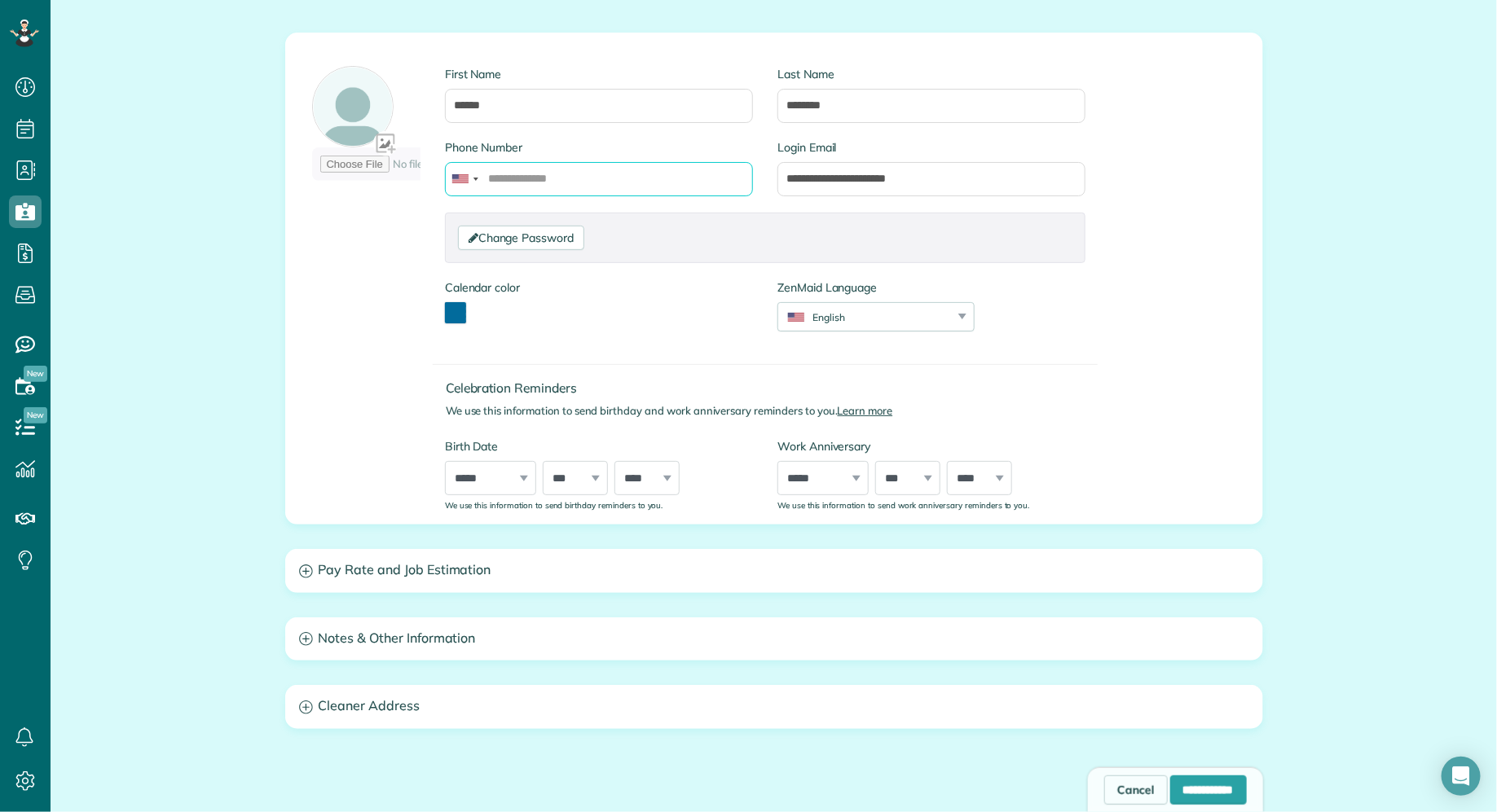type 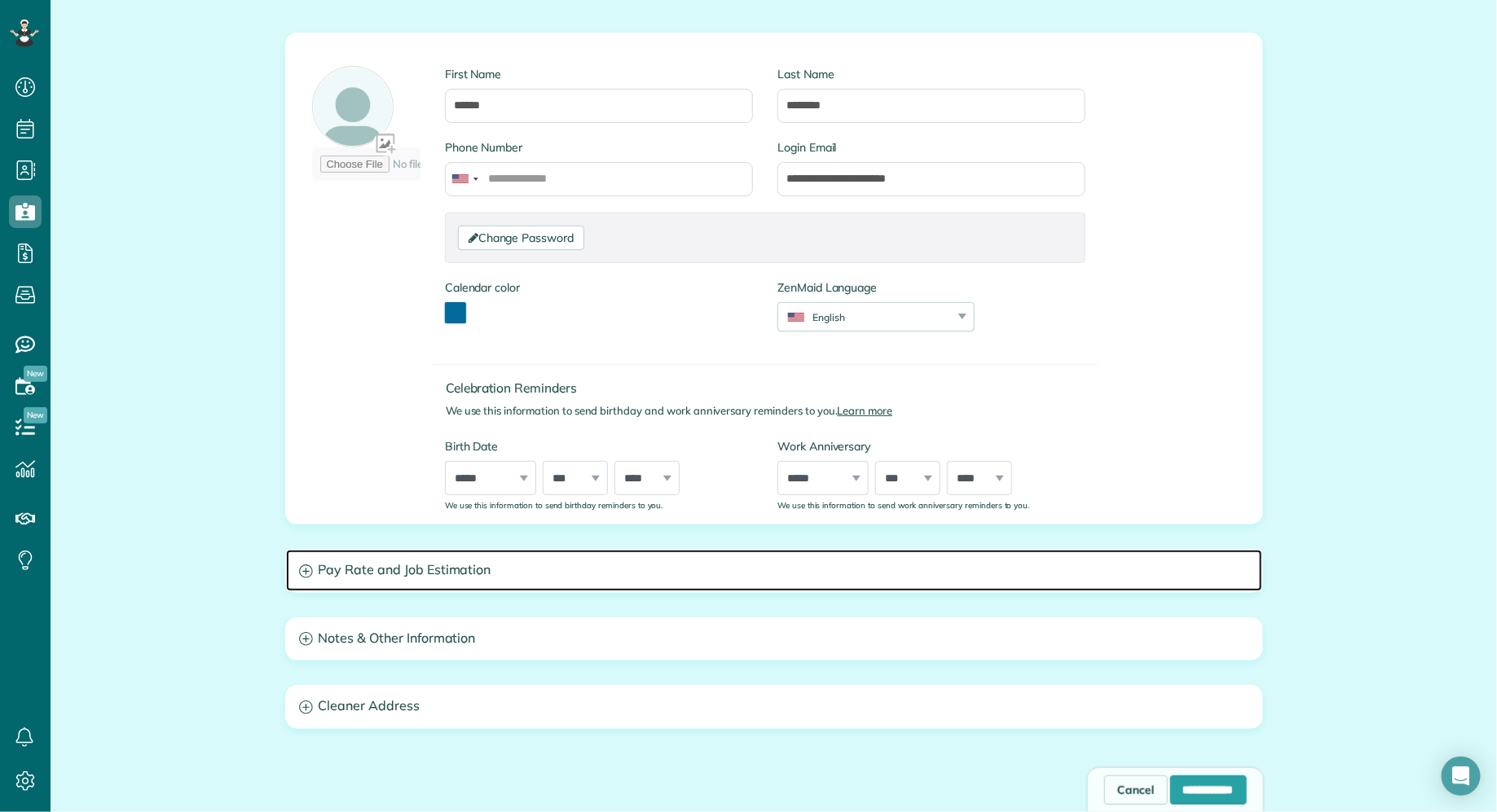 click on "Pay Rate and Job Estimation" at bounding box center [774, 570] 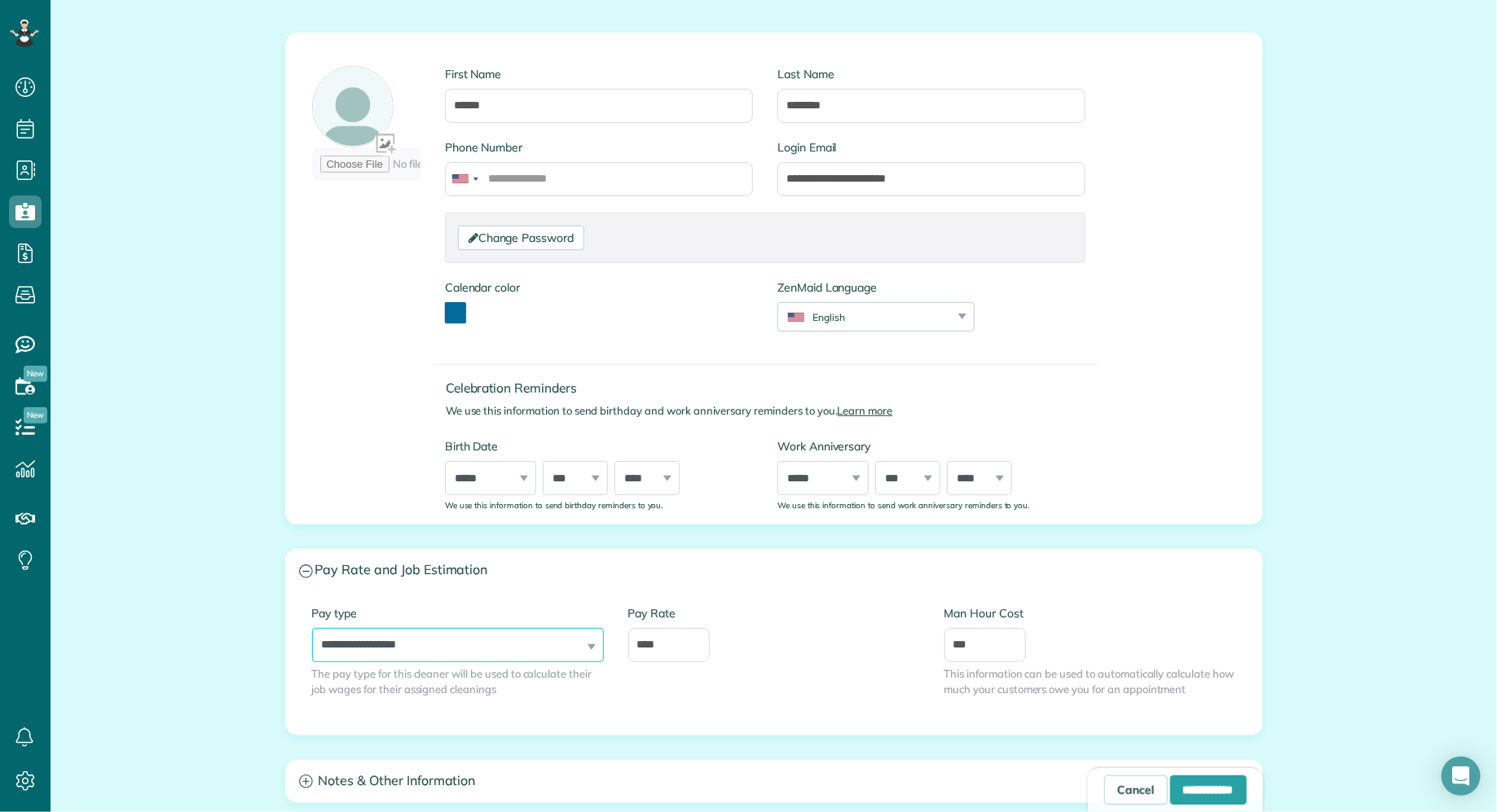 click on "**********" at bounding box center [458, 645] 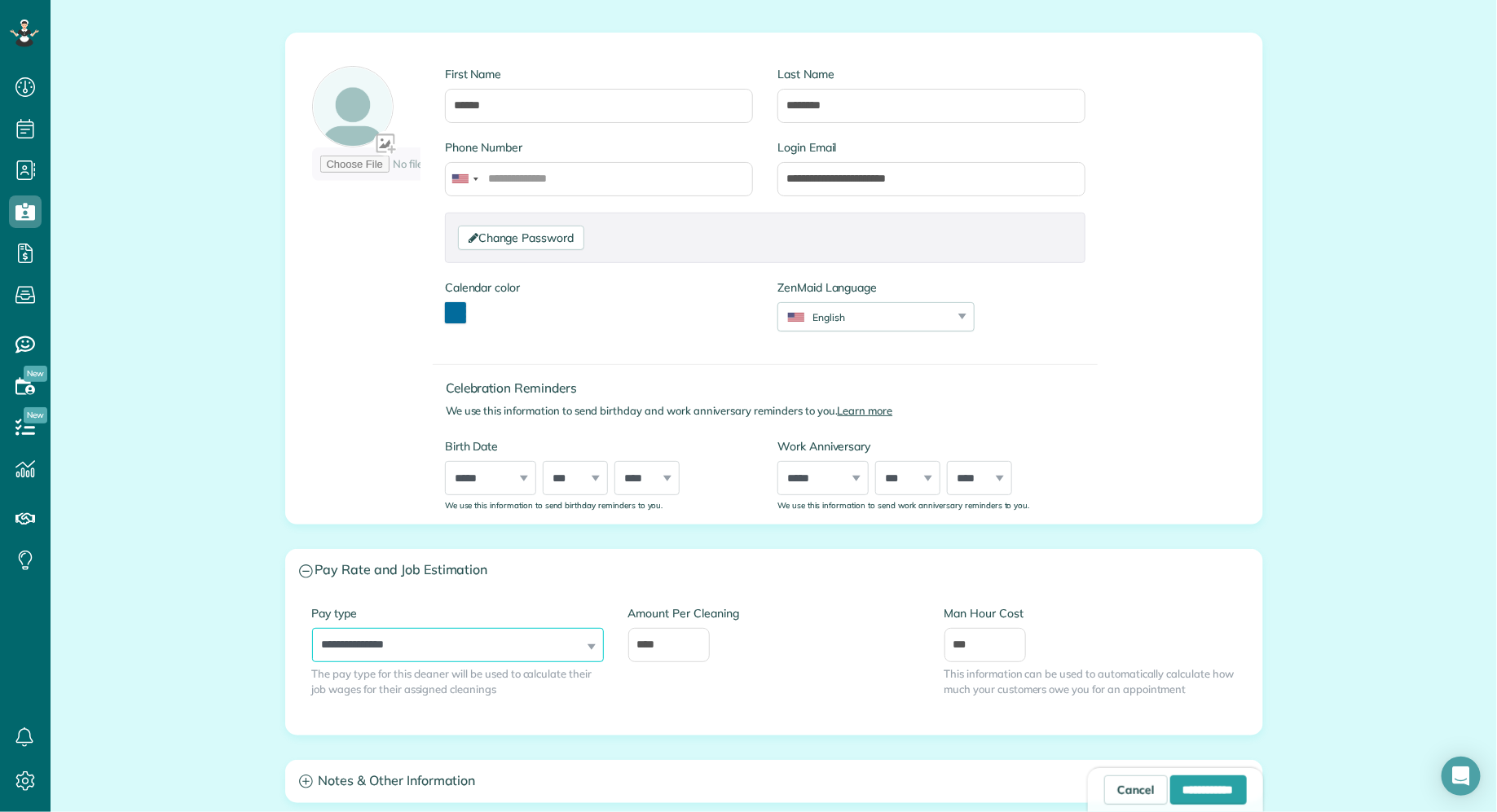 click on "**********" at bounding box center [458, 645] 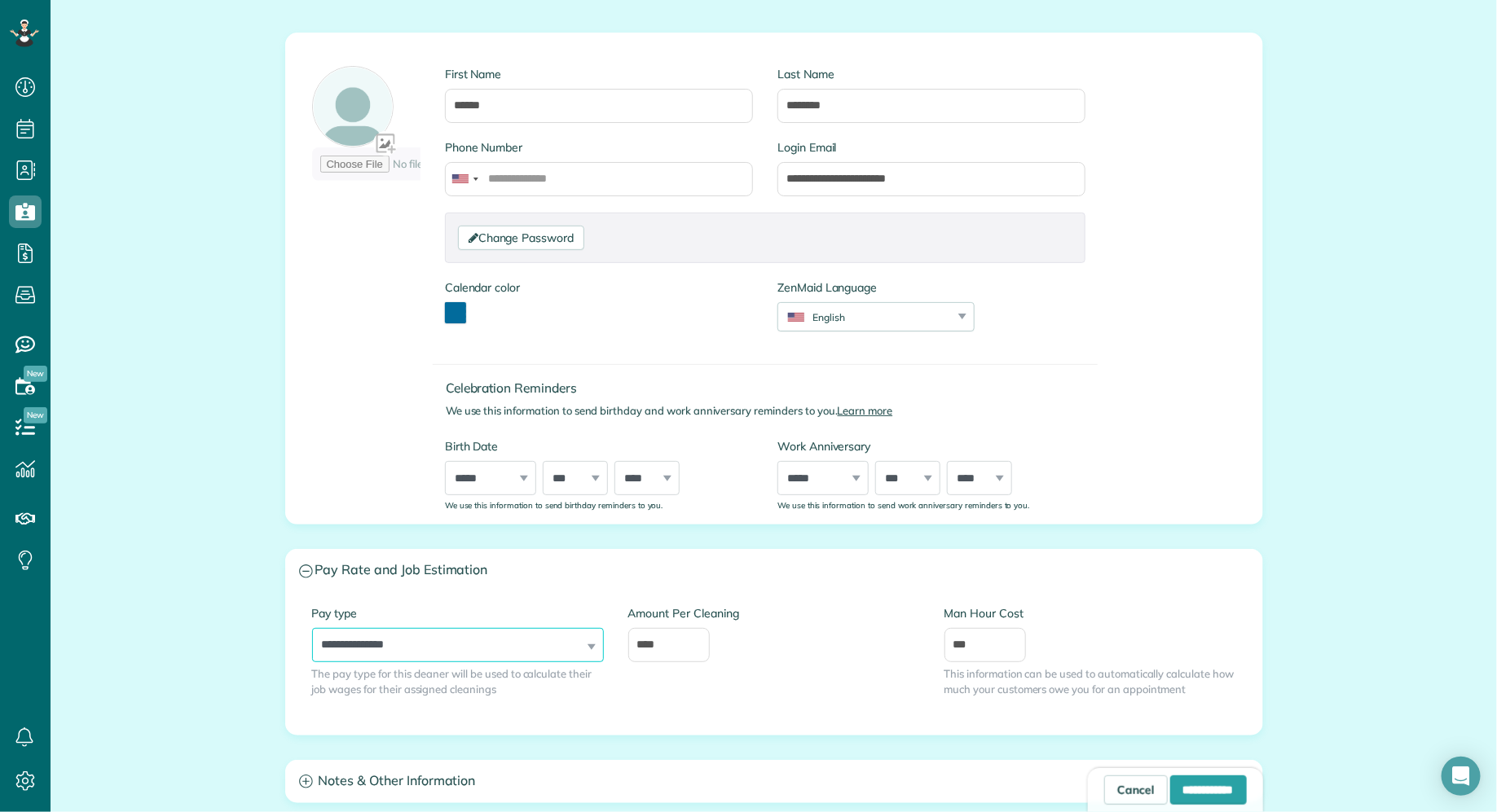 select on "**********" 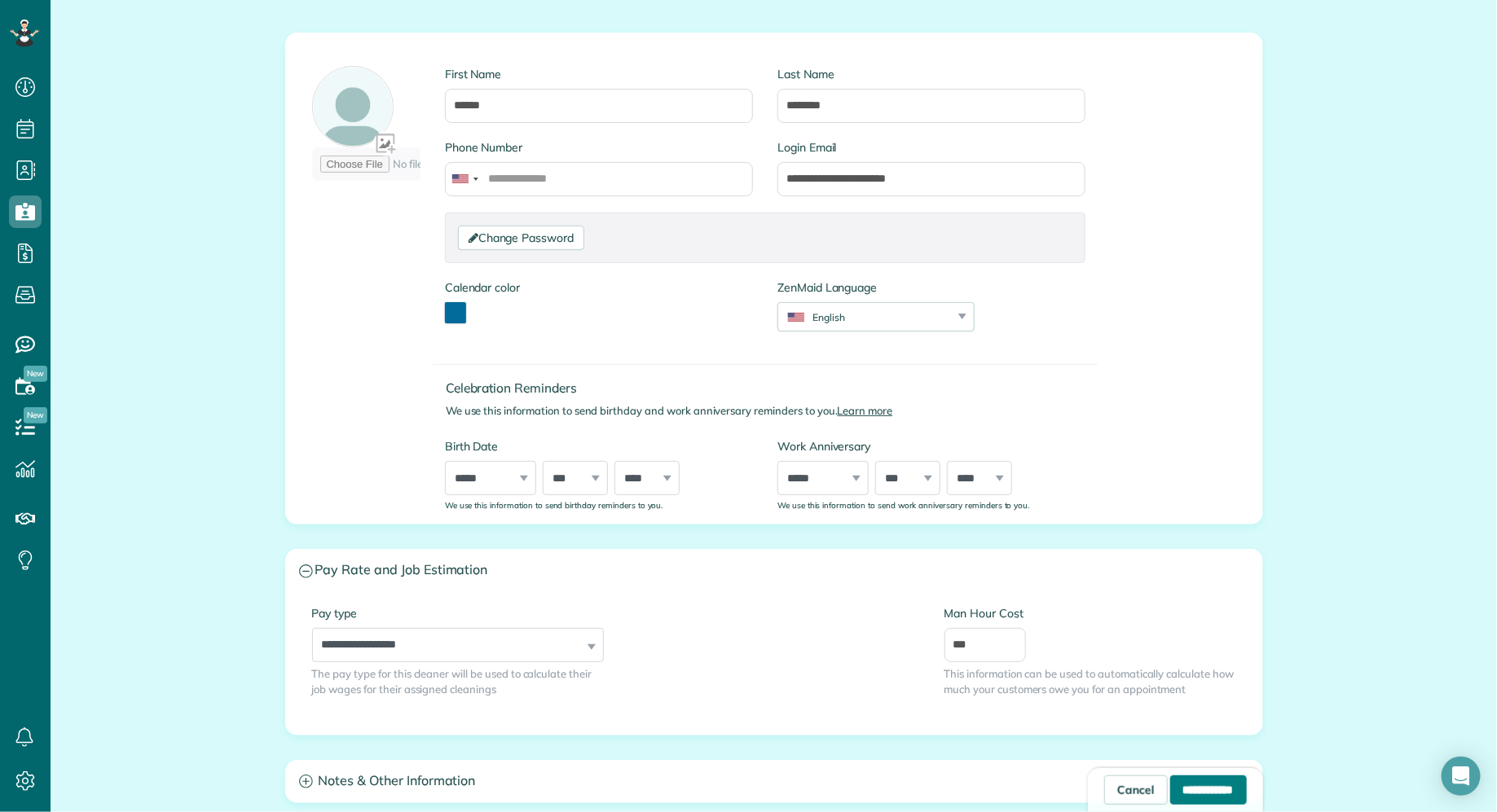 click on "**********" at bounding box center [1209, 790] 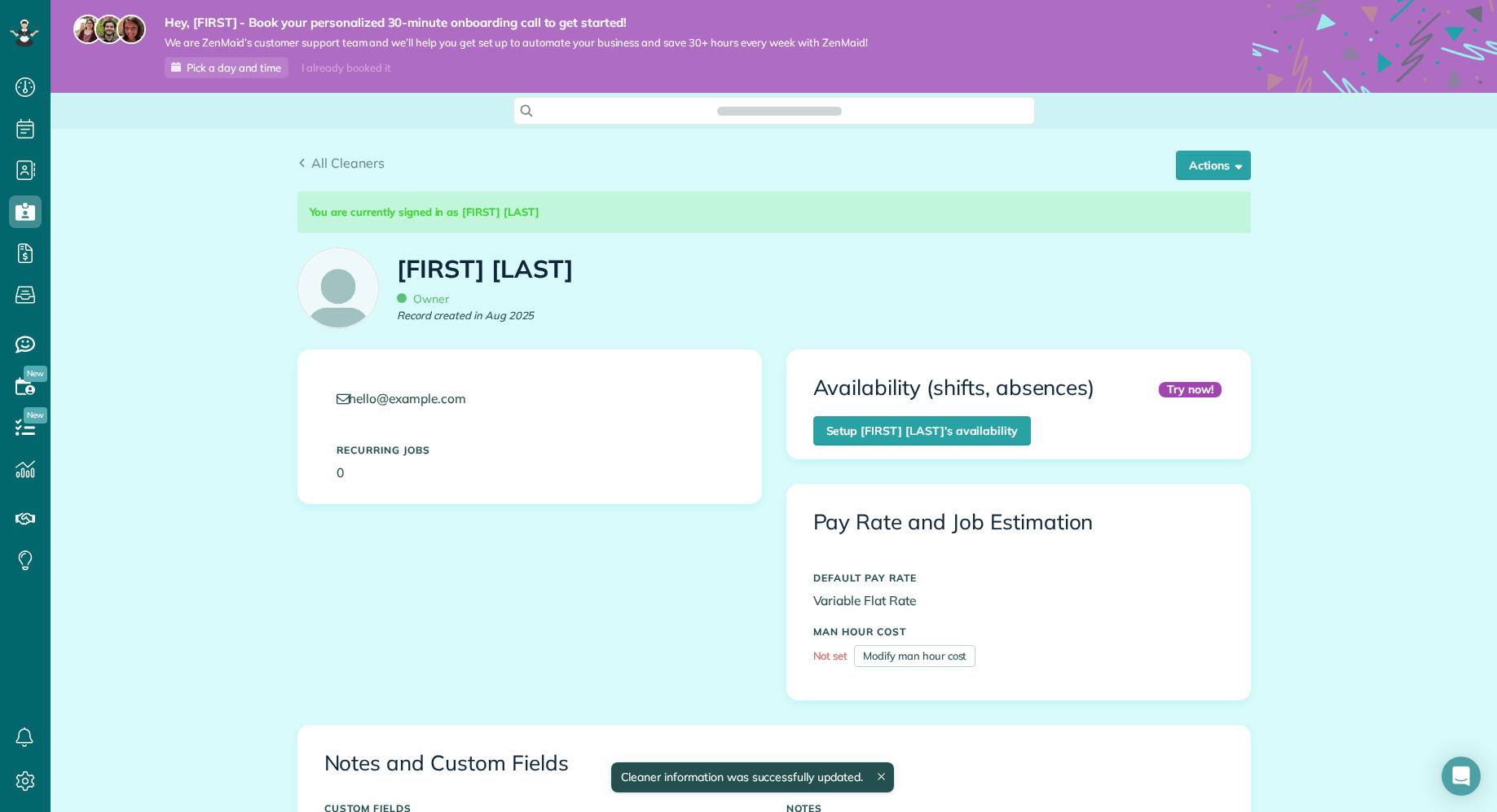 scroll, scrollTop: 0, scrollLeft: 0, axis: both 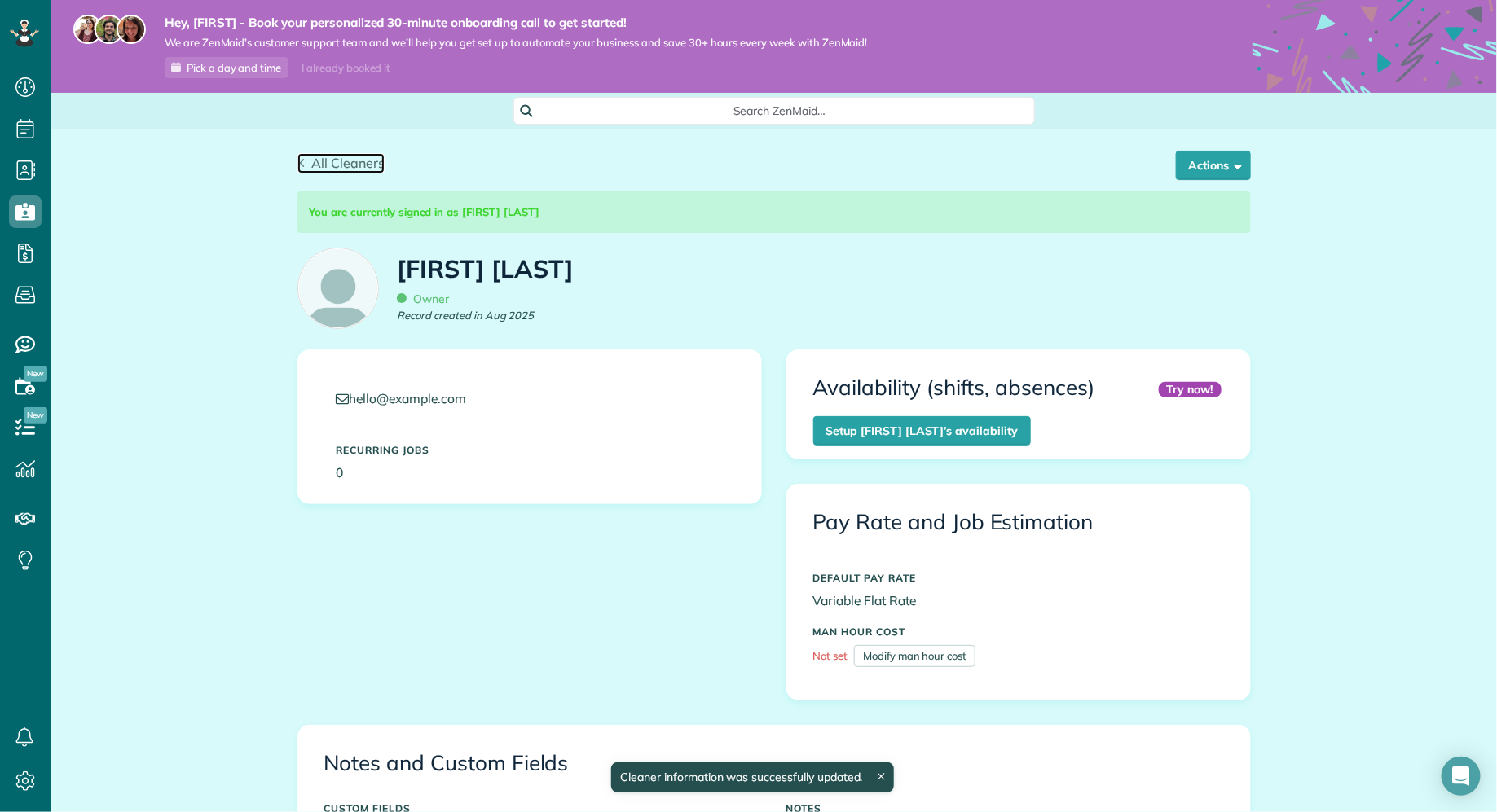 click on "All Cleaners" at bounding box center [348, 163] 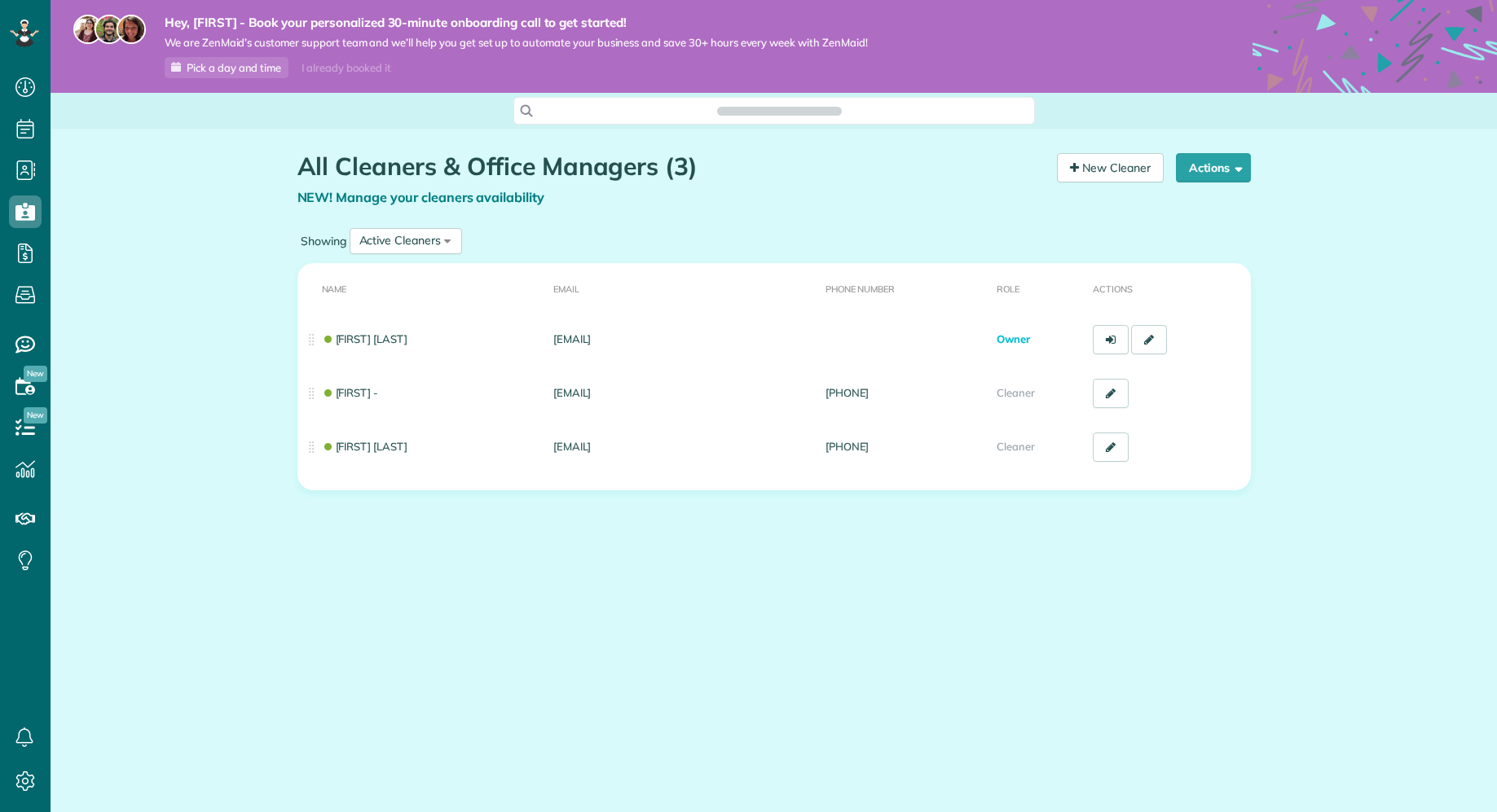 scroll, scrollTop: 0, scrollLeft: 0, axis: both 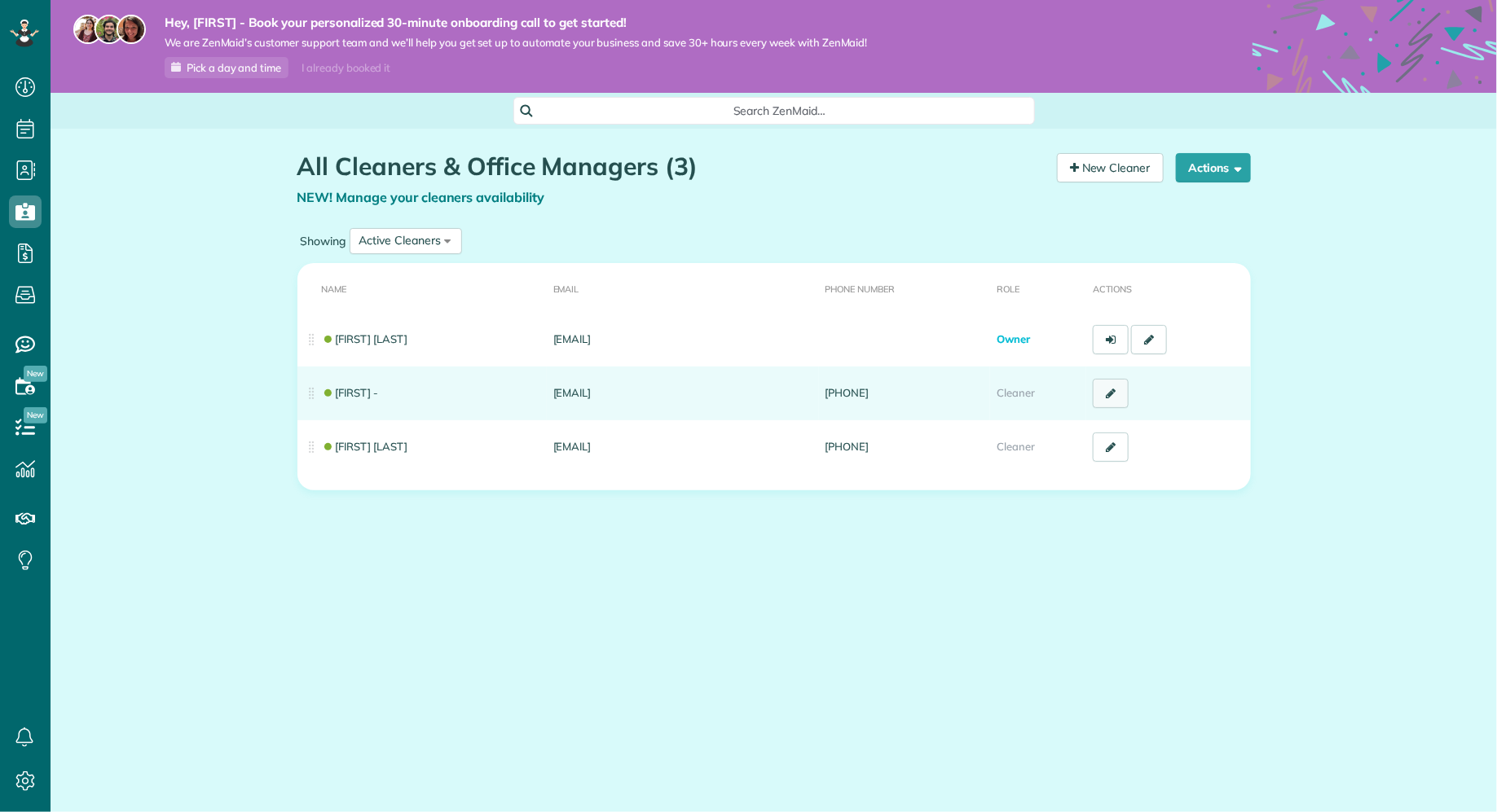 click at bounding box center (1111, 393) 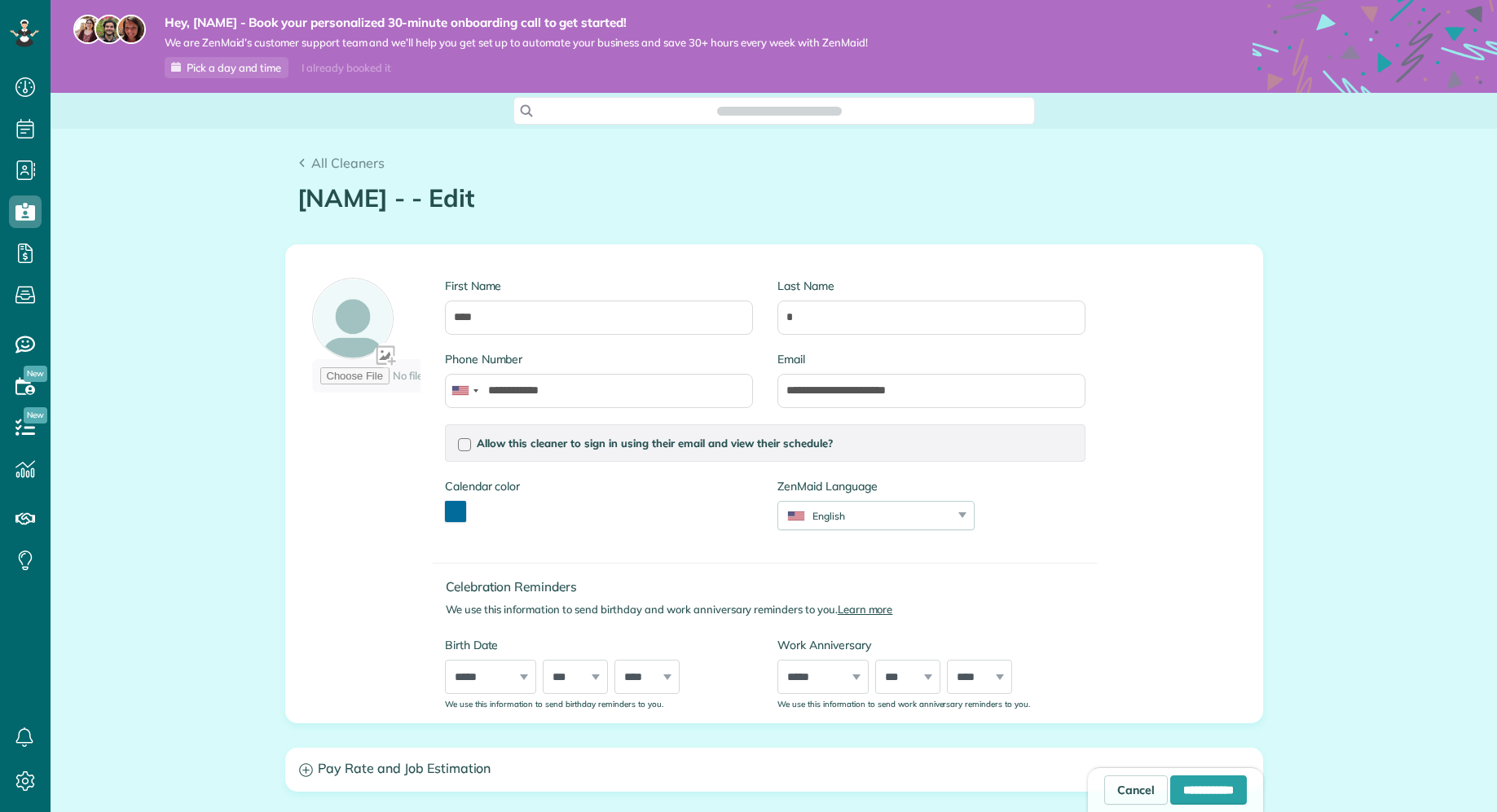 scroll, scrollTop: 0, scrollLeft: 0, axis: both 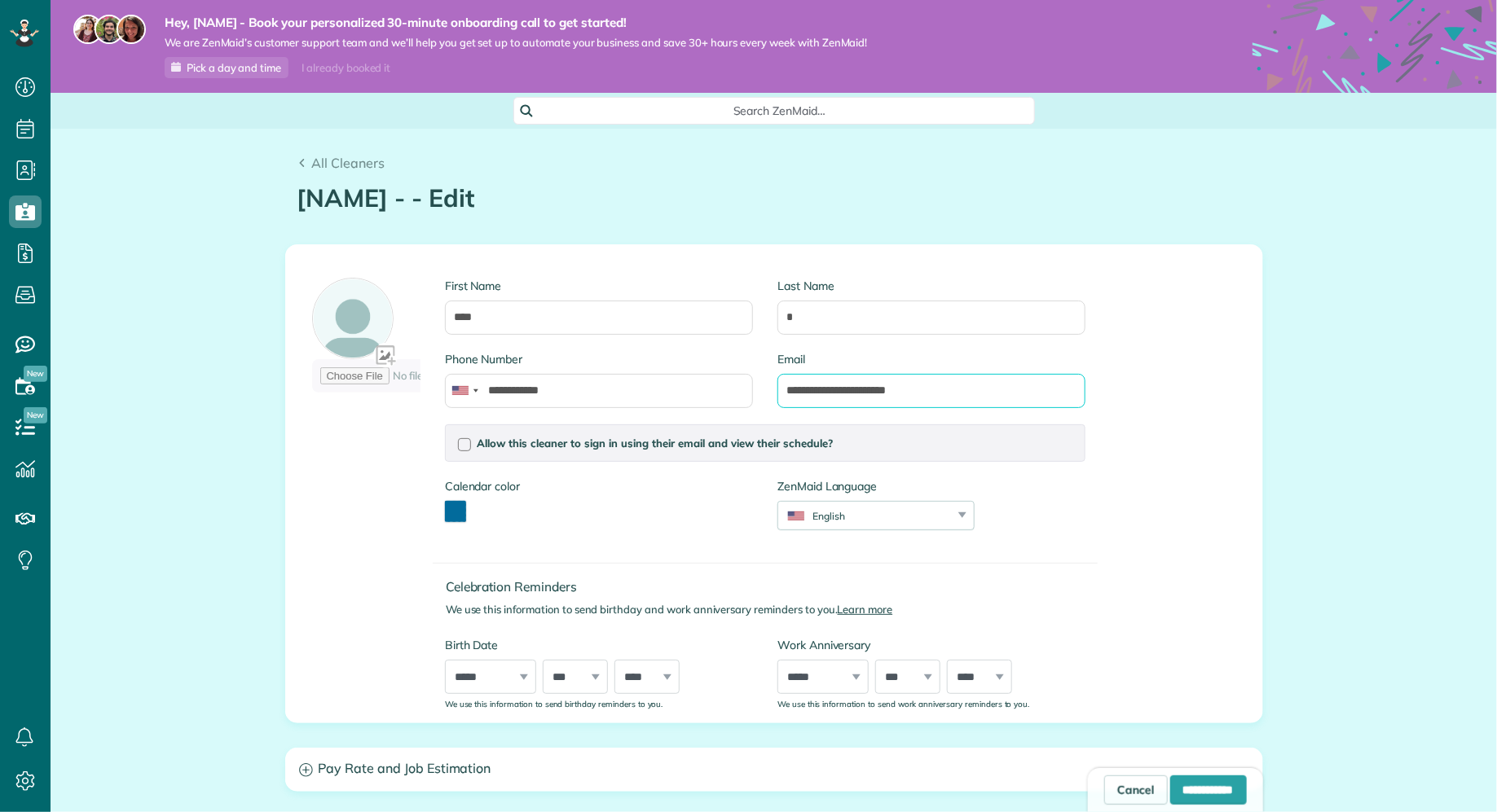 click on "**********" at bounding box center [931, 391] 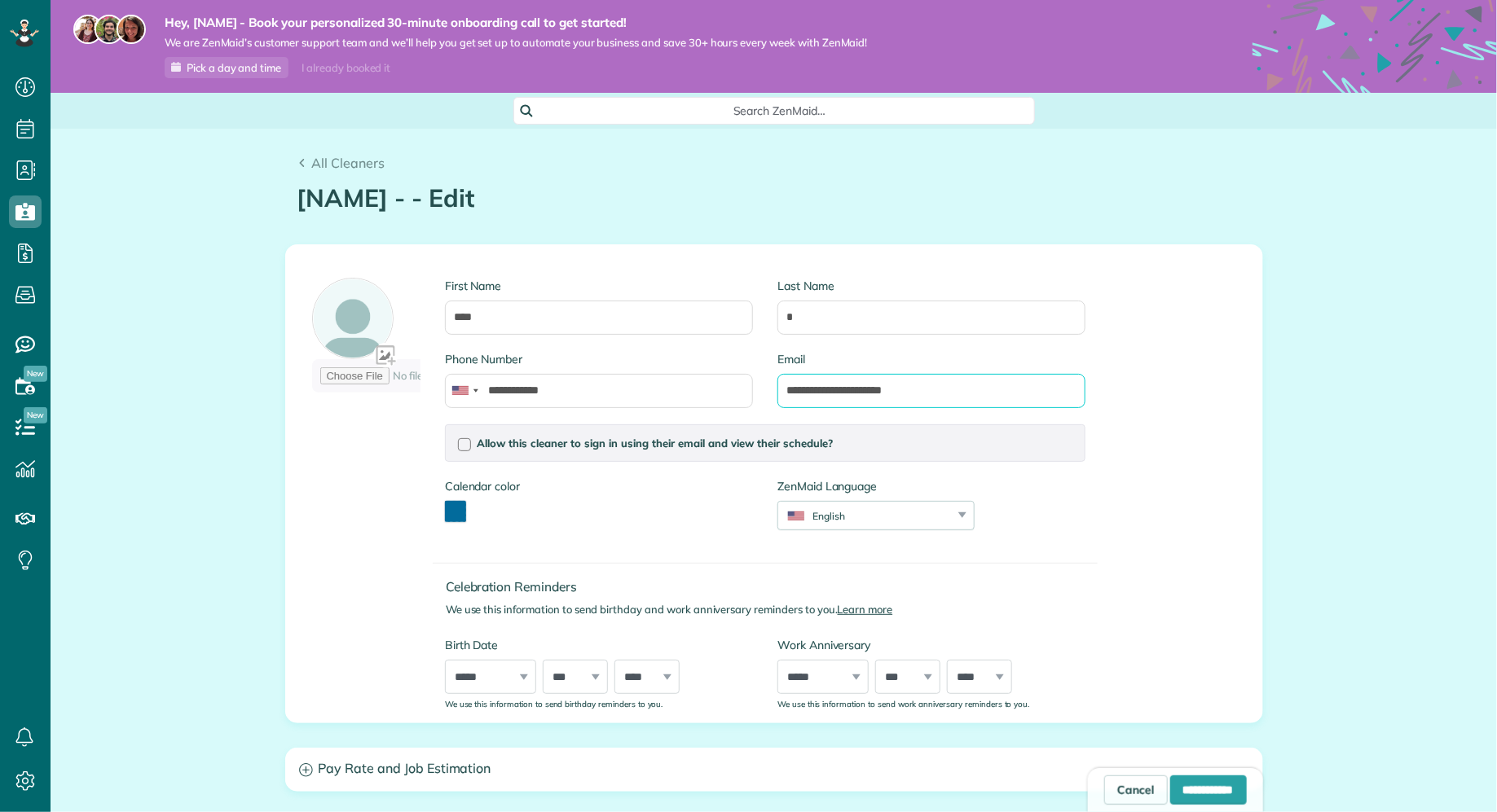 type on "**********" 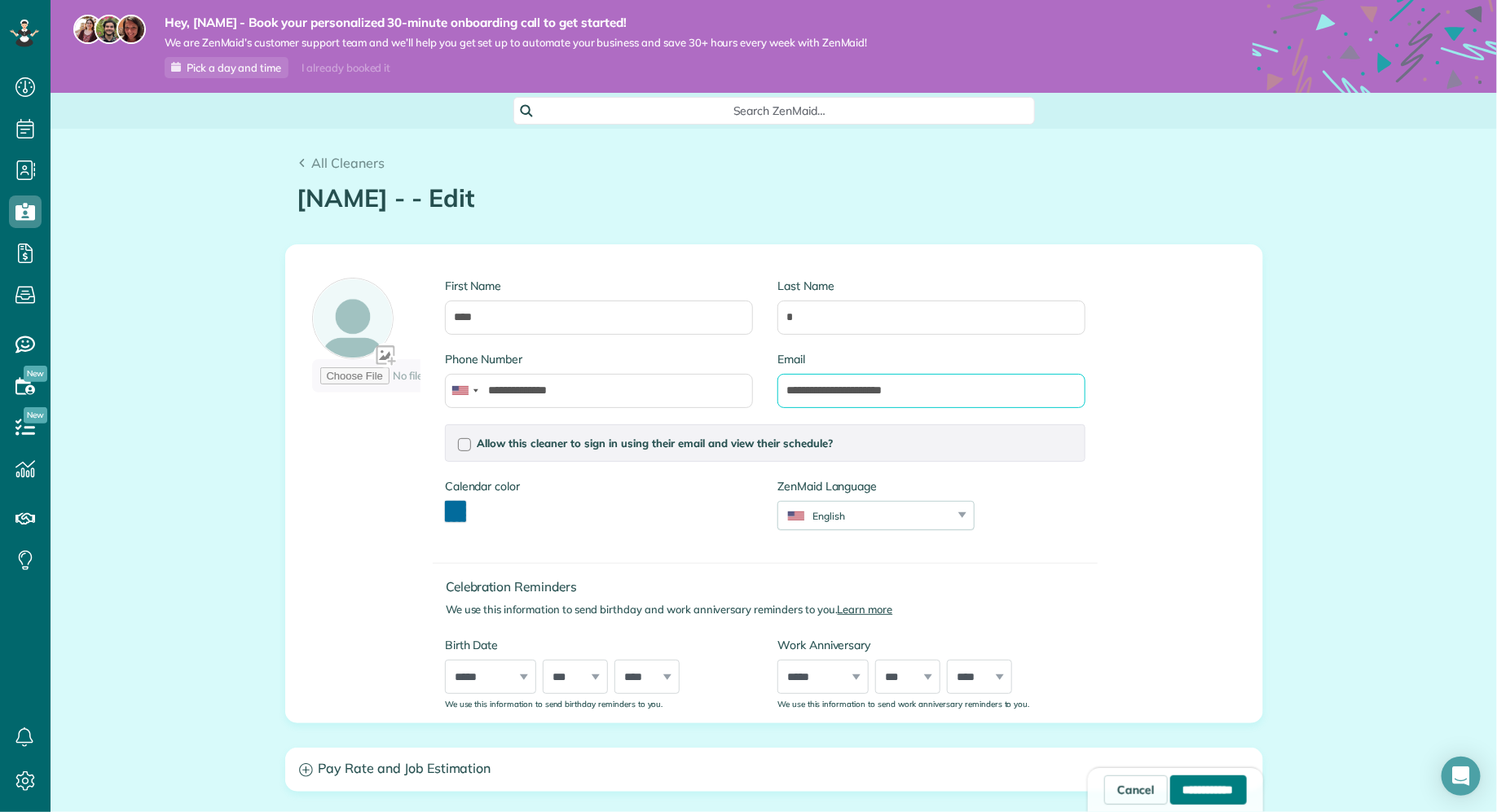 type on "**********" 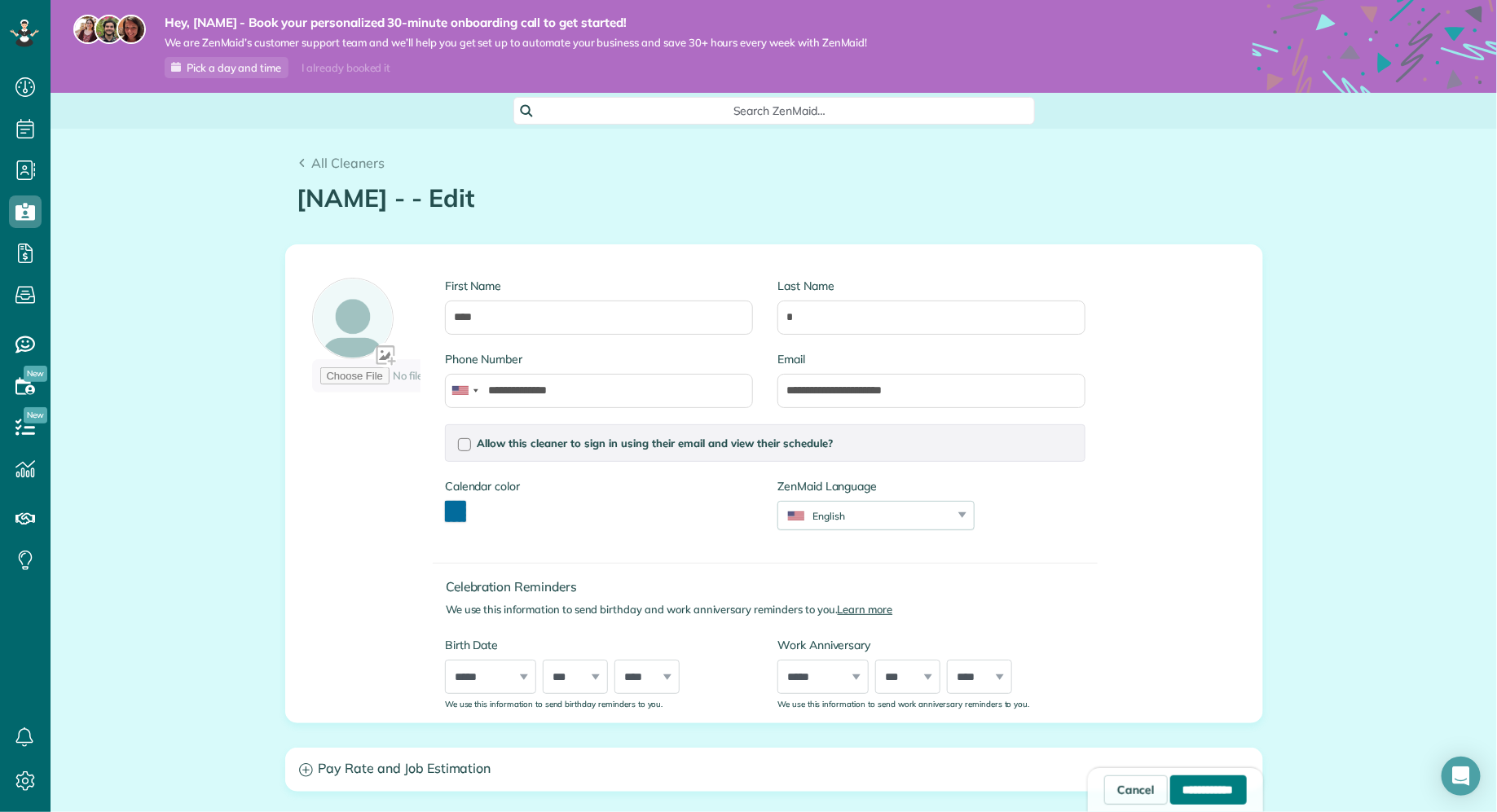 click on "**********" at bounding box center (1209, 790) 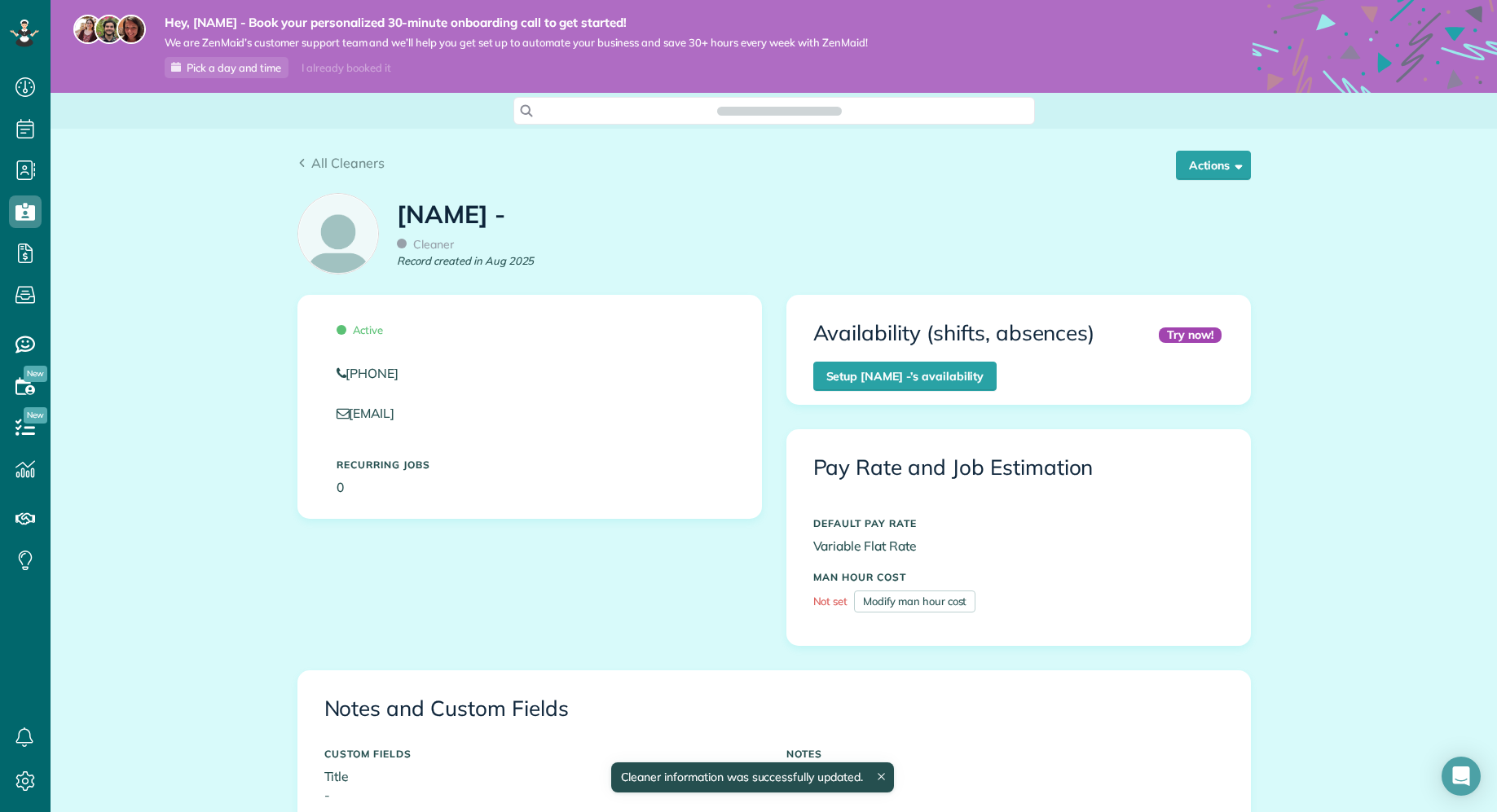 scroll, scrollTop: 0, scrollLeft: 0, axis: both 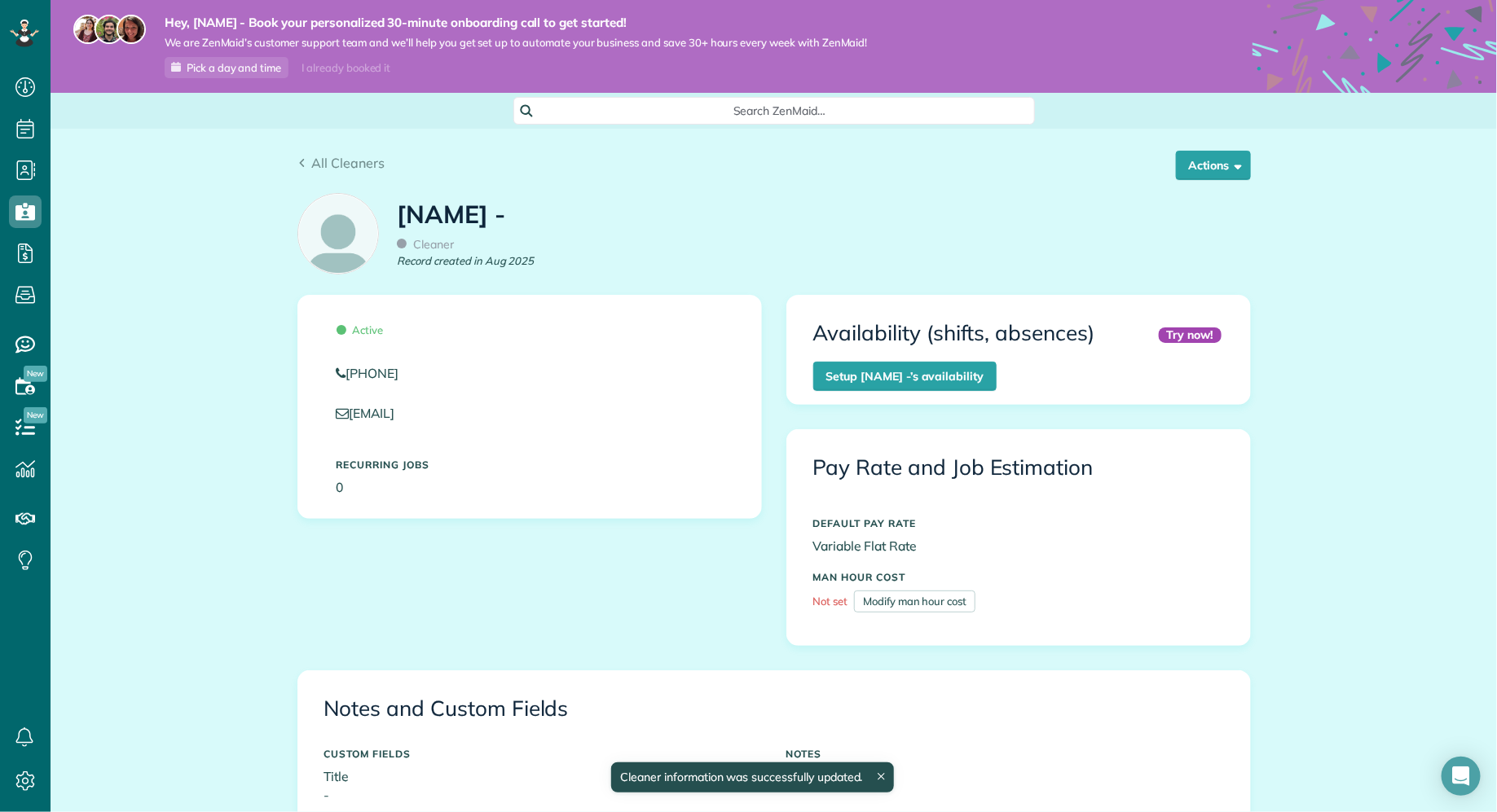 click on "All Cleaners
Actions
Edit
Inactivate
Replace [NAME] -
Delete" at bounding box center [774, 156] 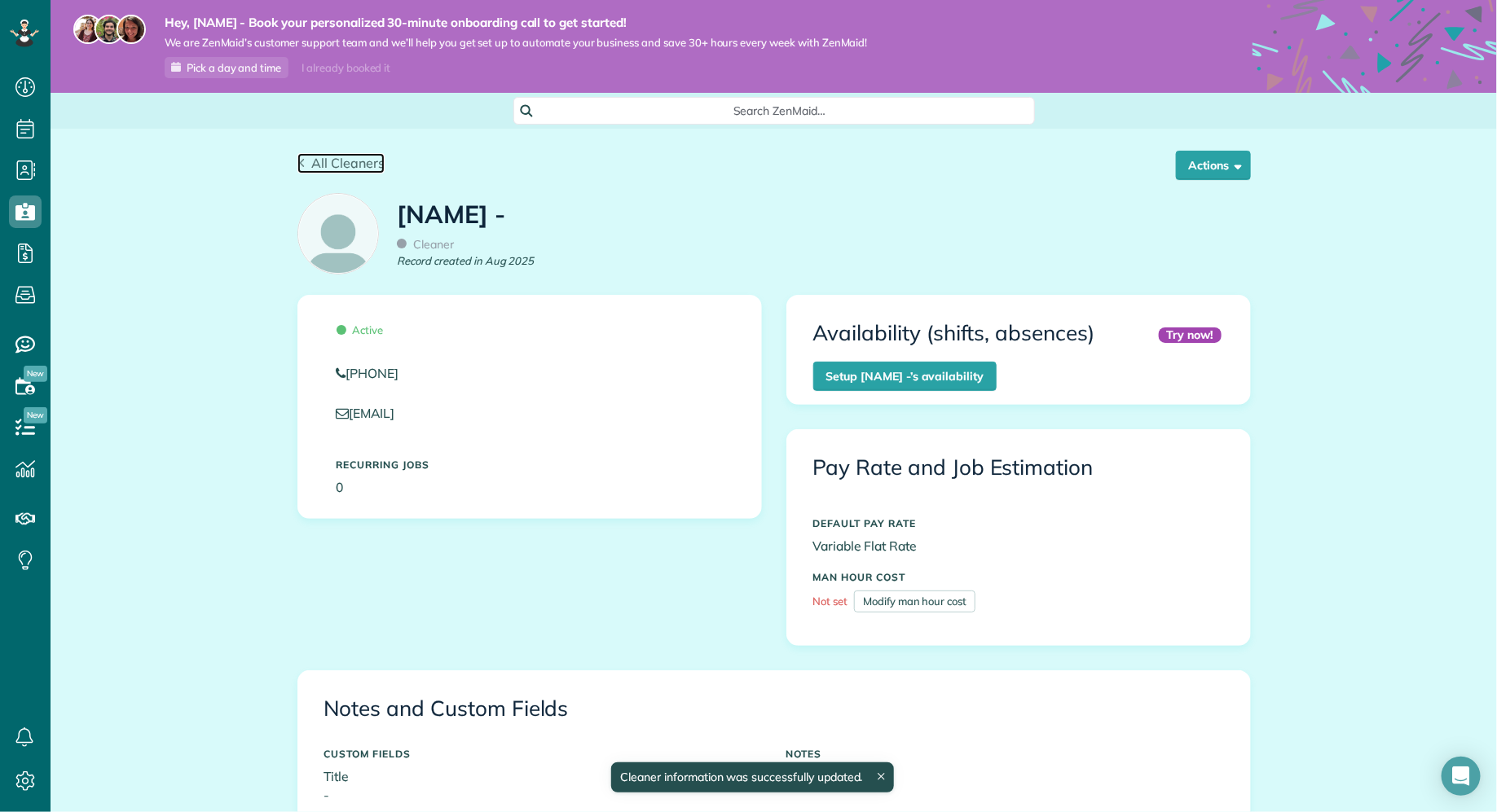 click on "All Cleaners" at bounding box center [348, 163] 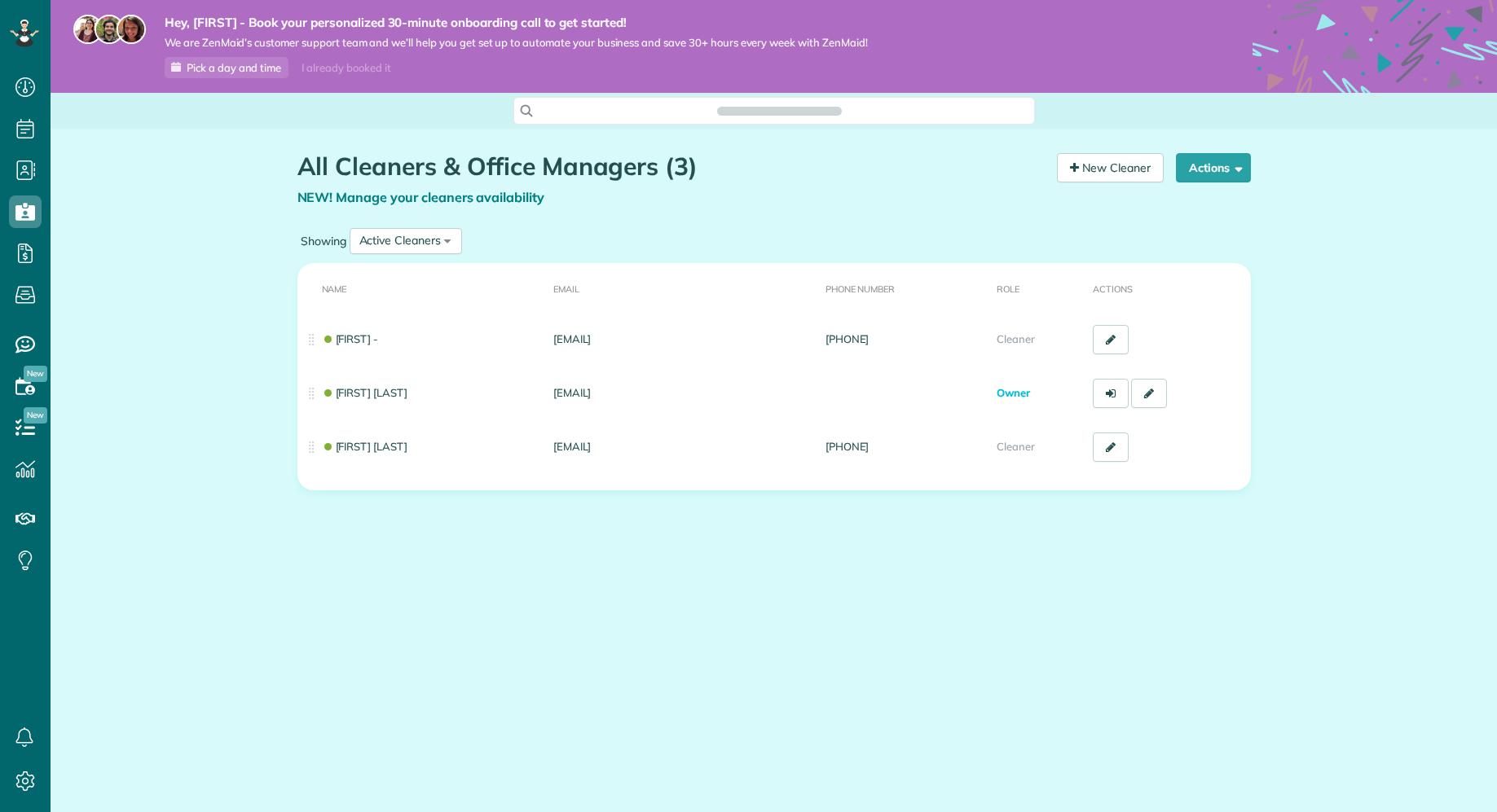 scroll, scrollTop: 0, scrollLeft: 0, axis: both 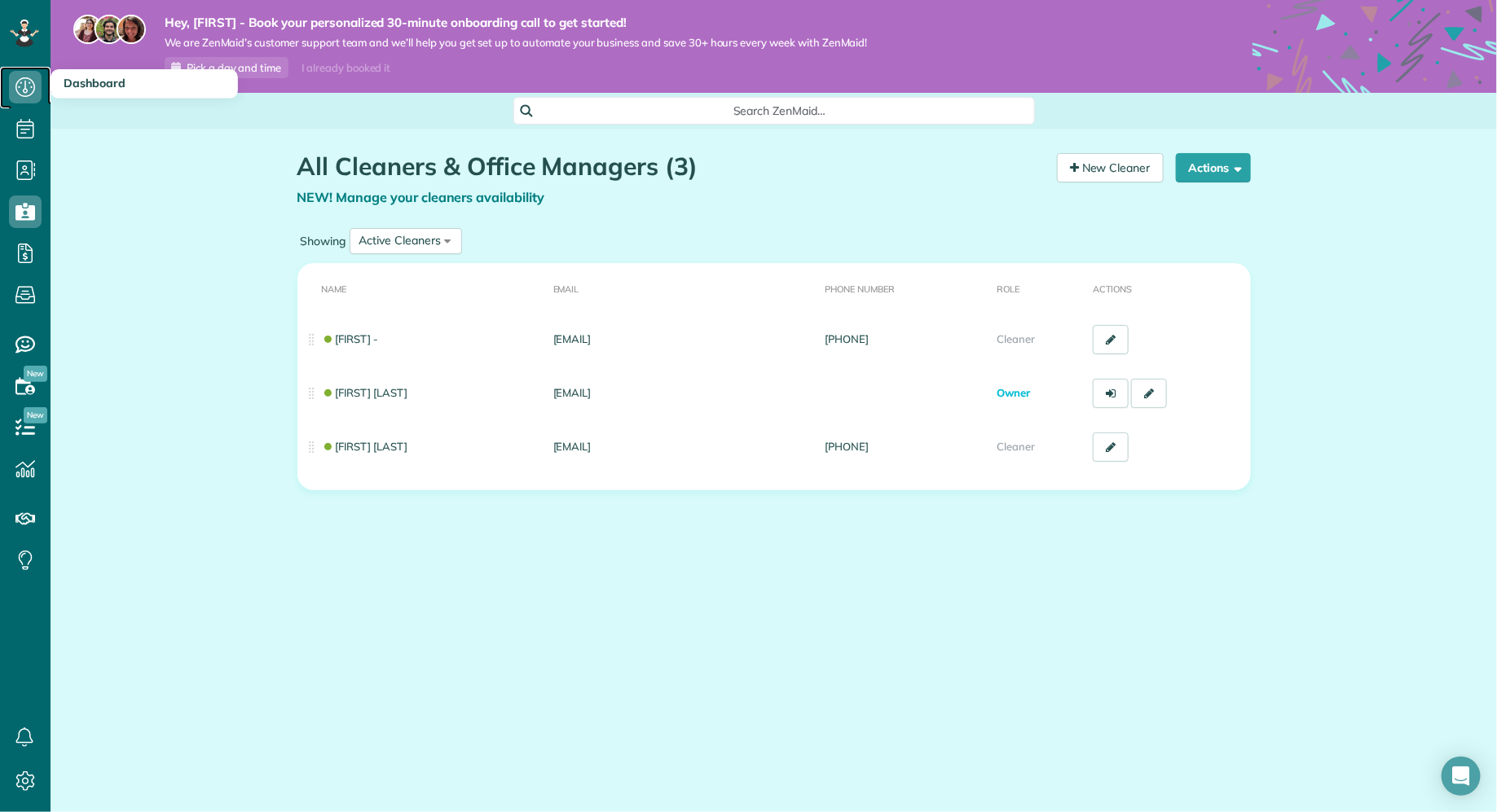 click 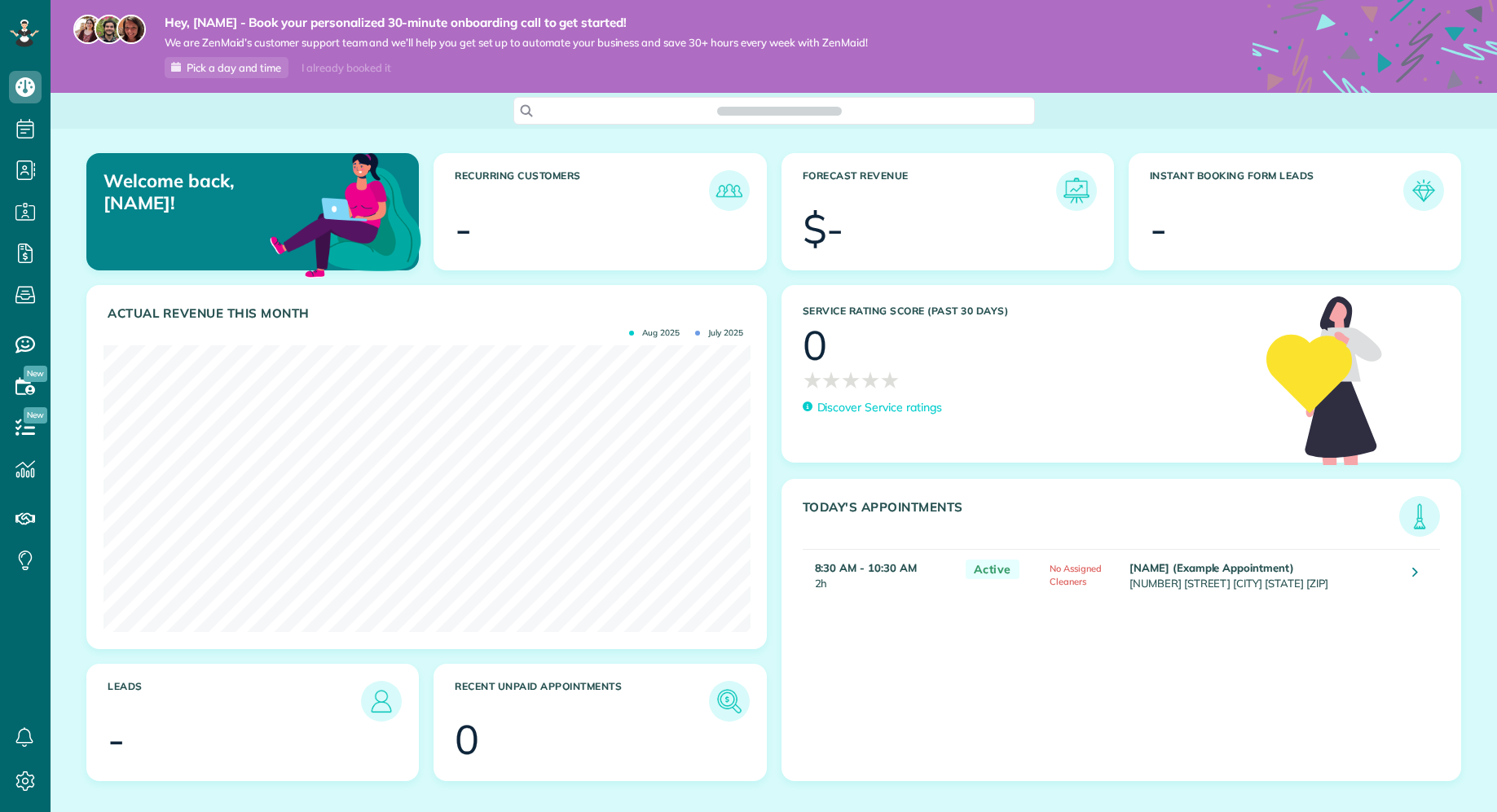 scroll, scrollTop: 0, scrollLeft: 0, axis: both 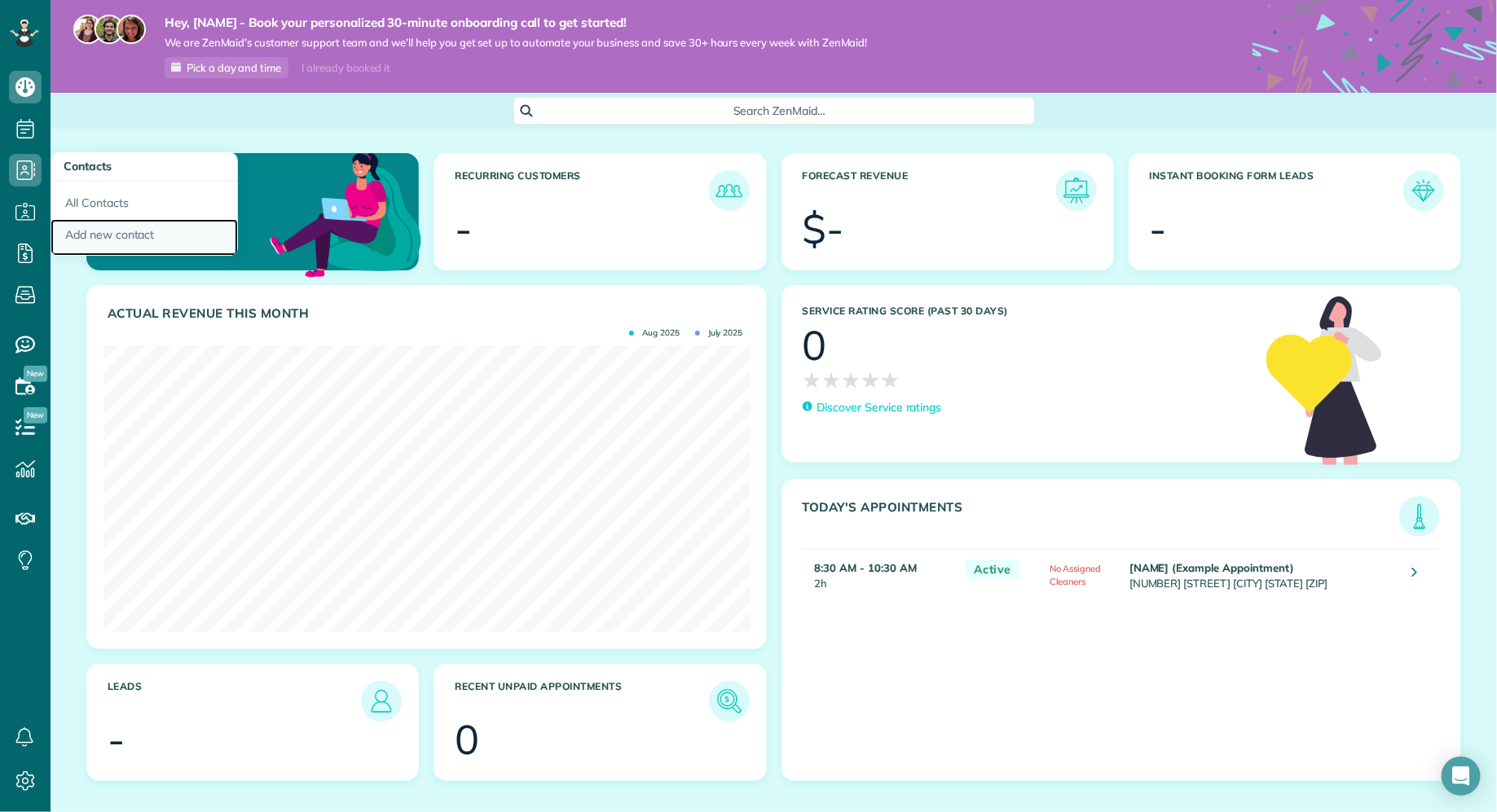 click on "Add new contact" at bounding box center (144, 238) 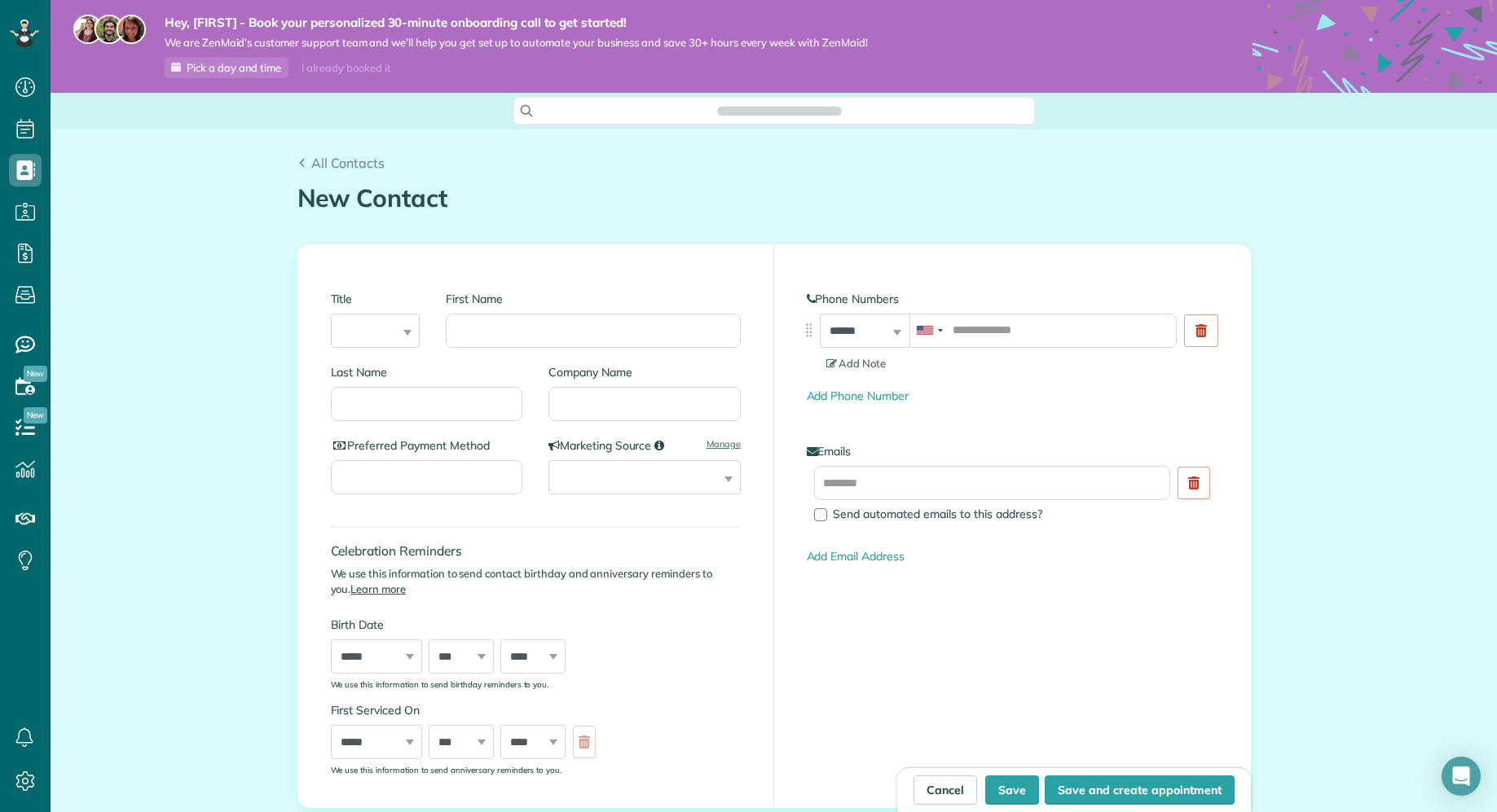 scroll, scrollTop: 0, scrollLeft: 0, axis: both 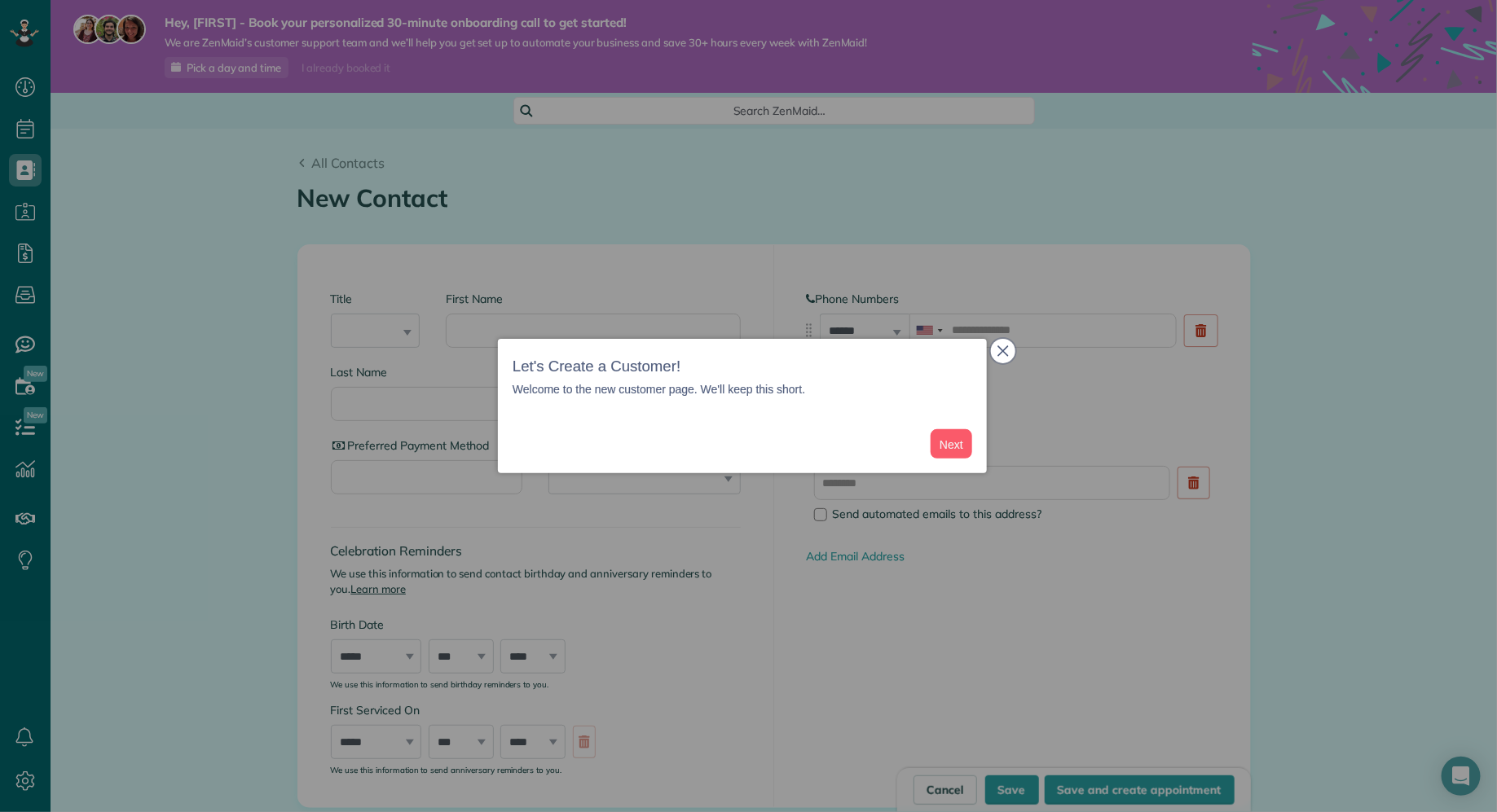 click at bounding box center (1003, 351) 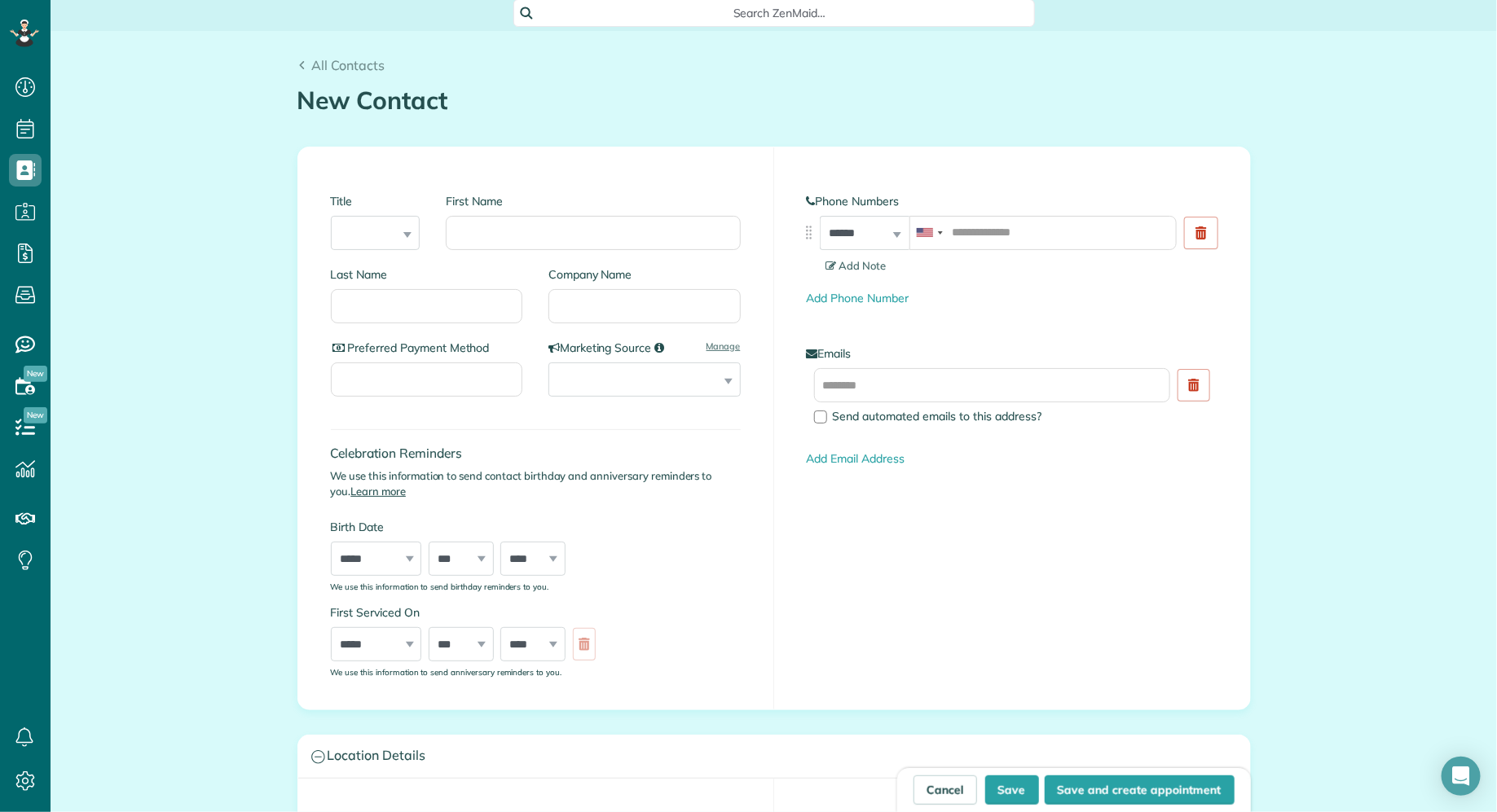 scroll, scrollTop: 0, scrollLeft: 0, axis: both 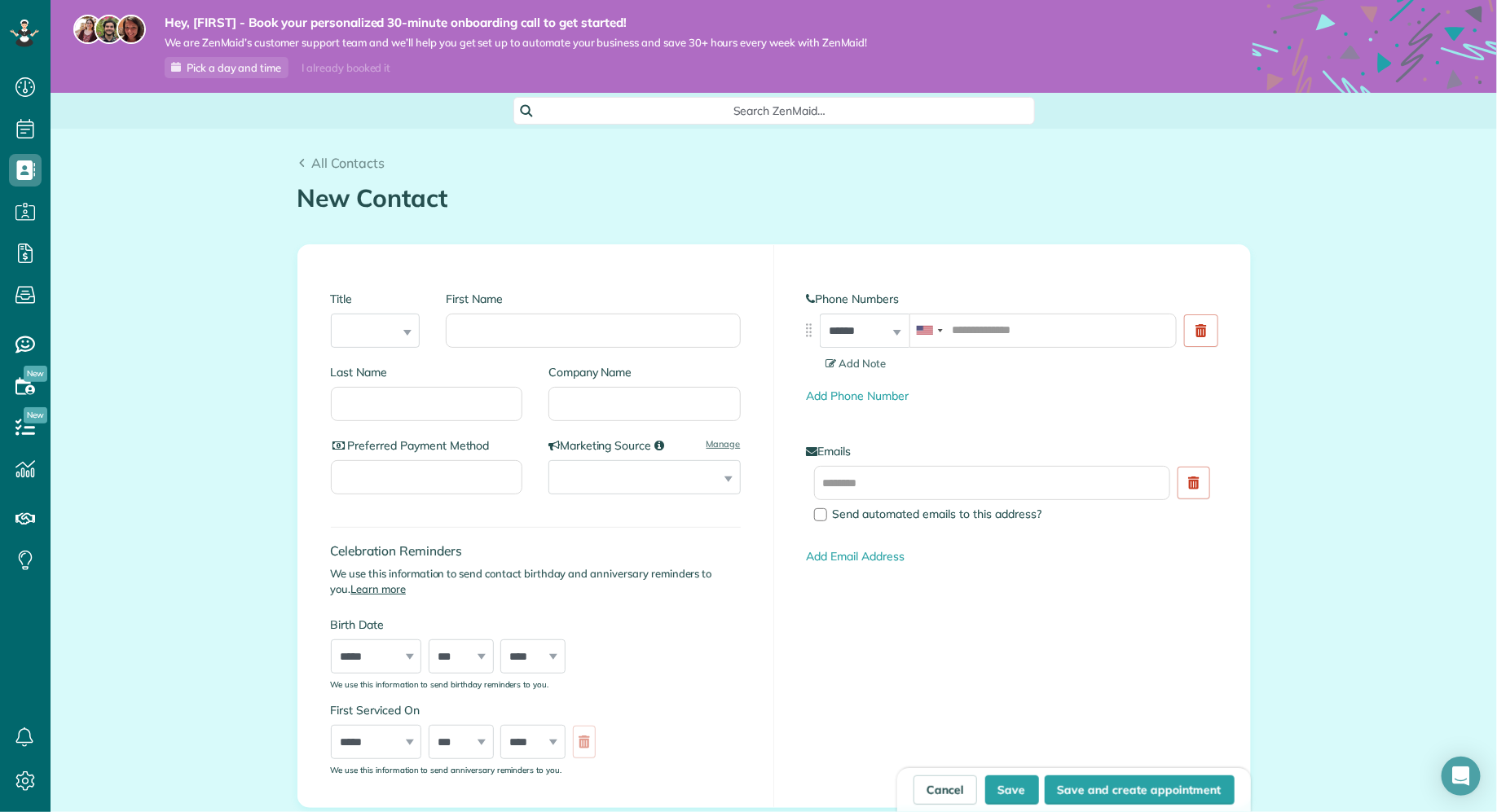 click on "**********" at bounding box center (773, 1091) 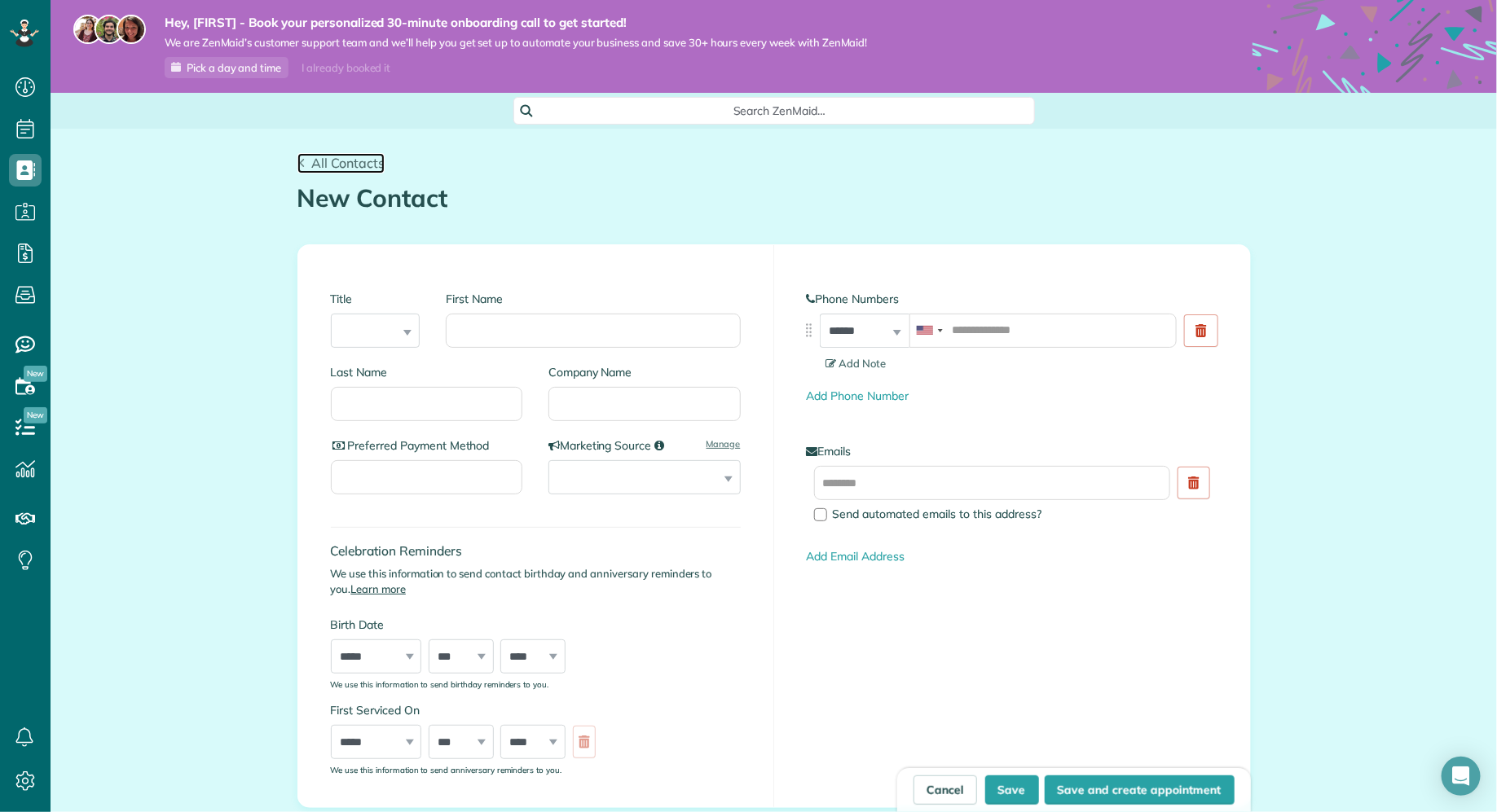 click on "All Contacts" at bounding box center [348, 163] 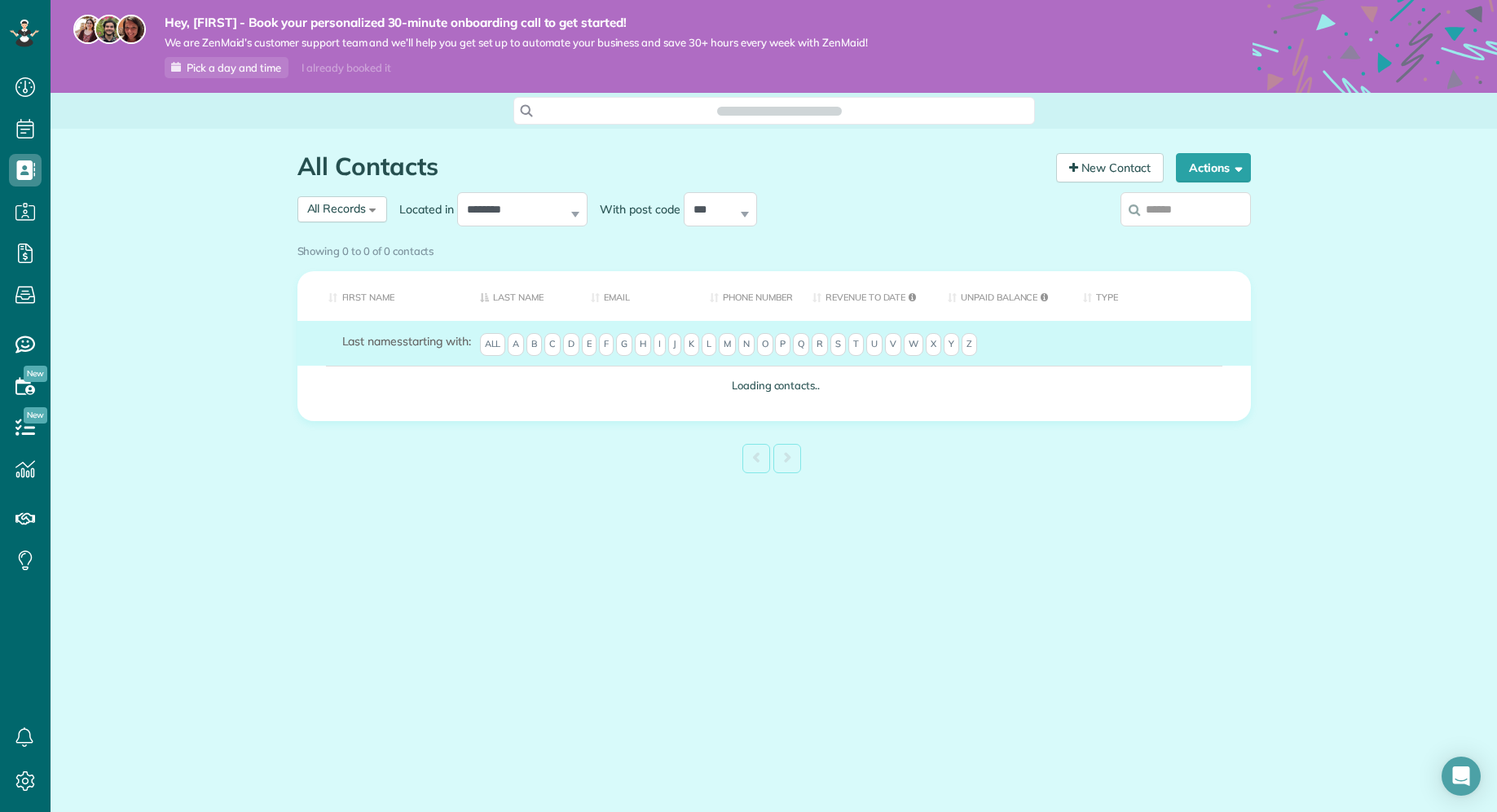 scroll, scrollTop: 0, scrollLeft: 0, axis: both 